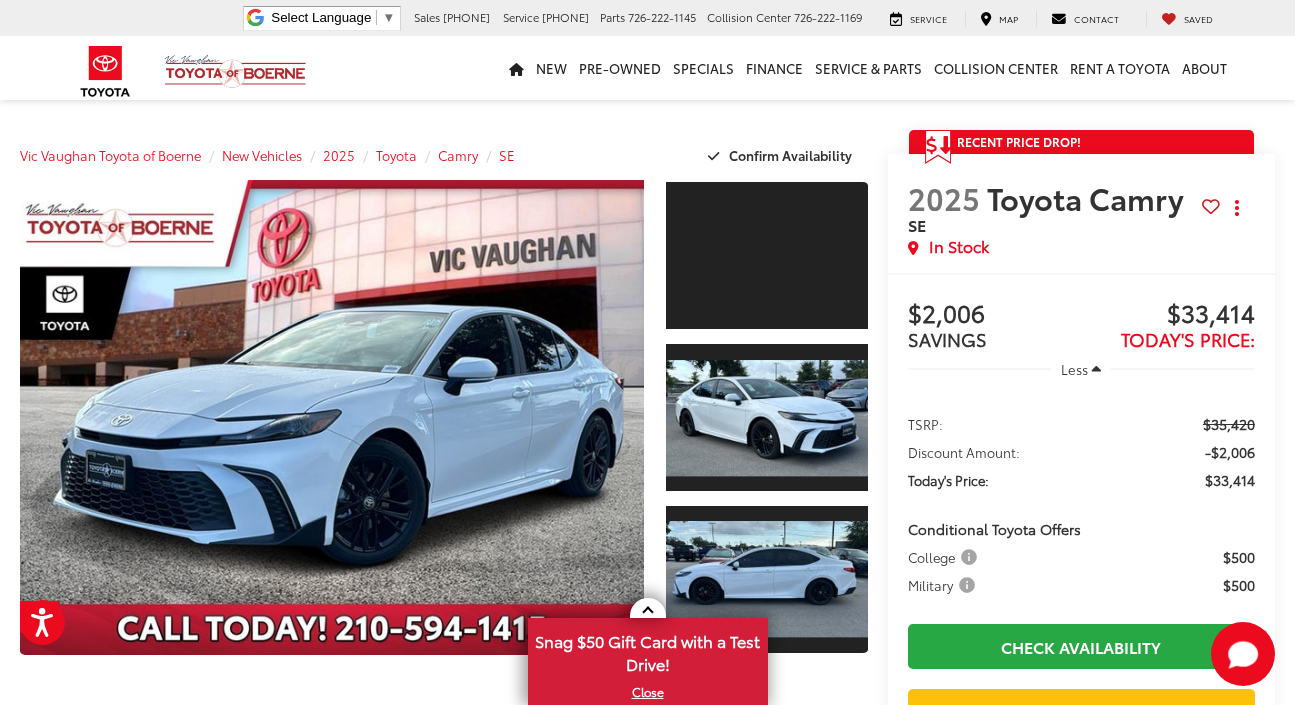 scroll, scrollTop: 127, scrollLeft: 0, axis: vertical 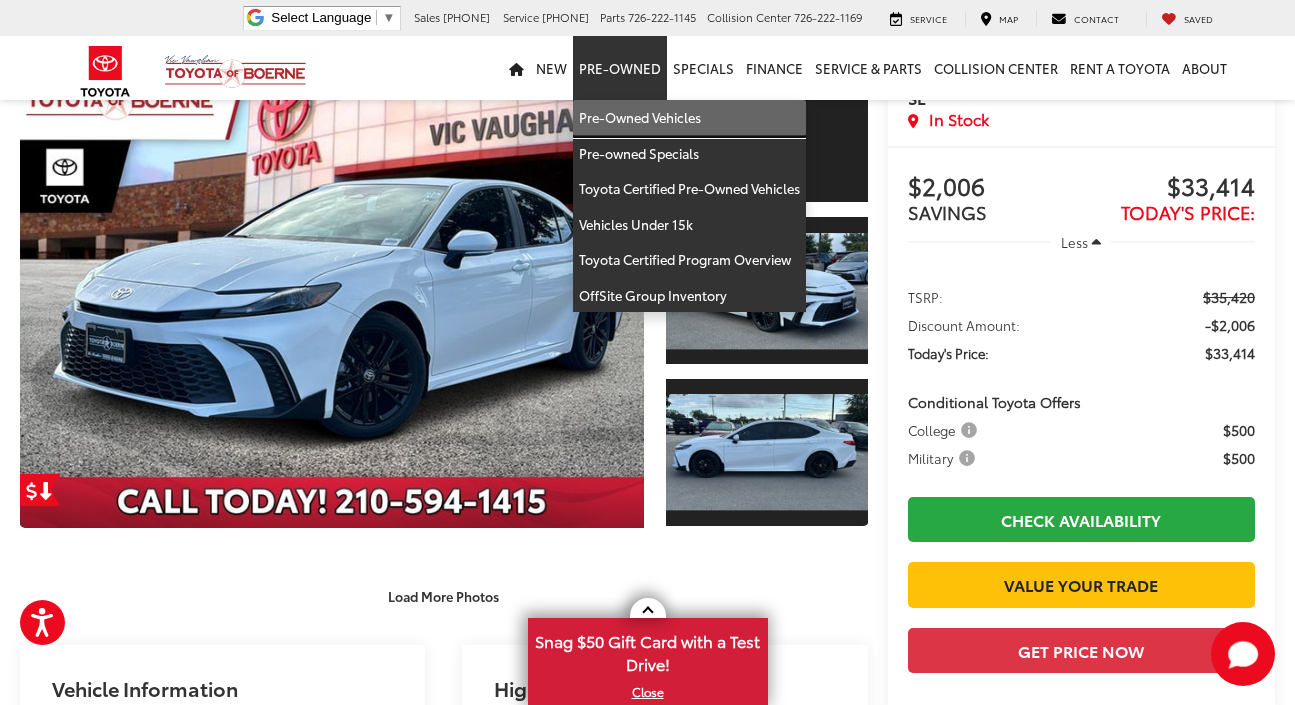 click on "Pre-Owned Vehicles" at bounding box center (689, 118) 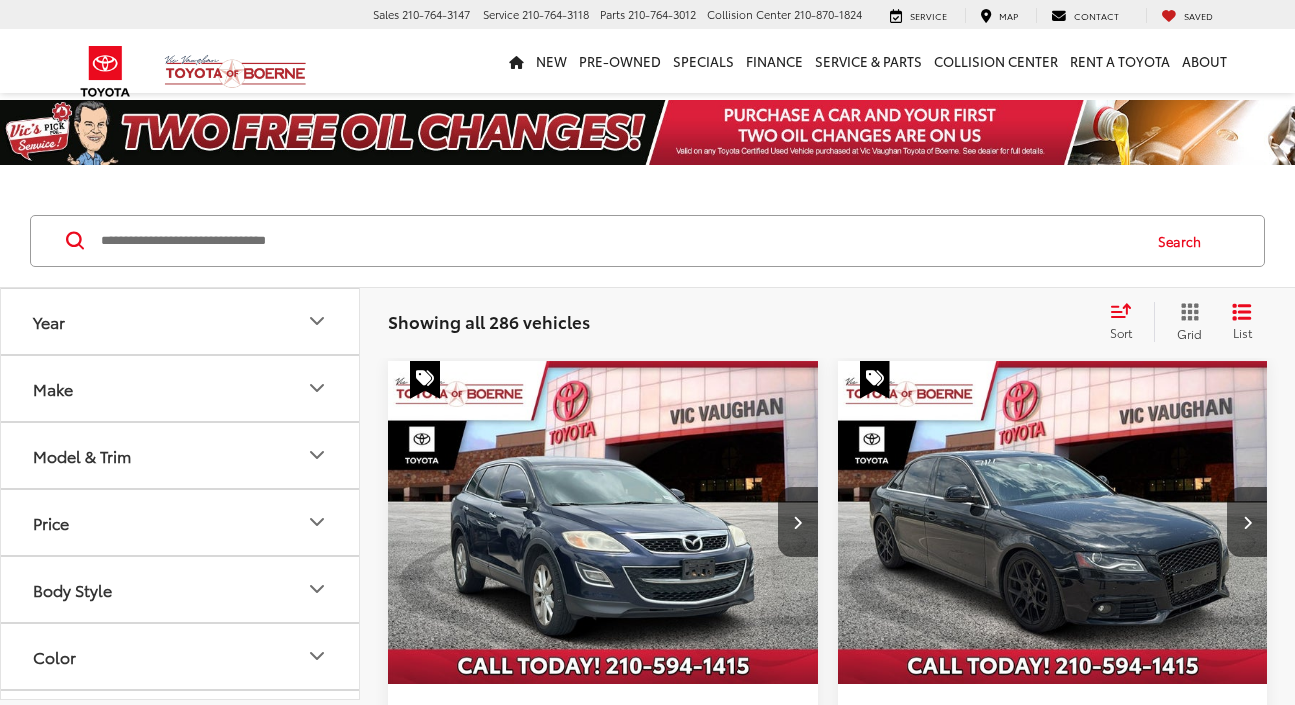 scroll, scrollTop: 0, scrollLeft: 0, axis: both 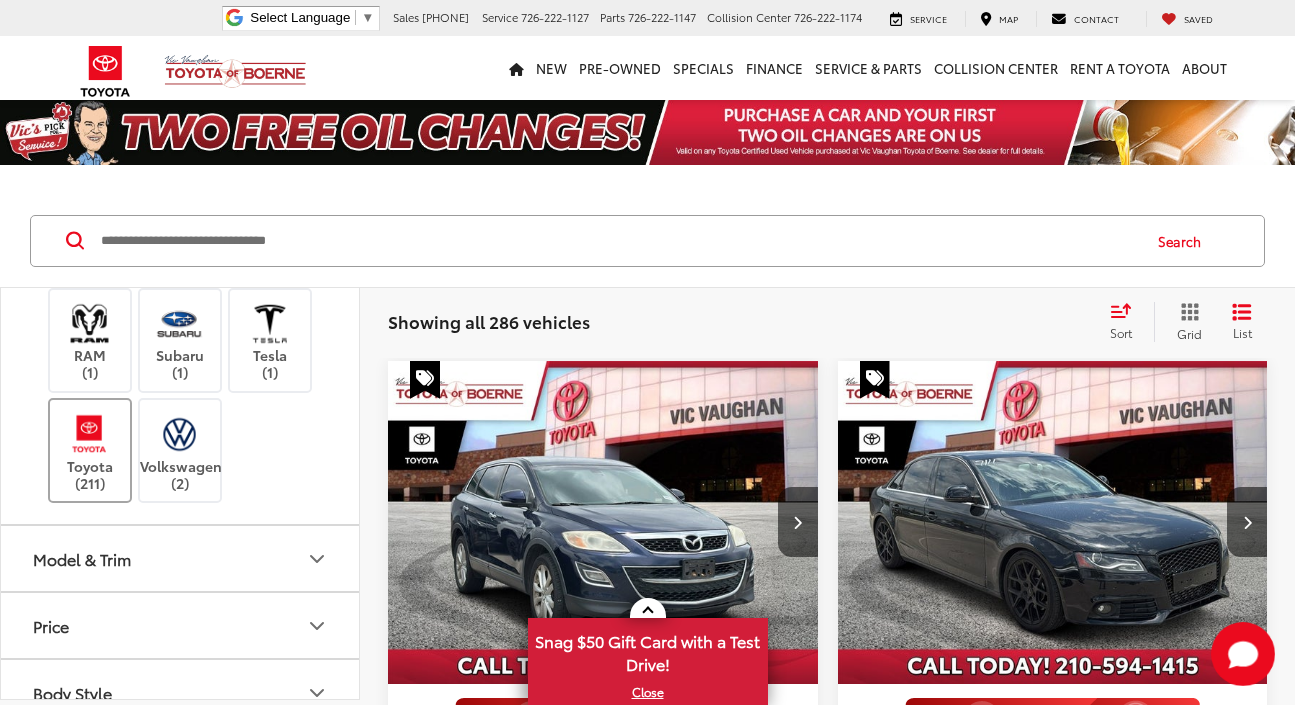 click on "Toyota   (211)" at bounding box center [90, 450] 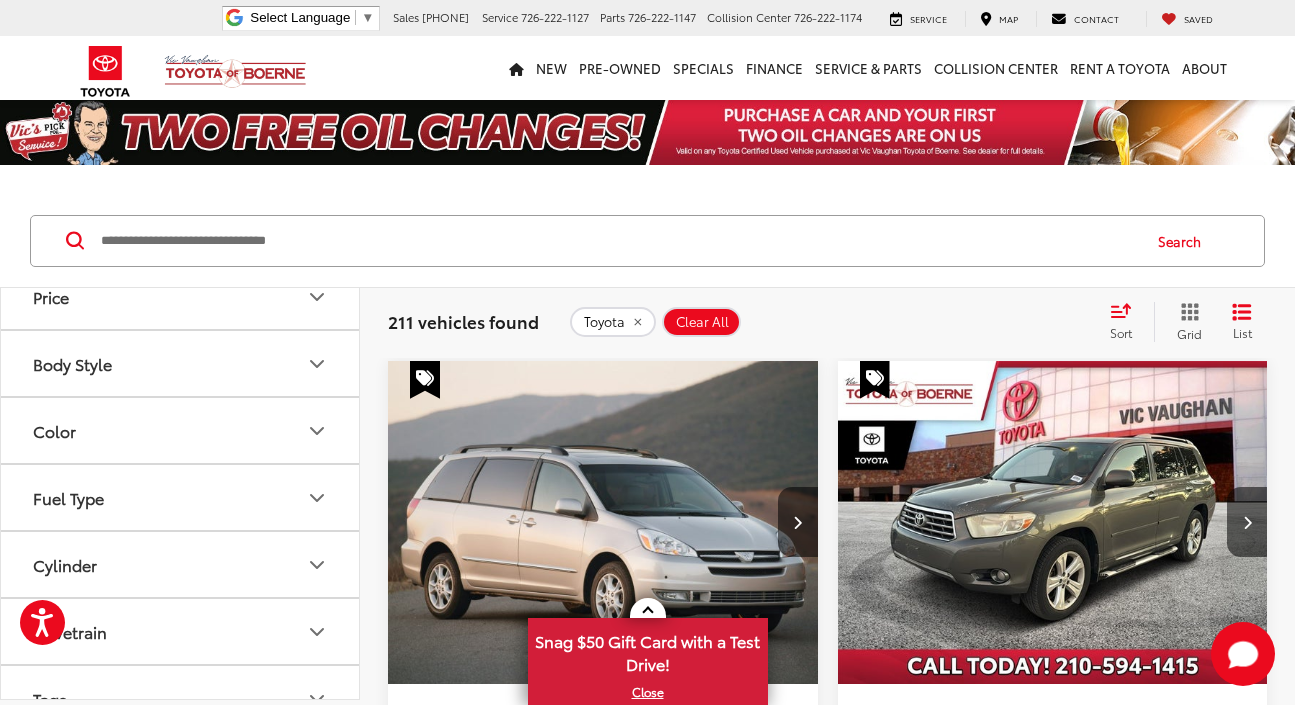 scroll, scrollTop: 1096, scrollLeft: 0, axis: vertical 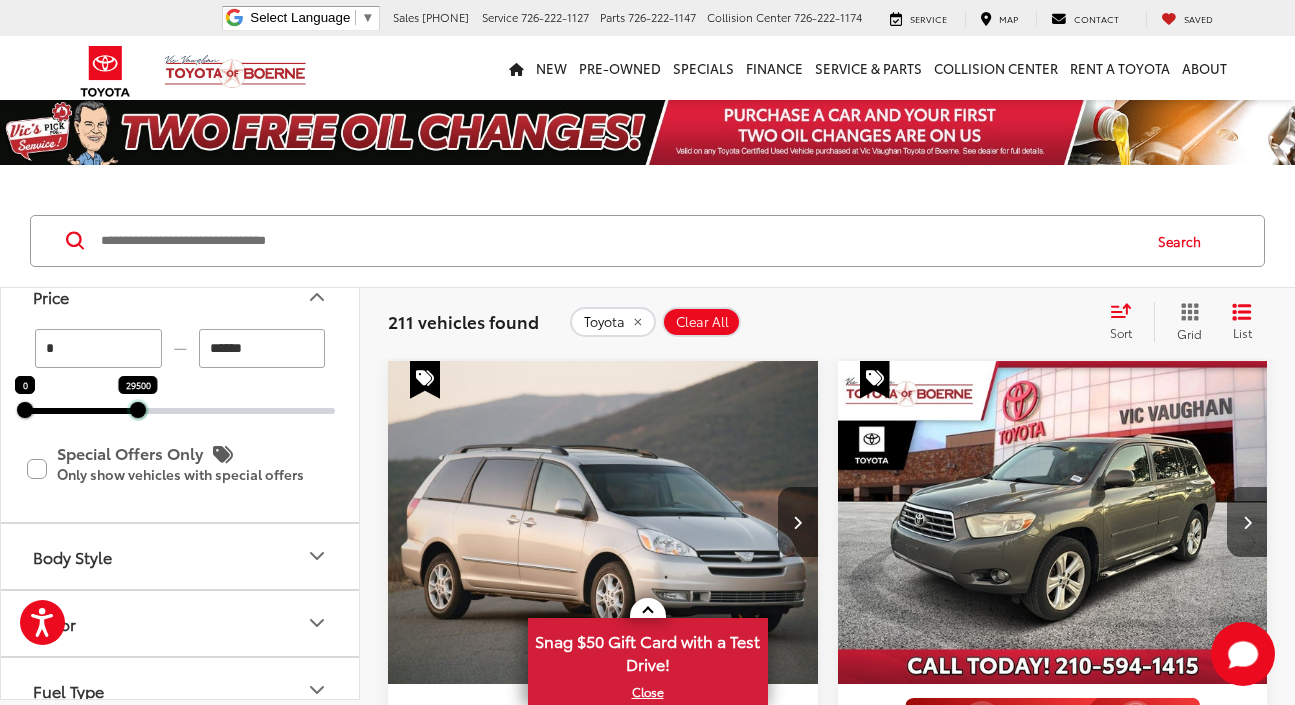 drag, startPoint x: 337, startPoint y: 449, endPoint x: 140, endPoint y: 449, distance: 197 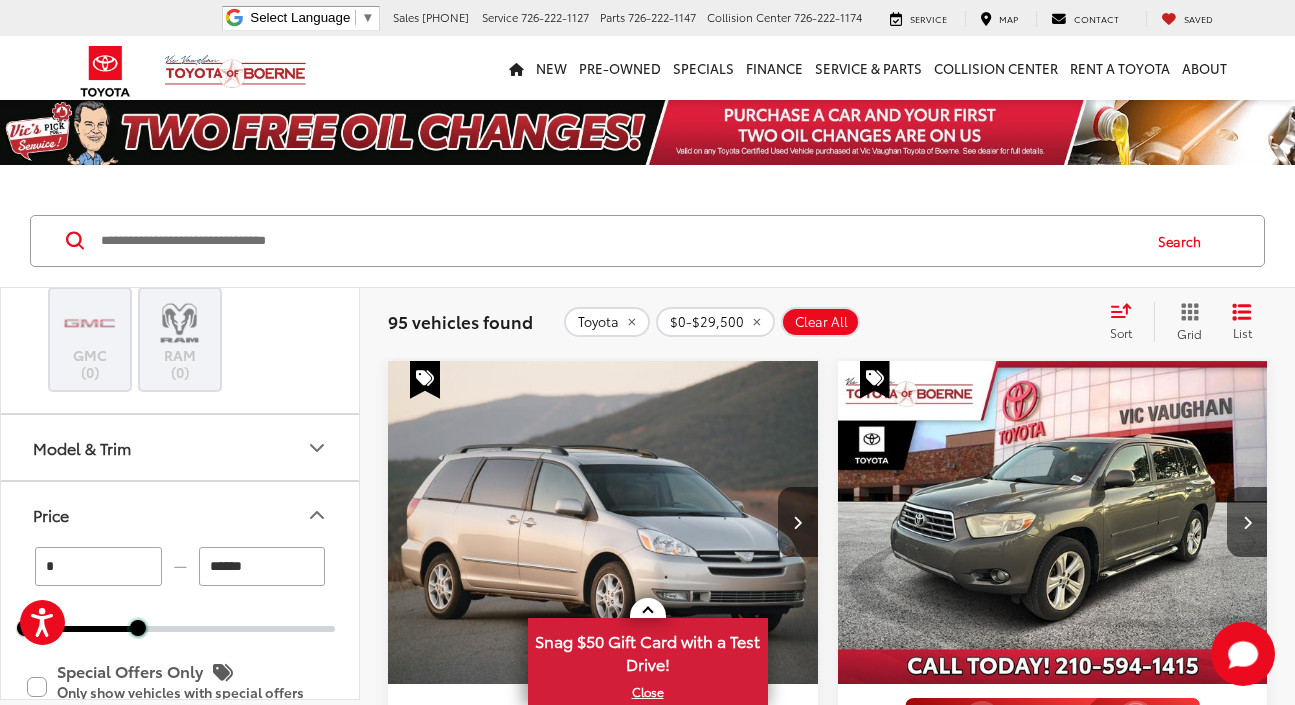 scroll, scrollTop: 891, scrollLeft: 0, axis: vertical 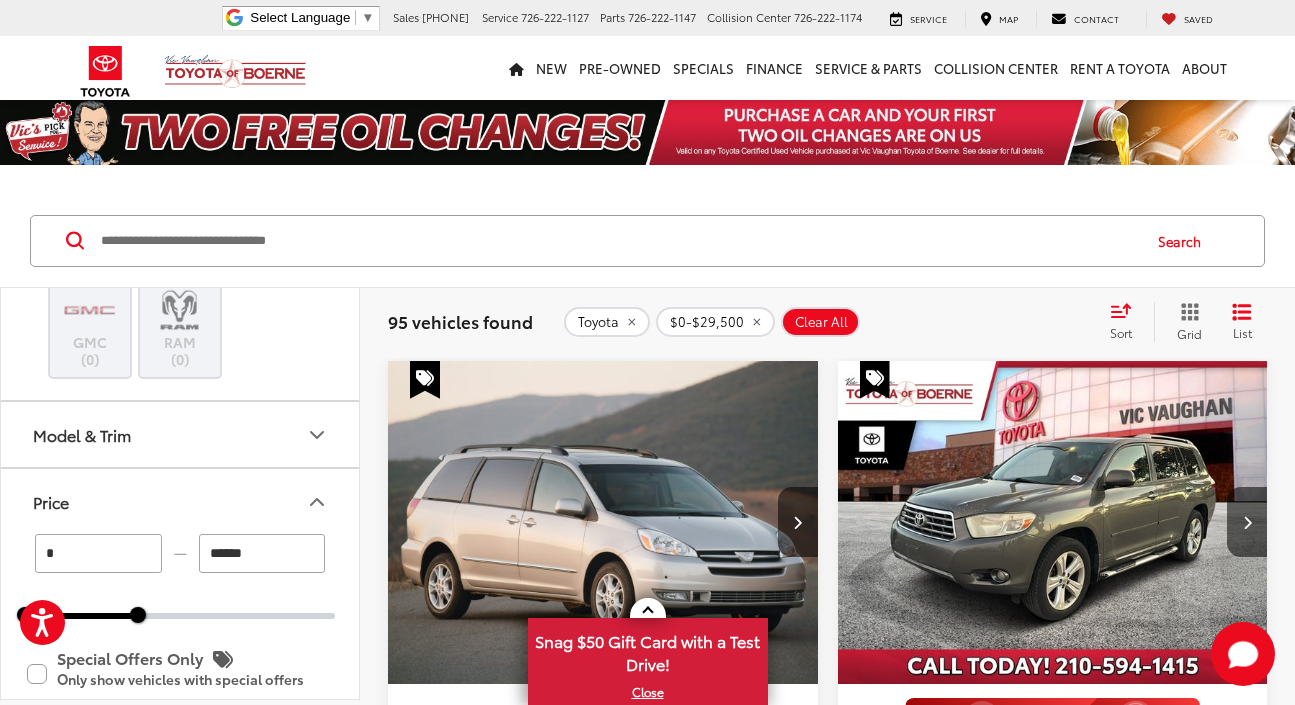click 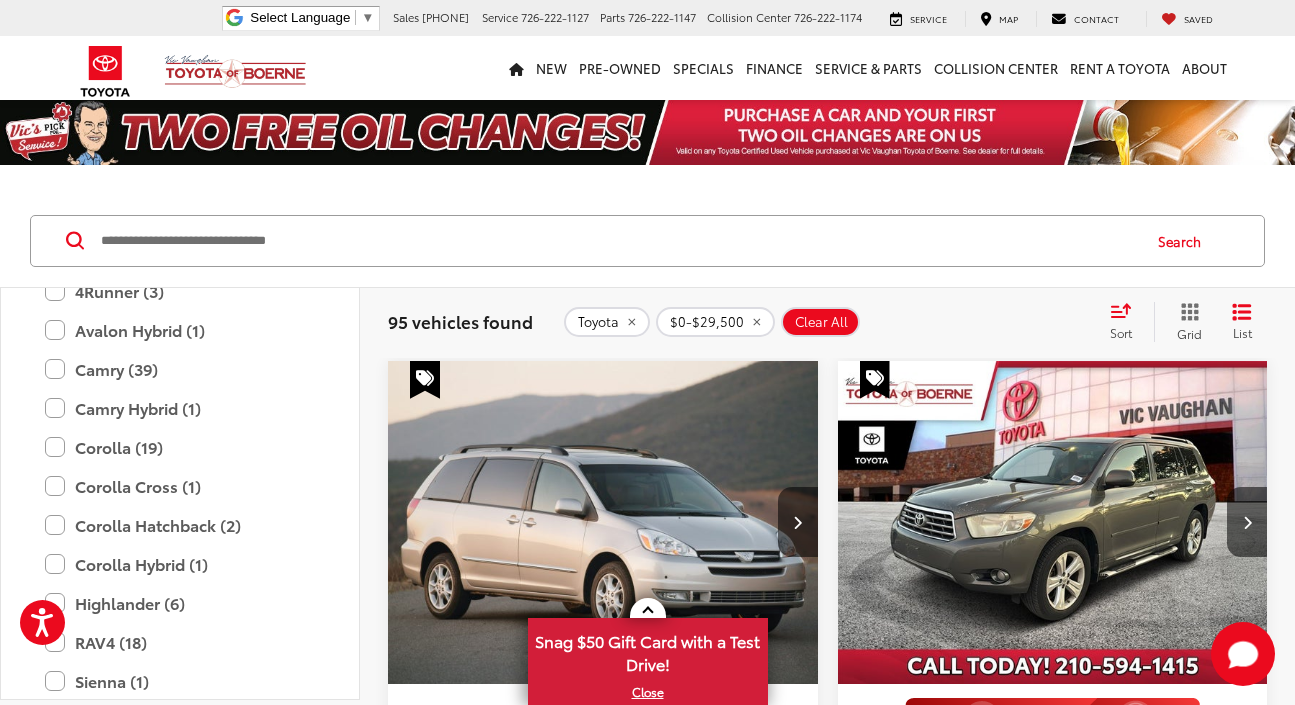 scroll, scrollTop: 1105, scrollLeft: 0, axis: vertical 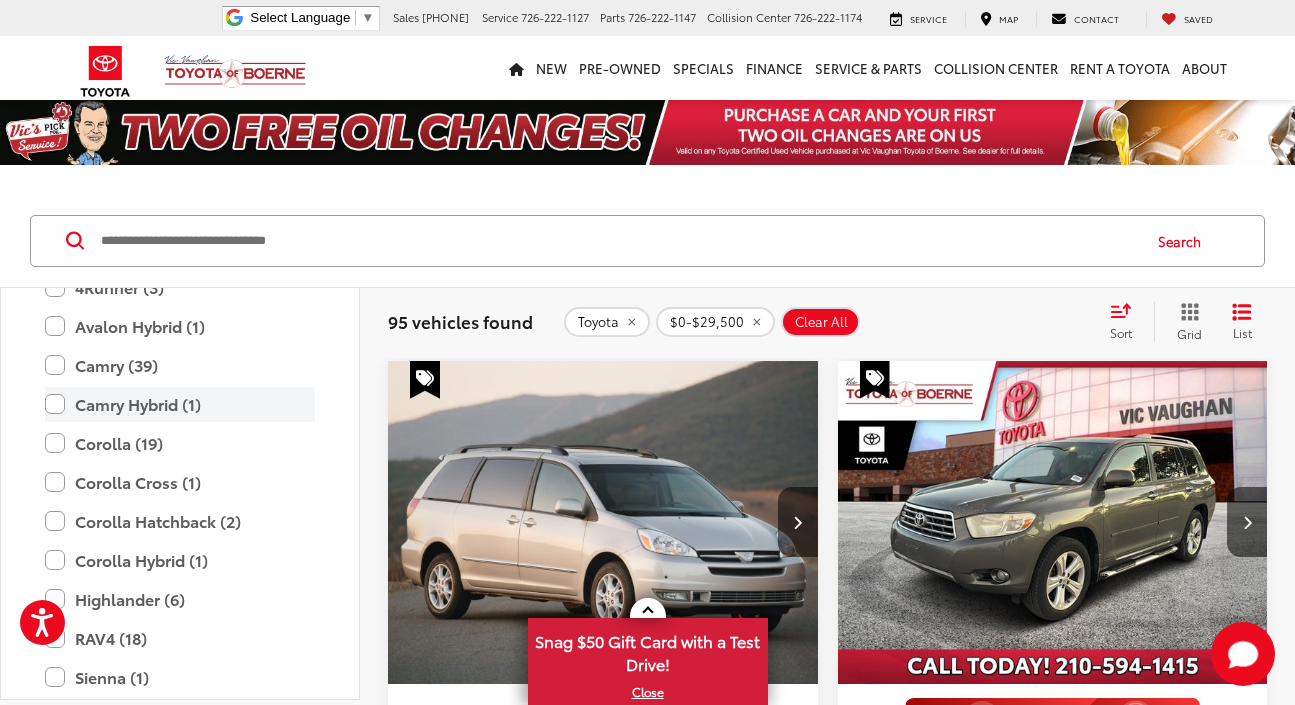 click on "Camry Hybrid (1)" at bounding box center [180, 404] 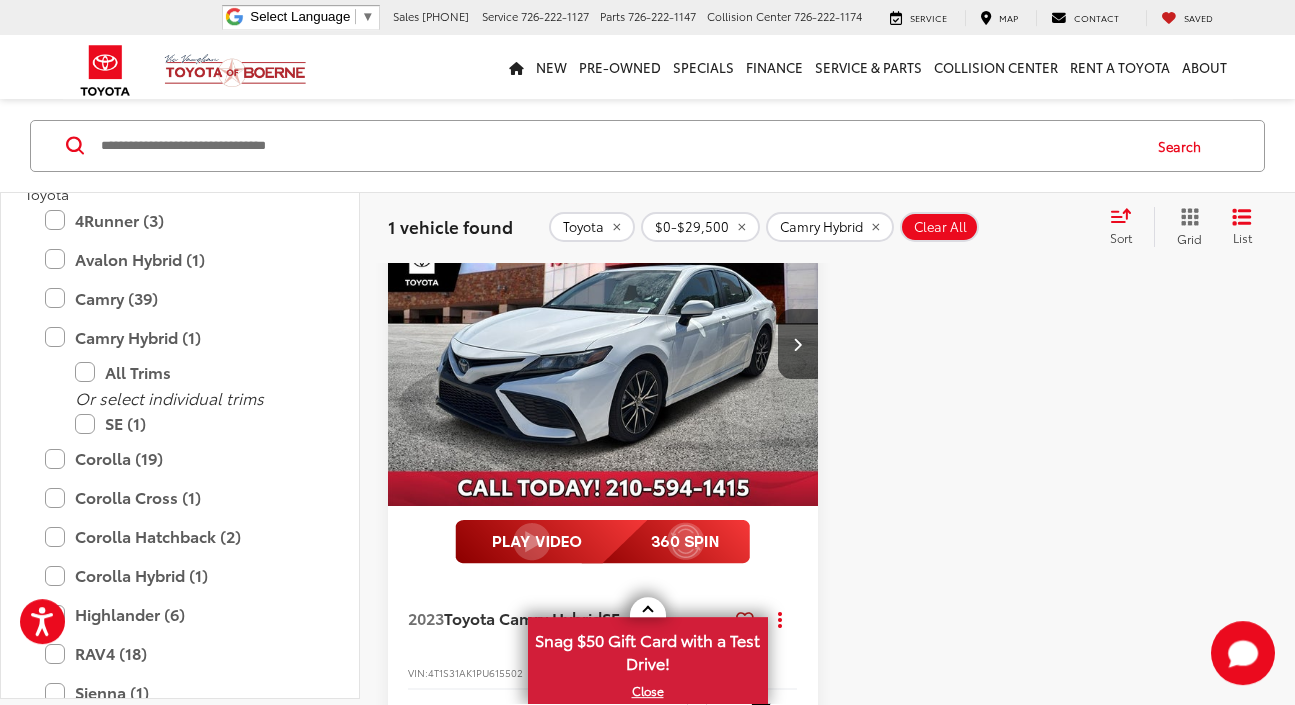 scroll, scrollTop: 179, scrollLeft: 0, axis: vertical 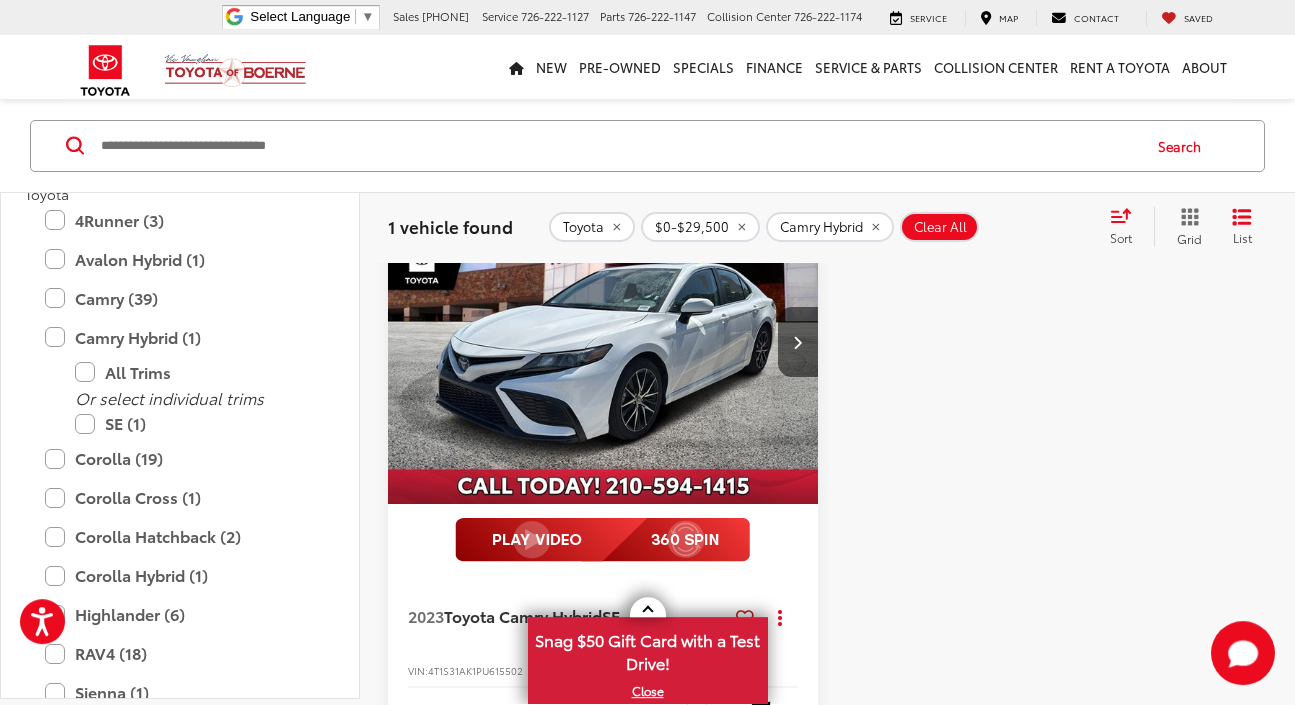 click at bounding box center [603, 344] 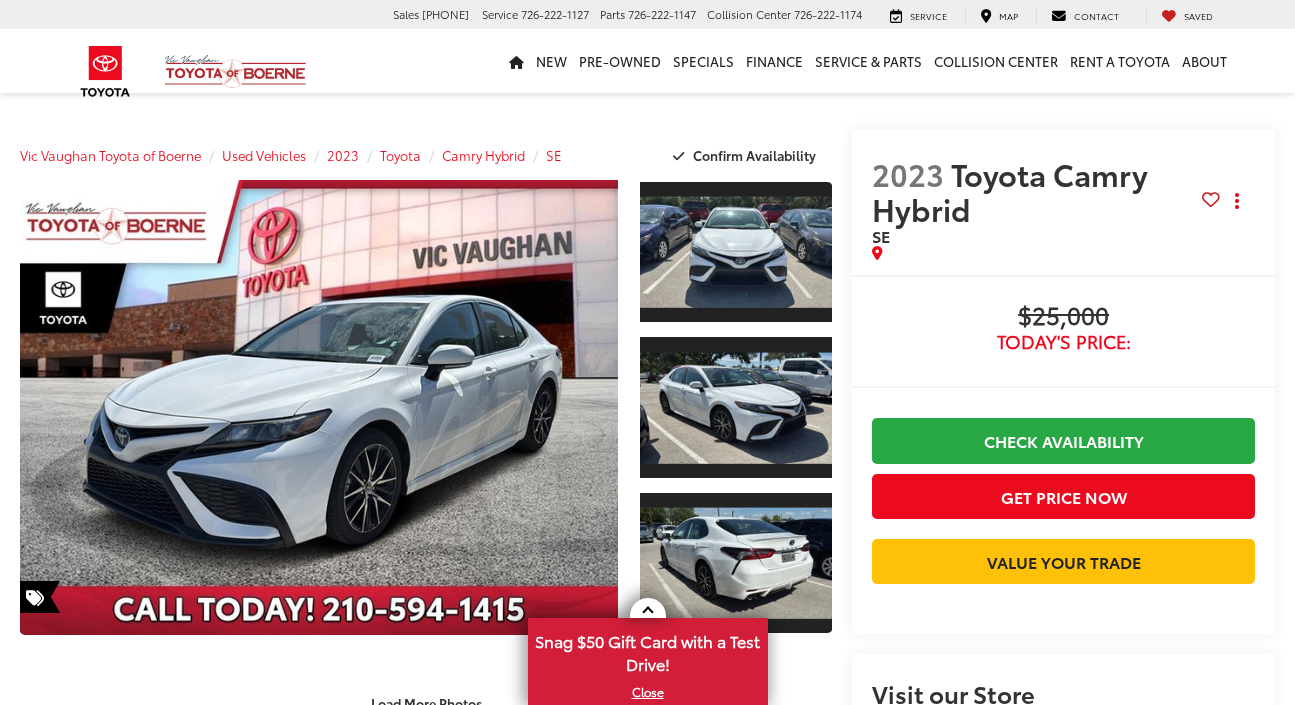 scroll, scrollTop: 0, scrollLeft: 0, axis: both 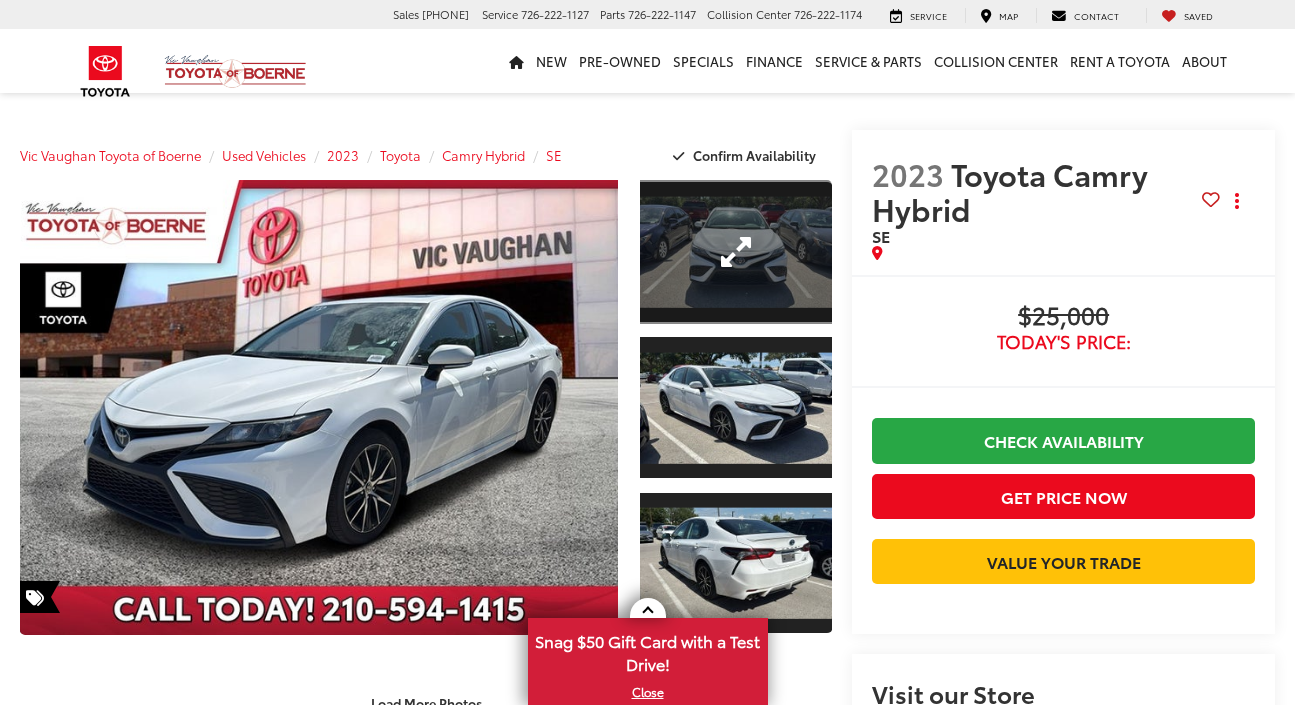 click at bounding box center (736, 252) 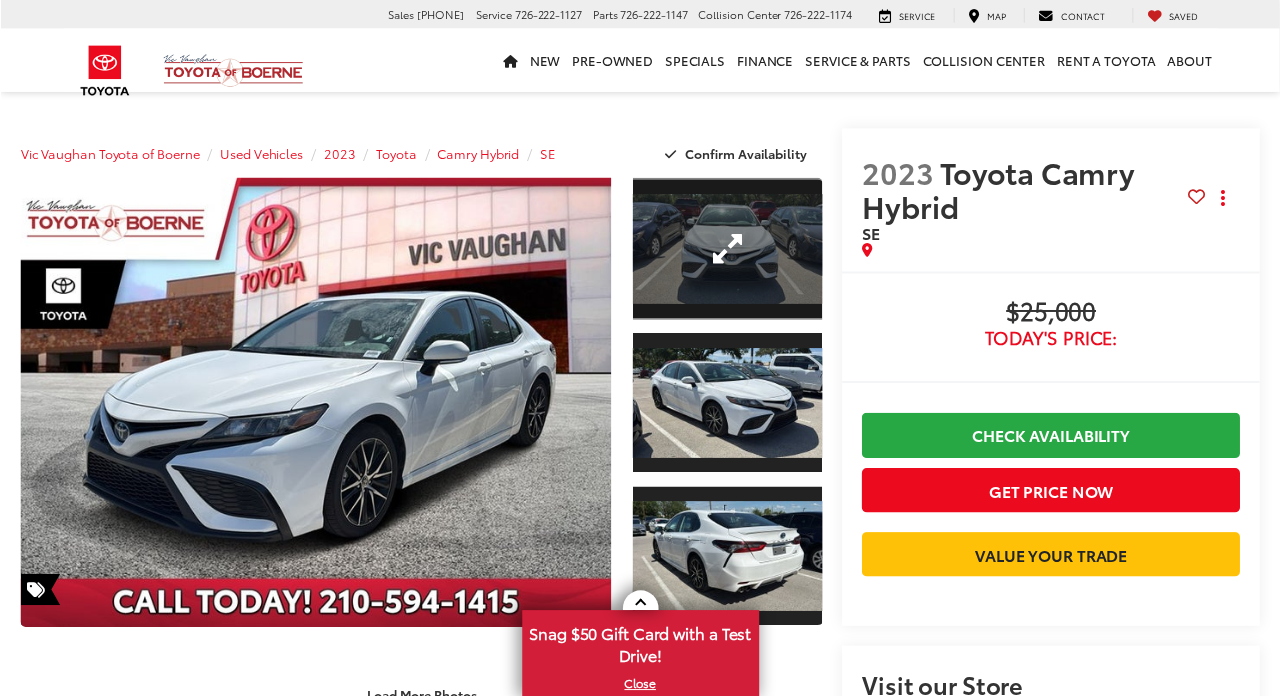 scroll, scrollTop: 0, scrollLeft: 0, axis: both 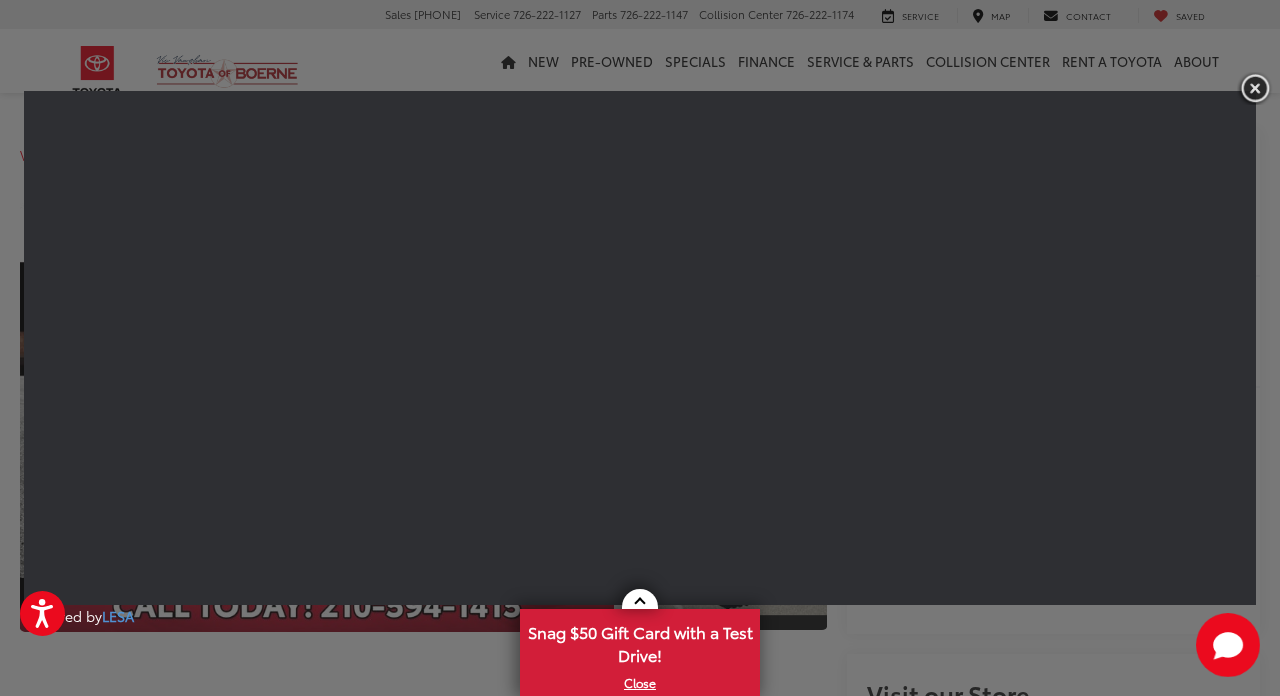 click at bounding box center (1255, 88) 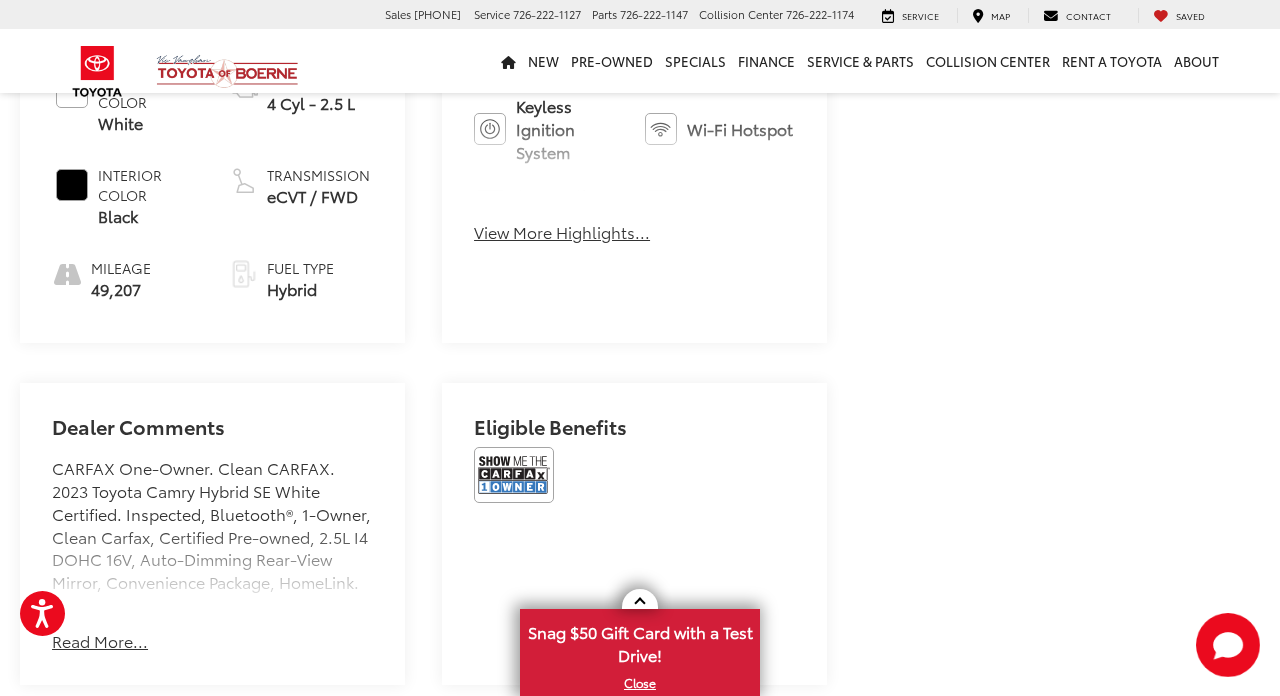 scroll, scrollTop: 1006, scrollLeft: 0, axis: vertical 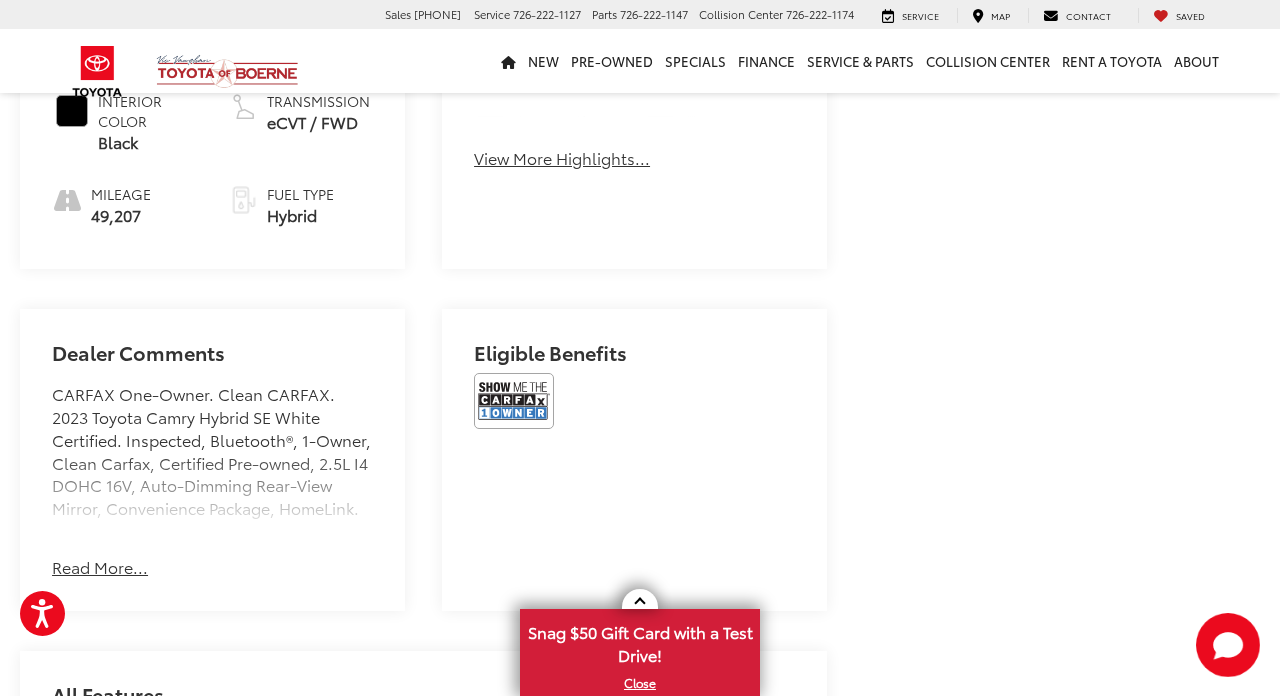 click at bounding box center [514, 401] 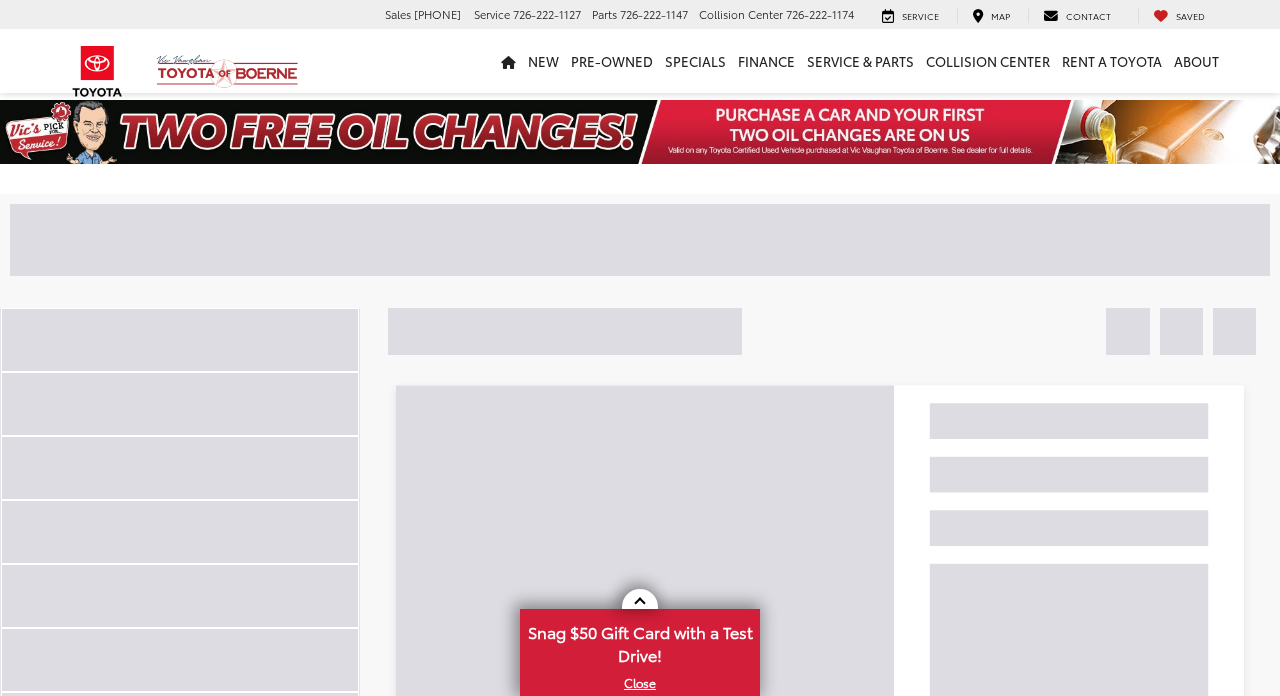 scroll, scrollTop: 0, scrollLeft: 0, axis: both 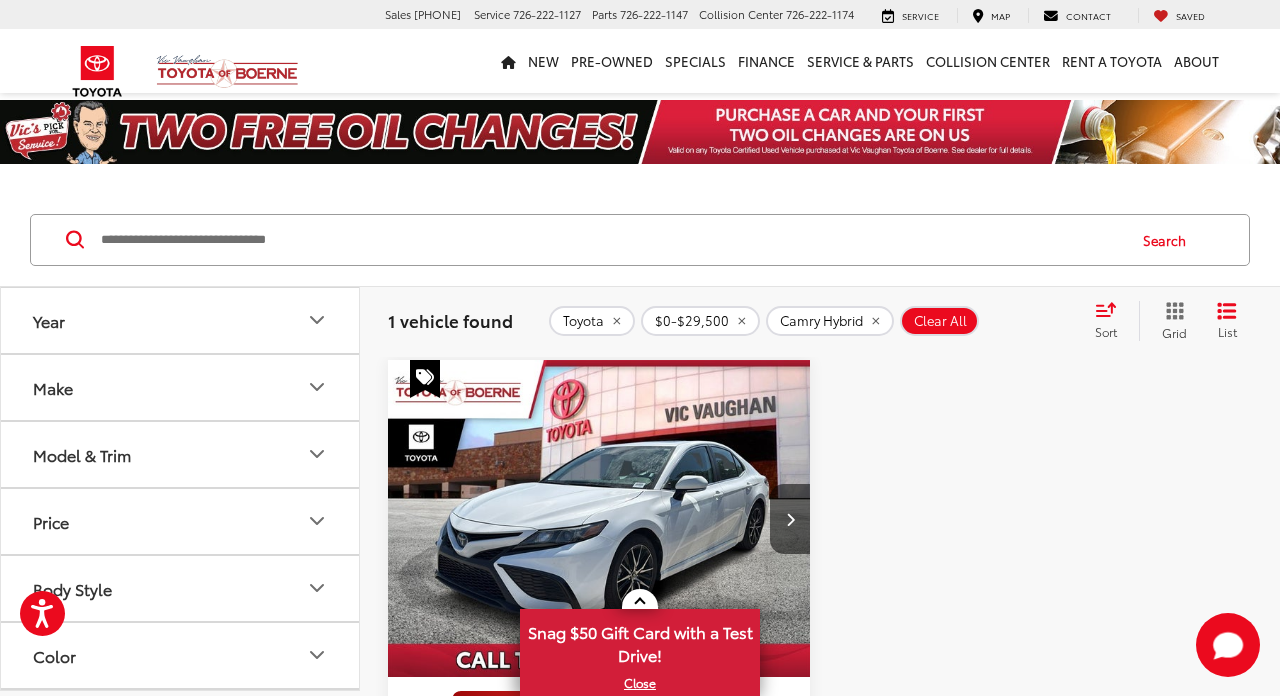 click 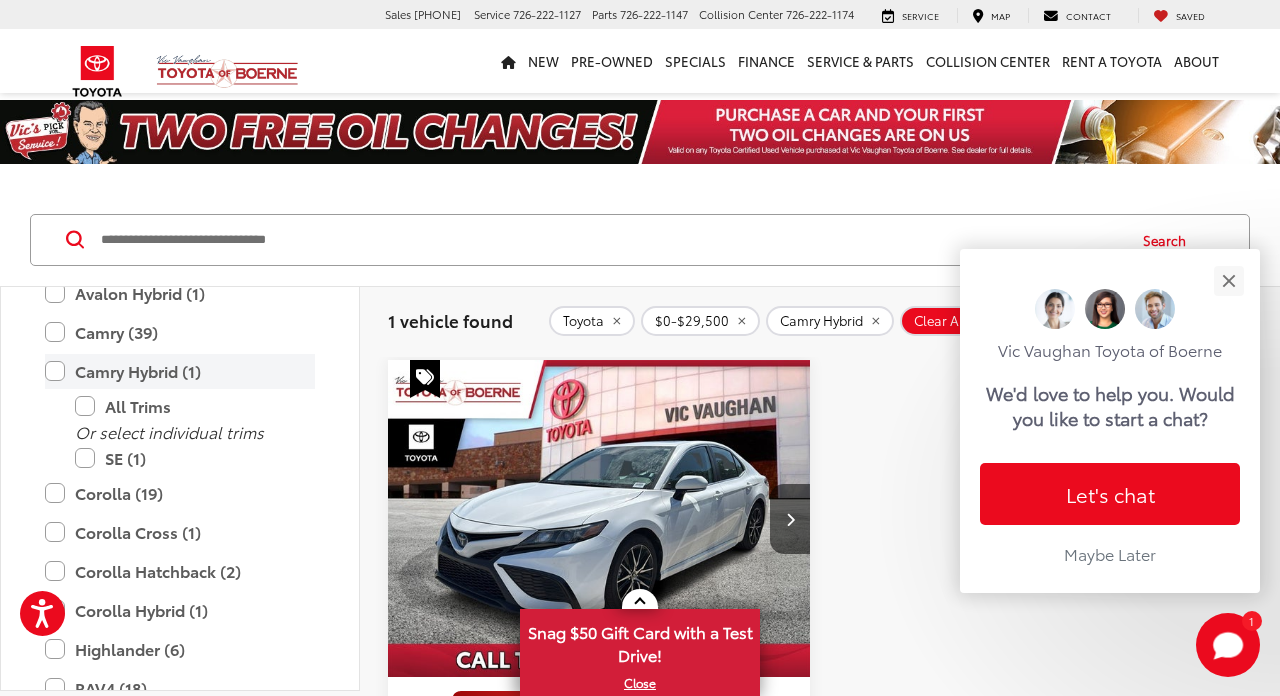 scroll, scrollTop: 262, scrollLeft: 0, axis: vertical 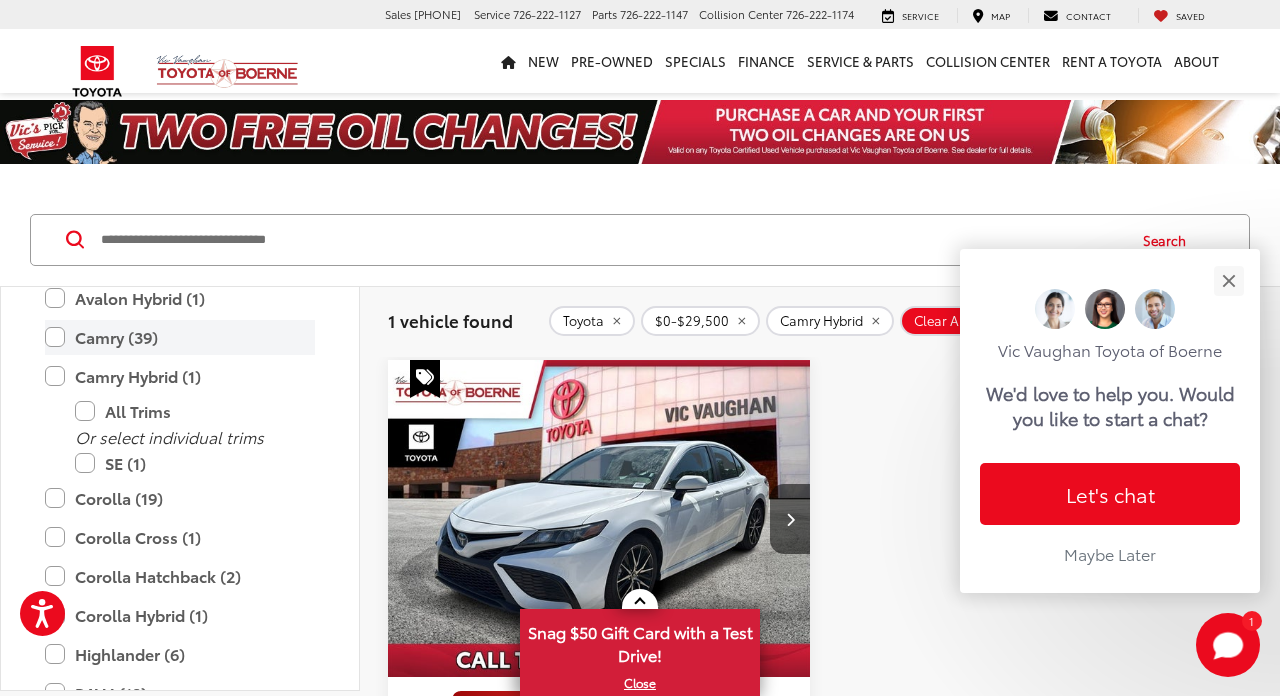 click on "Camry (39)" at bounding box center [180, 337] 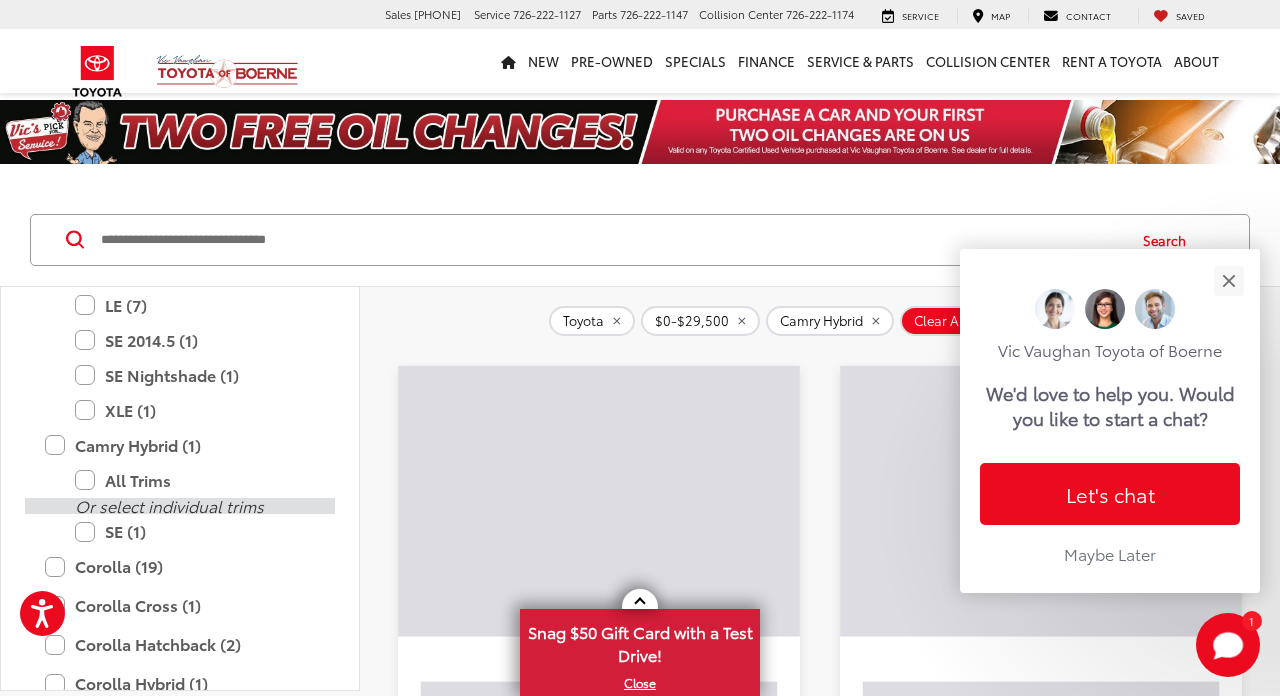 scroll, scrollTop: 479, scrollLeft: 0, axis: vertical 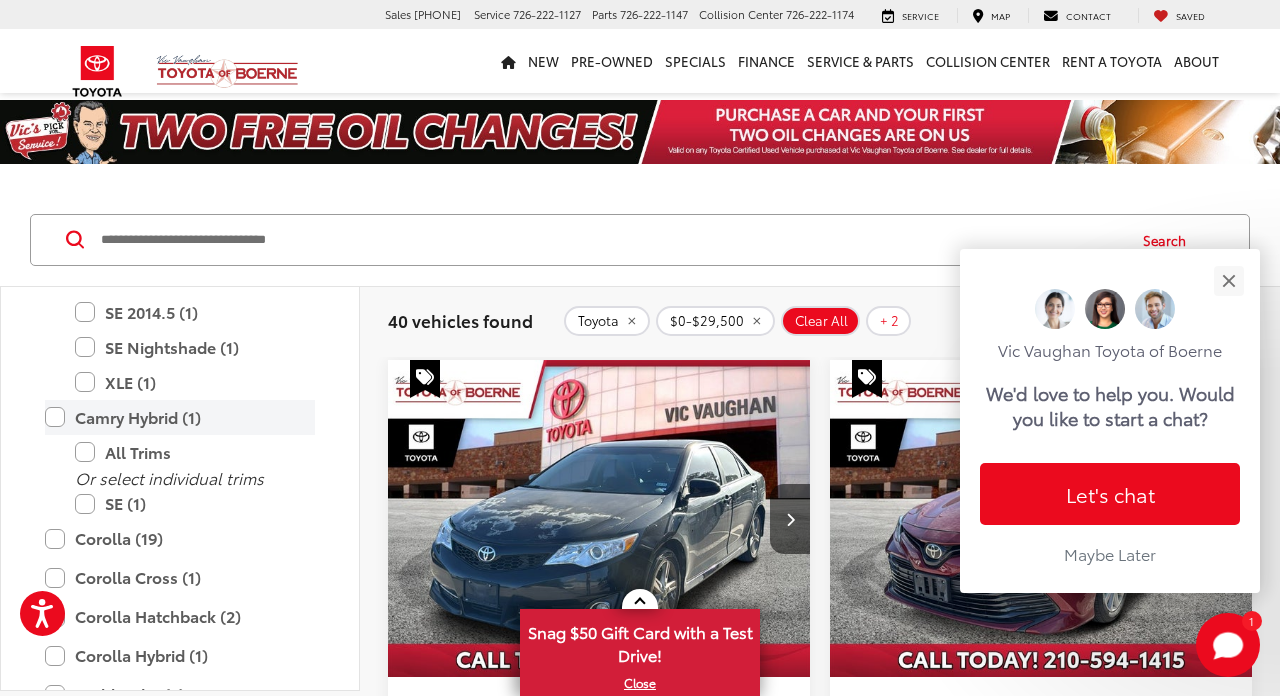 click on "Camry Hybrid (1)" at bounding box center [180, 417] 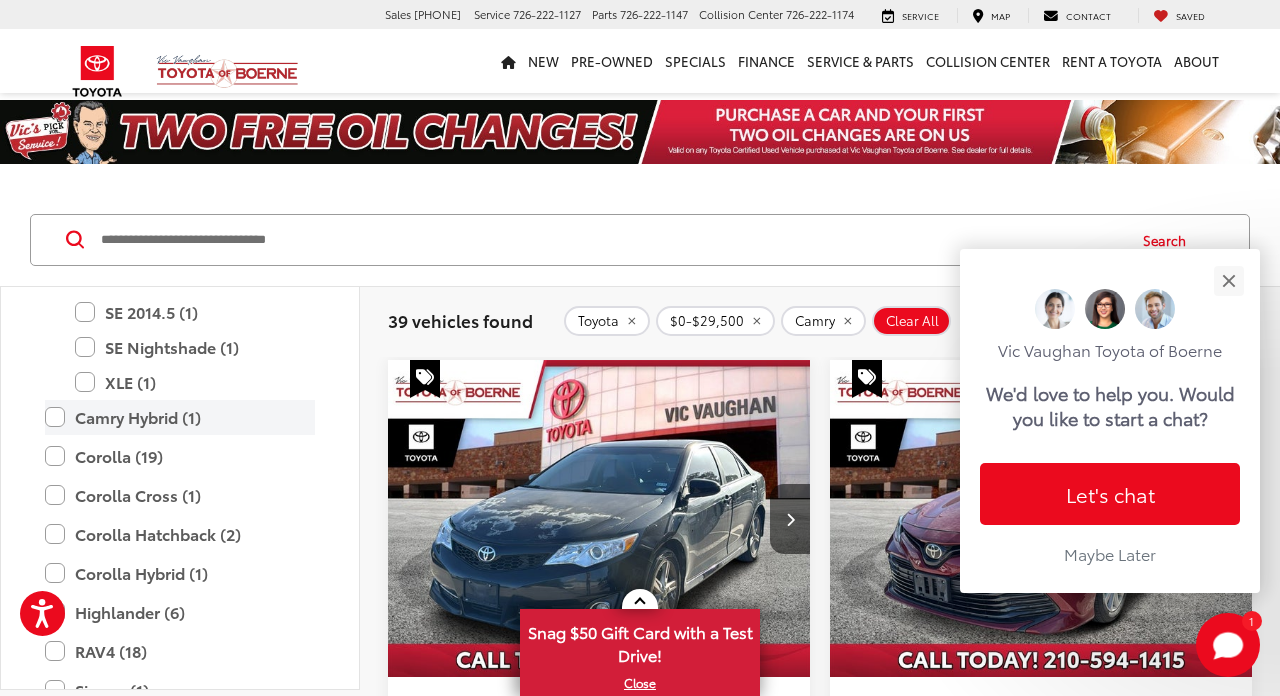 scroll, scrollTop: 0, scrollLeft: 0, axis: both 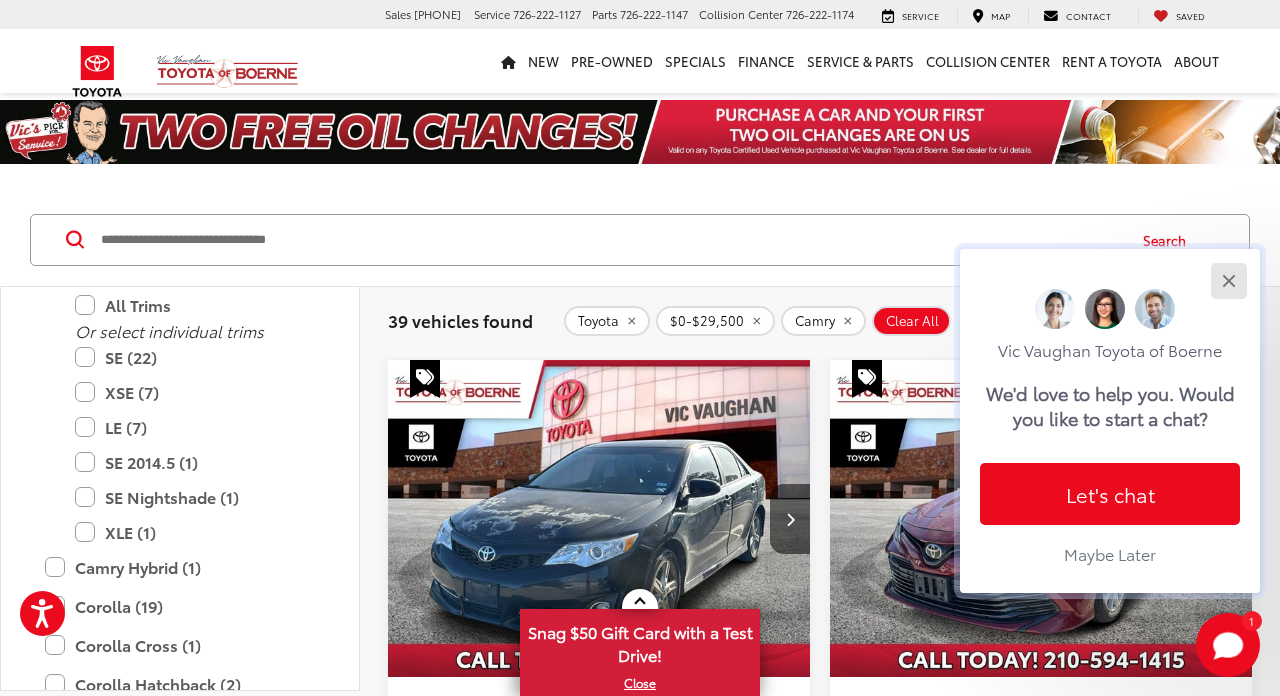 click at bounding box center (1228, 280) 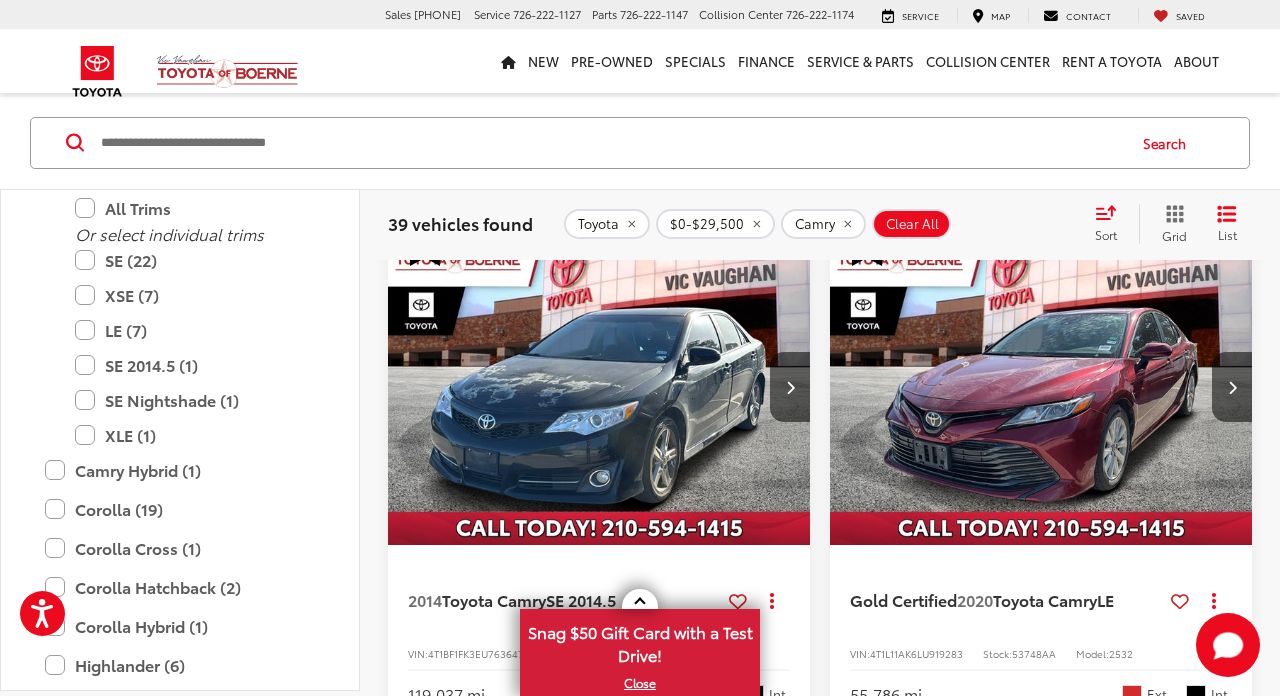 scroll, scrollTop: 144, scrollLeft: 0, axis: vertical 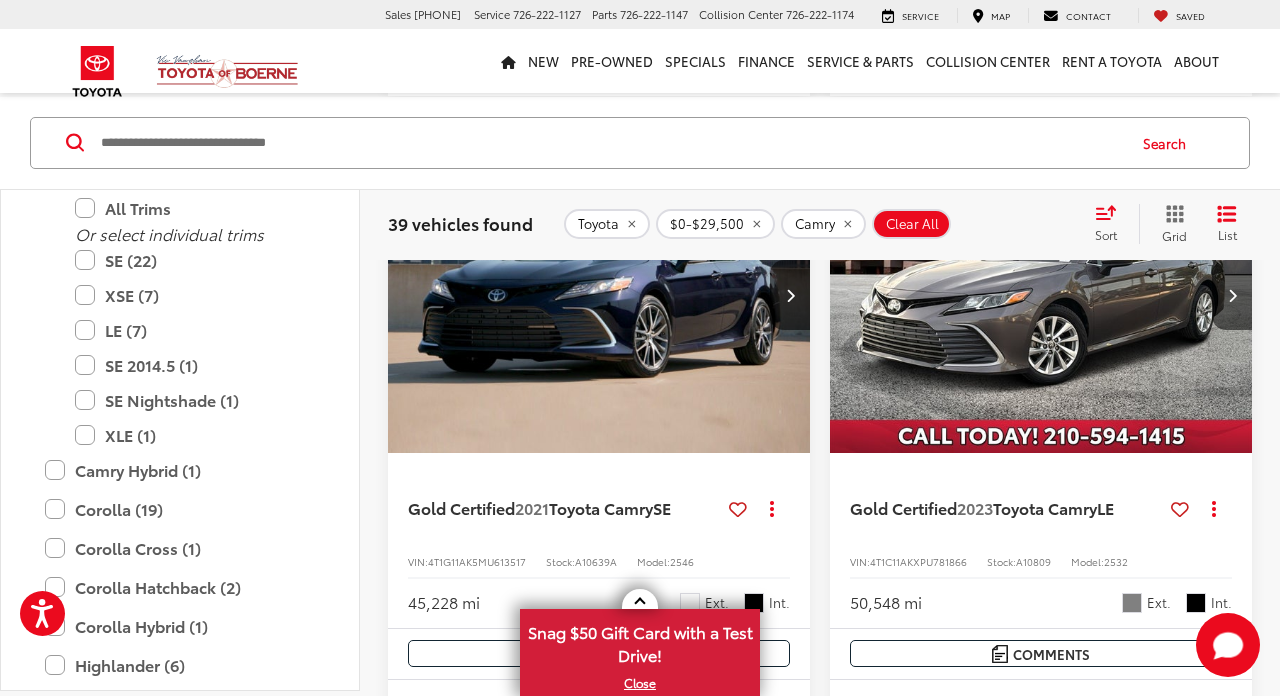 click at bounding box center (599, 295) 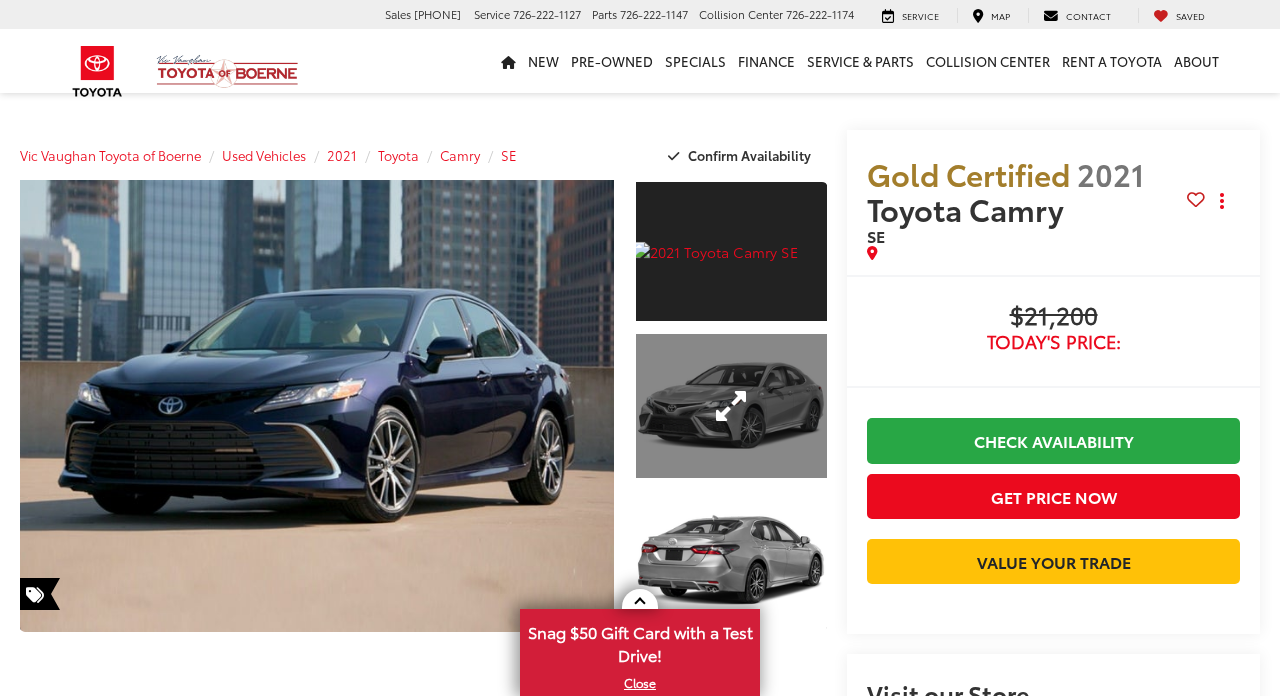 scroll, scrollTop: 0, scrollLeft: 0, axis: both 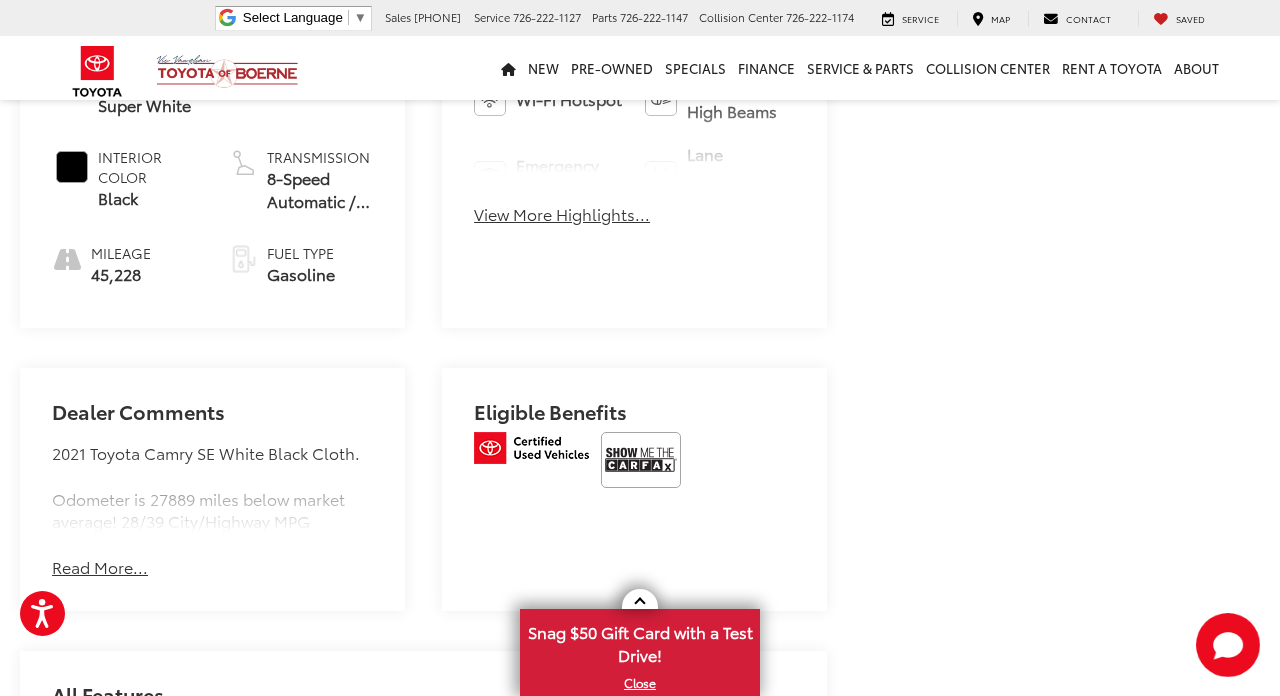 click at bounding box center [641, 460] 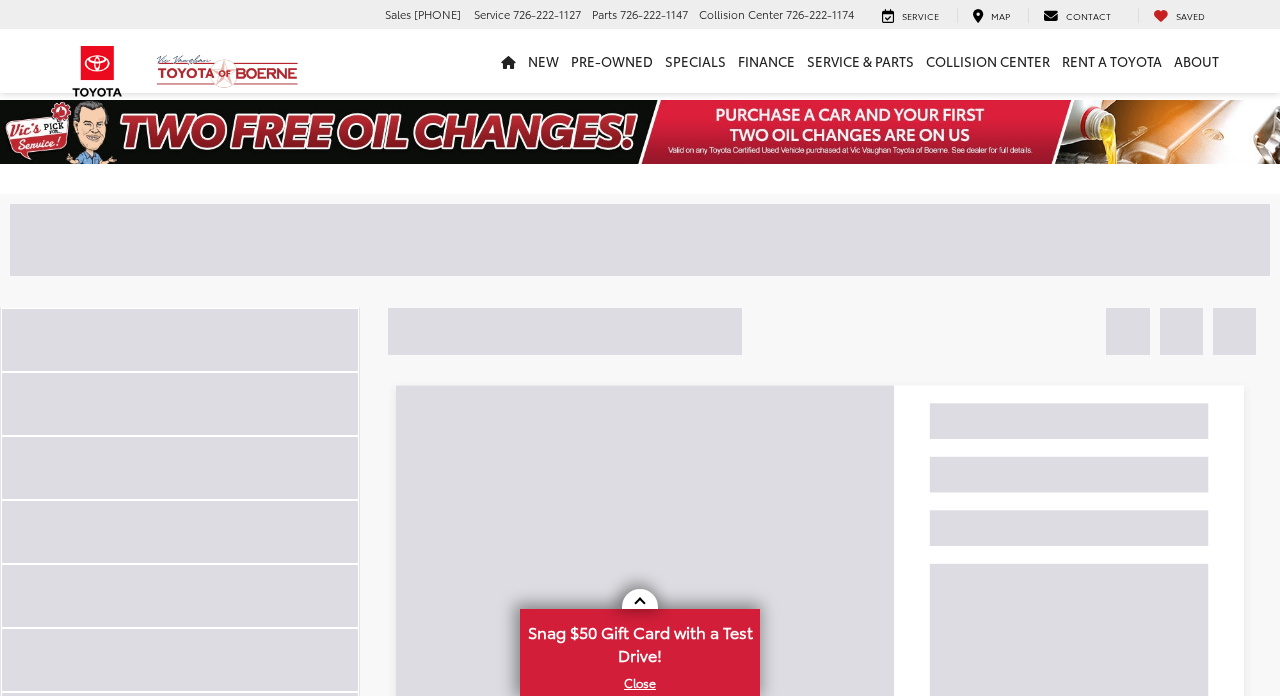 scroll, scrollTop: 0, scrollLeft: 0, axis: both 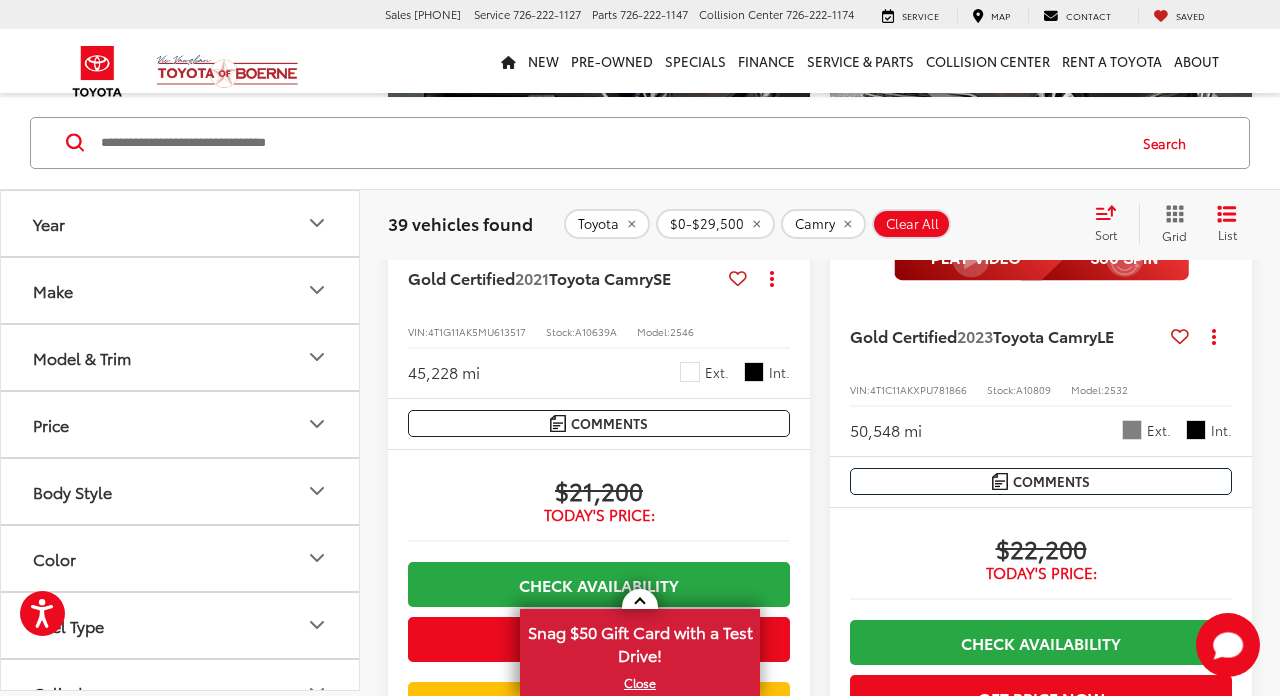 click 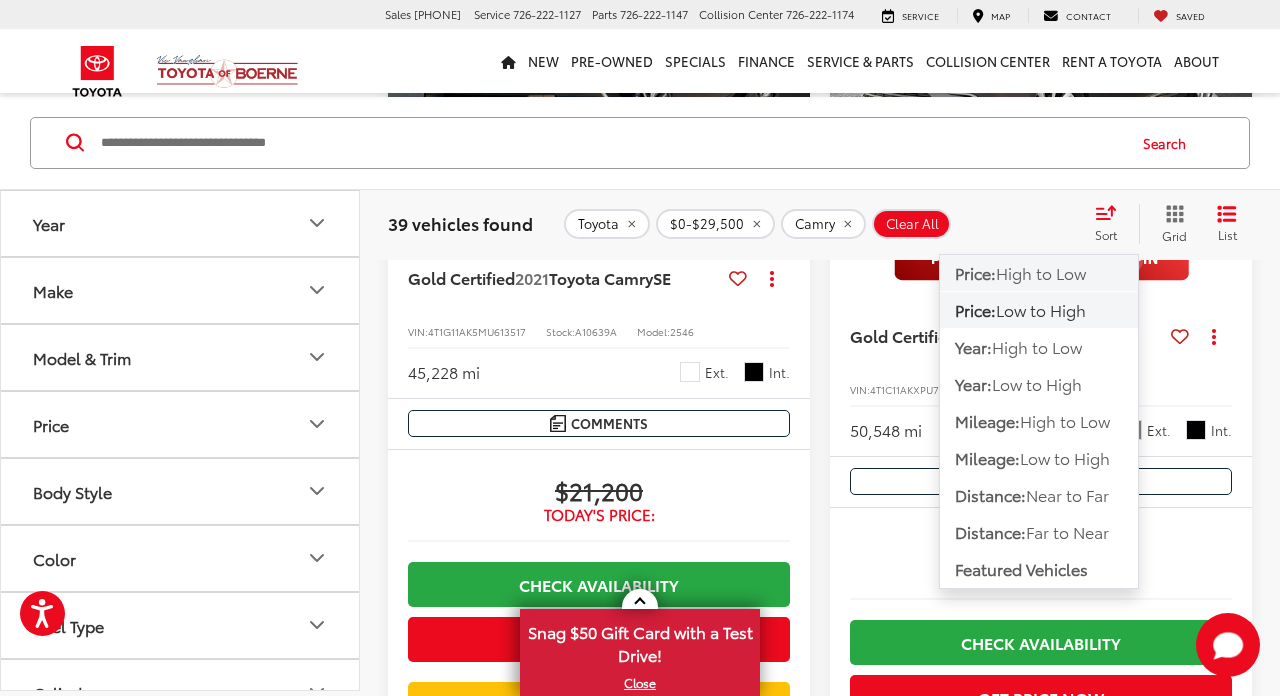 click on "High to Low" at bounding box center [1041, 271] 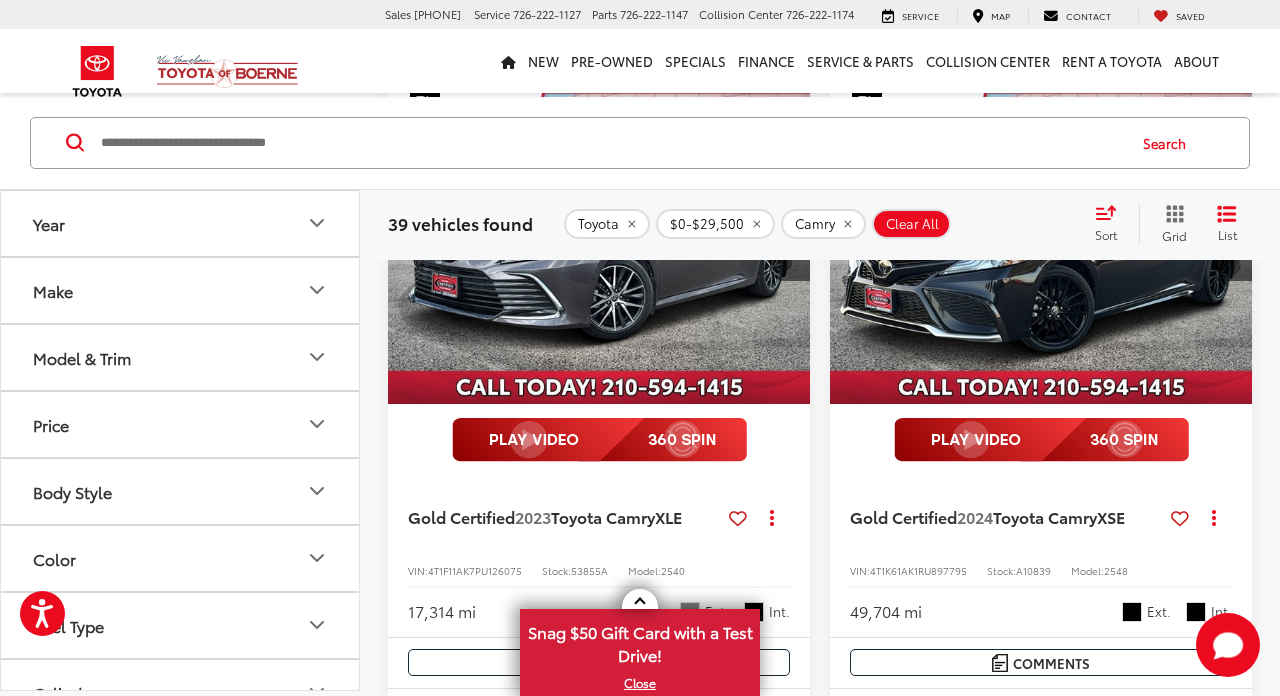 scroll, scrollTop: 2510, scrollLeft: 0, axis: vertical 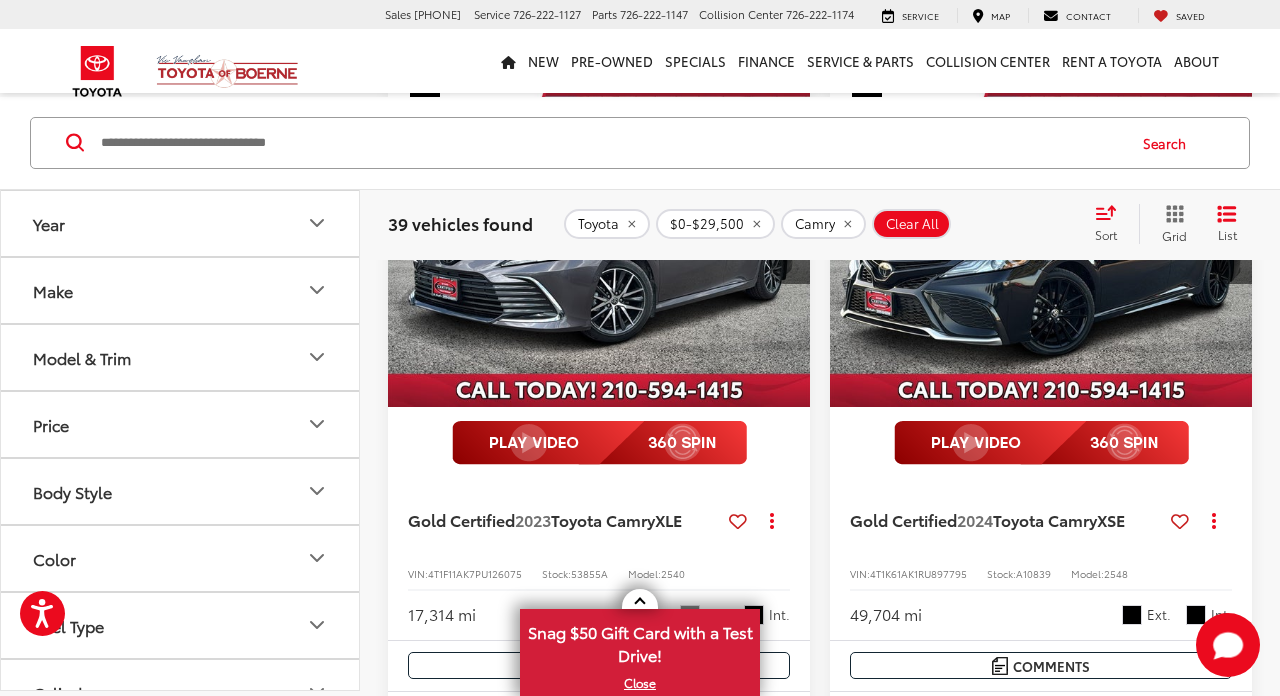 click at bounding box center [599, 249] 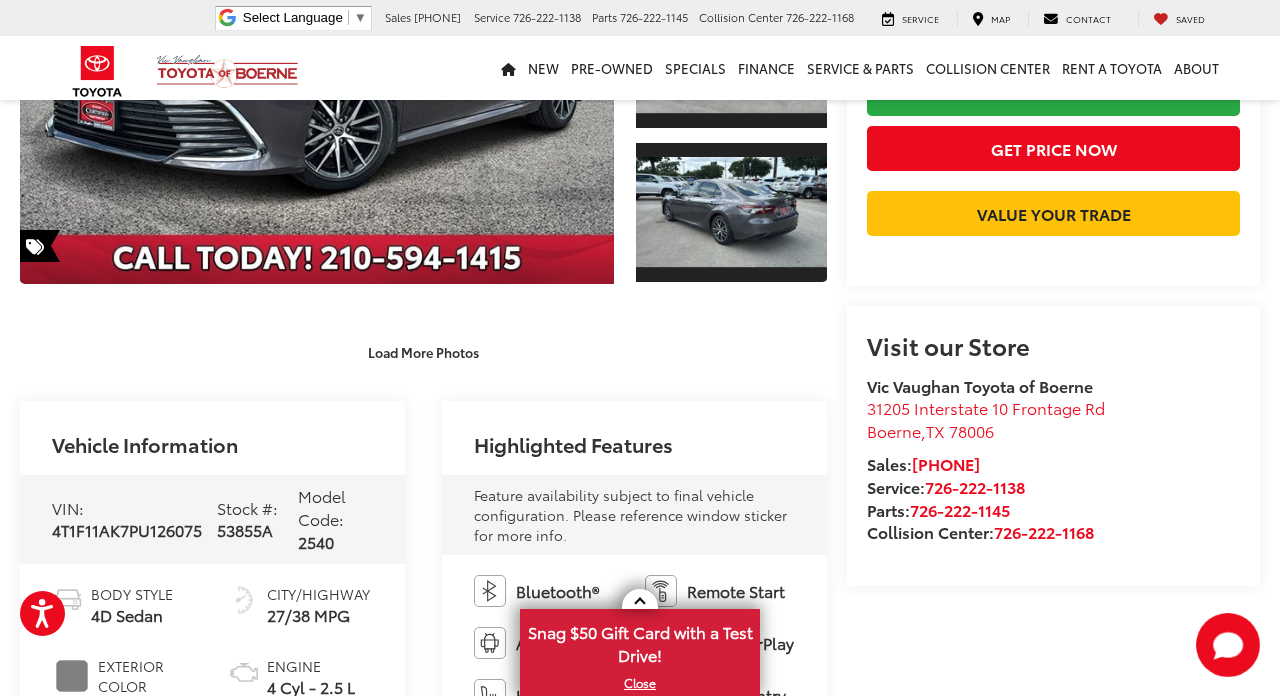 scroll, scrollTop: 0, scrollLeft: 0, axis: both 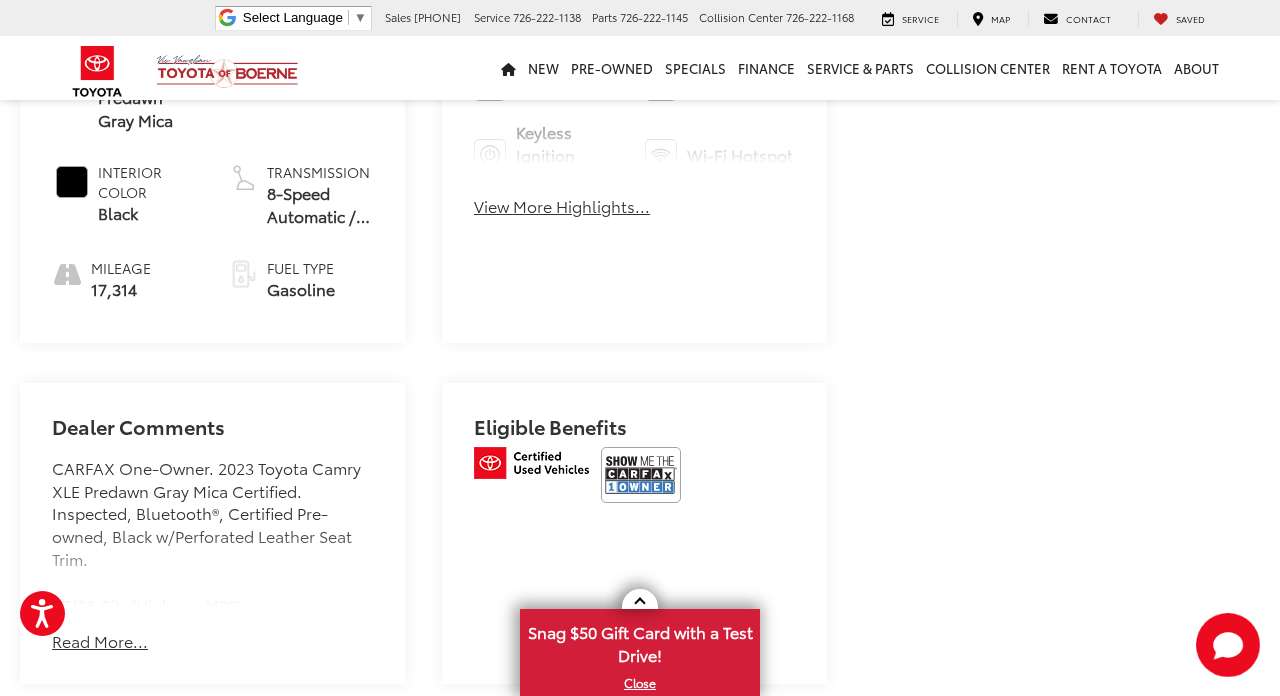 click at bounding box center (641, 475) 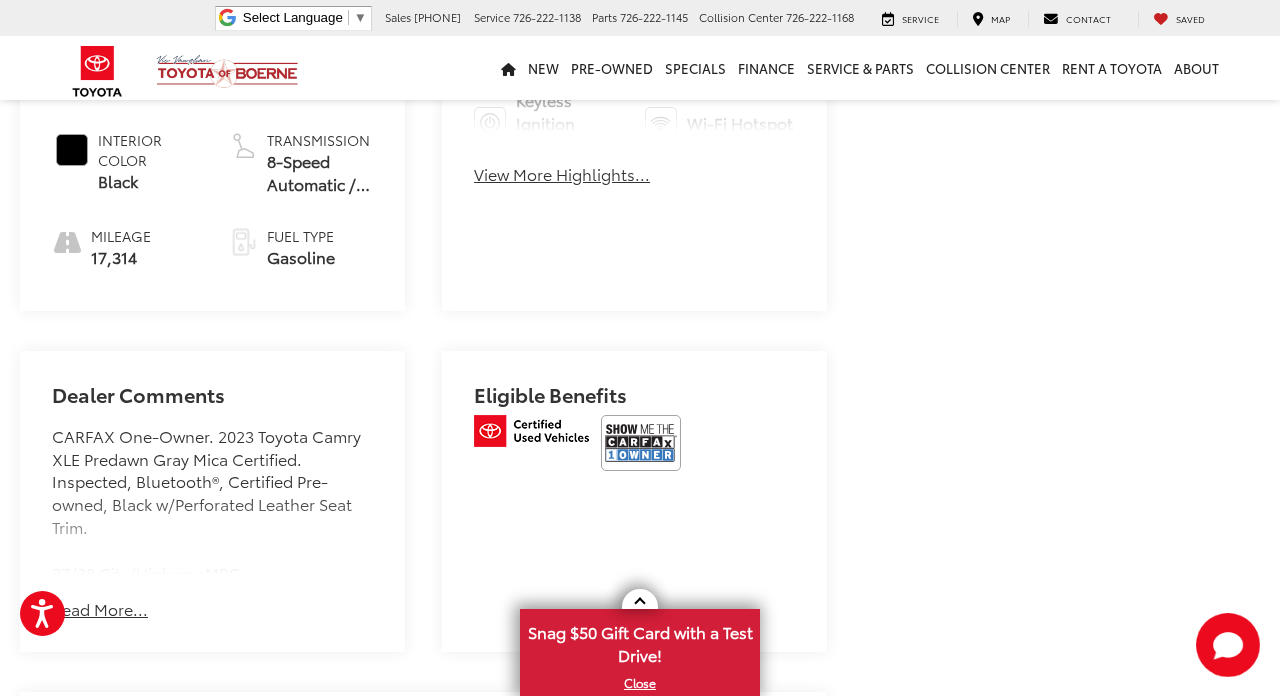 scroll, scrollTop: 1028, scrollLeft: 0, axis: vertical 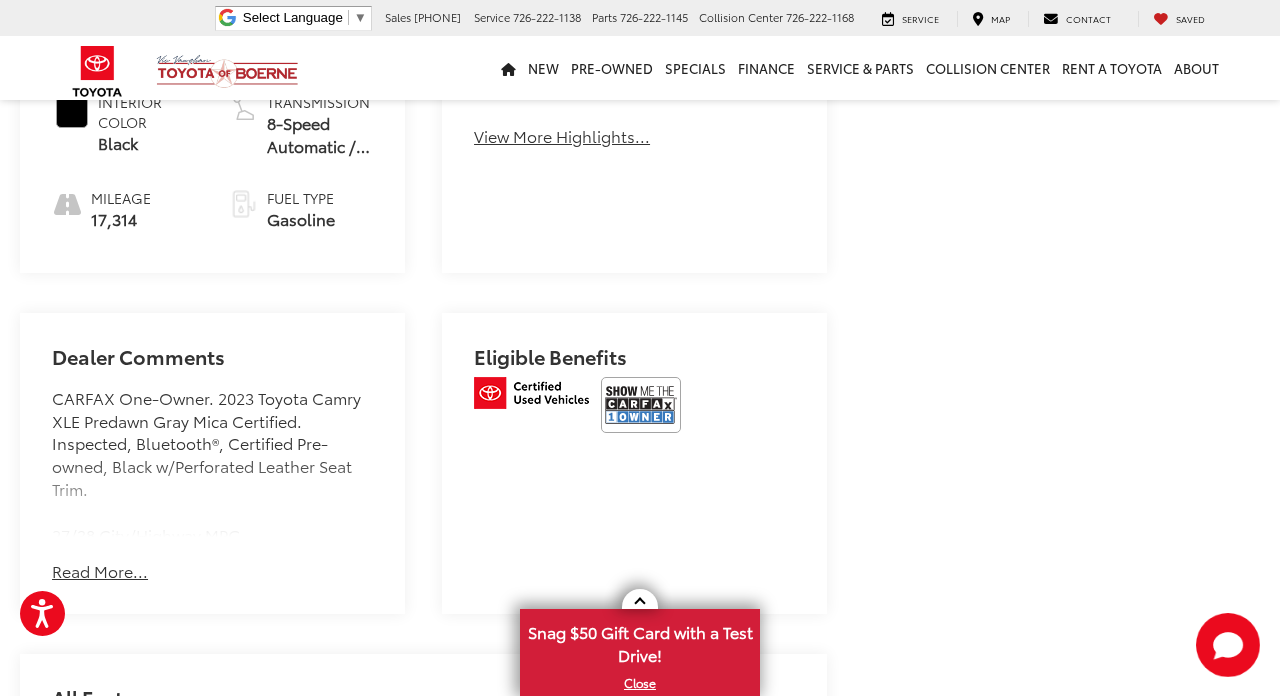 click on "Read More..." at bounding box center (100, 571) 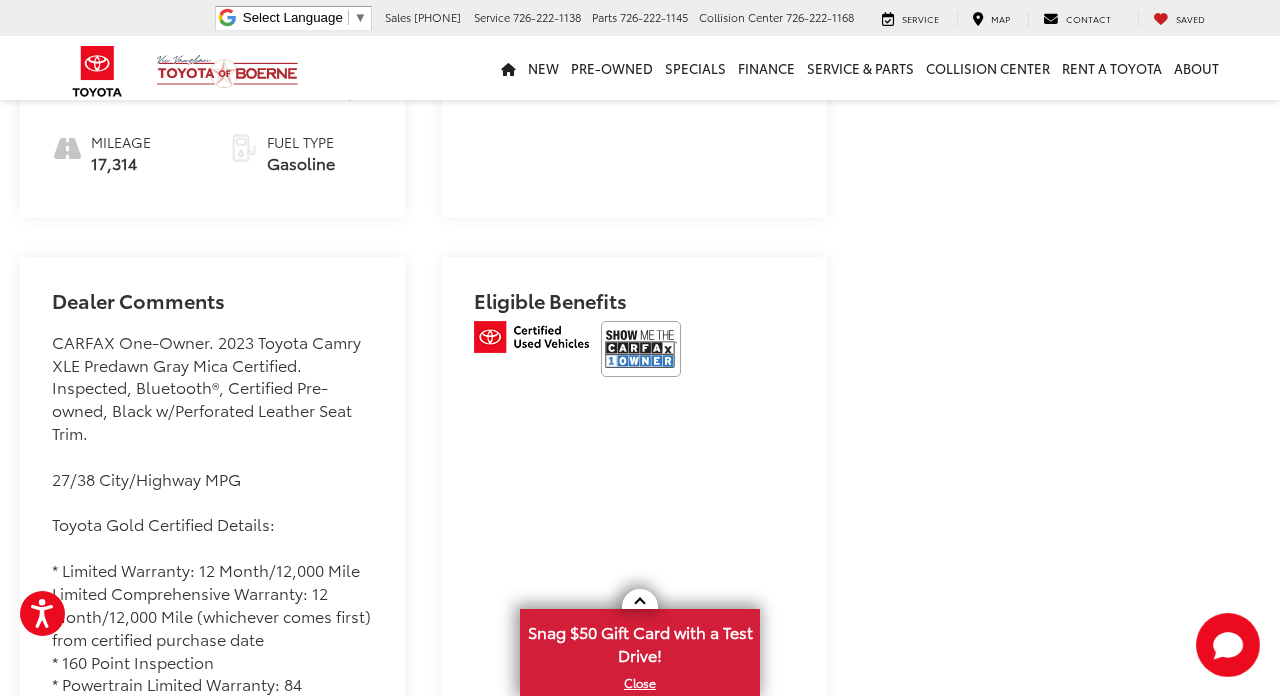 scroll, scrollTop: 1197, scrollLeft: 0, axis: vertical 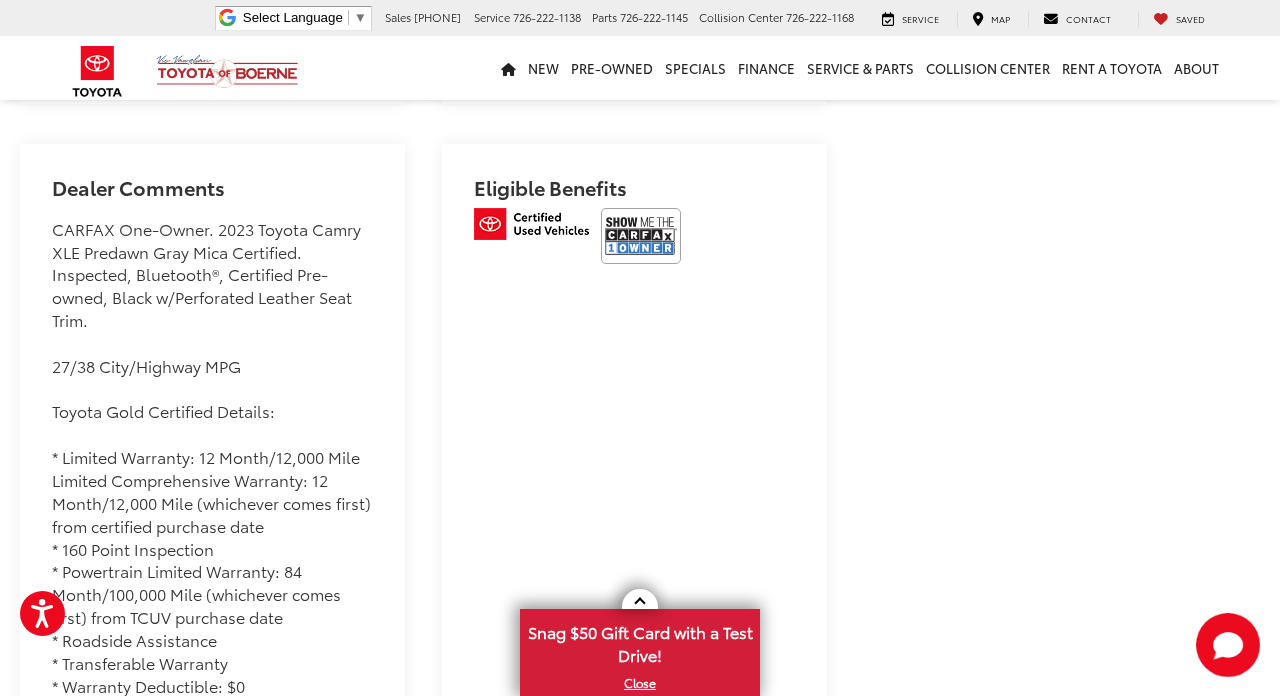 click at bounding box center [641, 236] 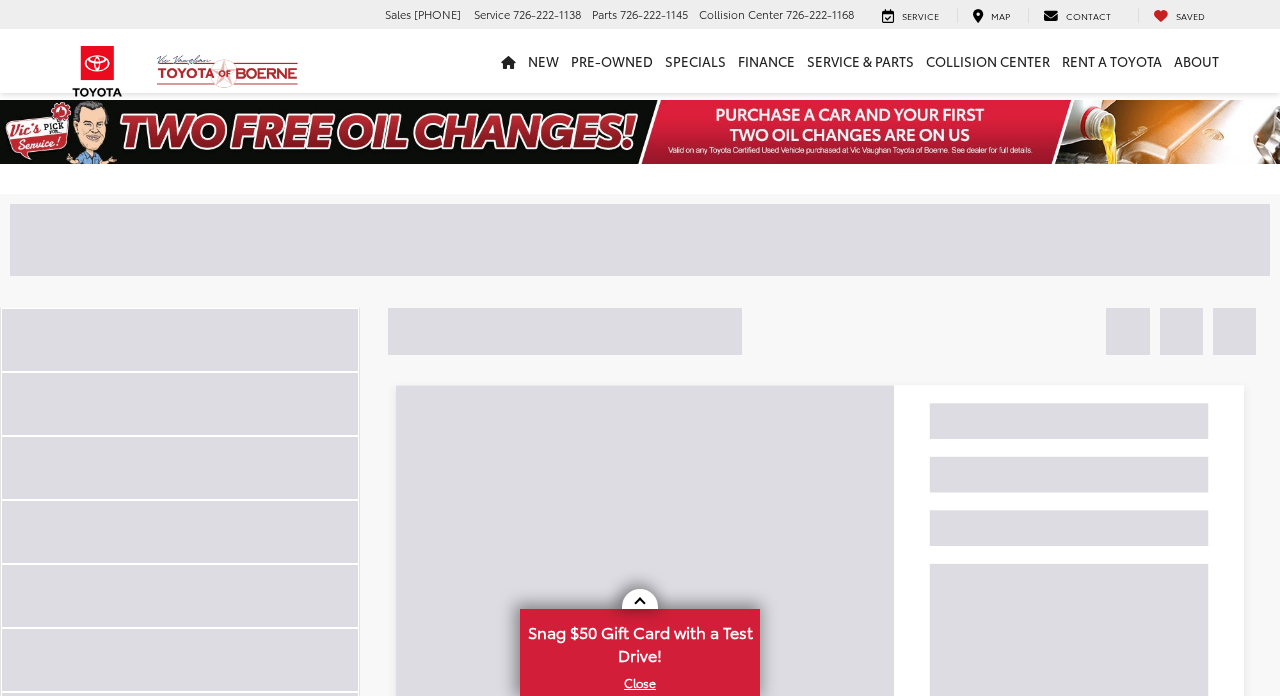 scroll, scrollTop: 0, scrollLeft: 0, axis: both 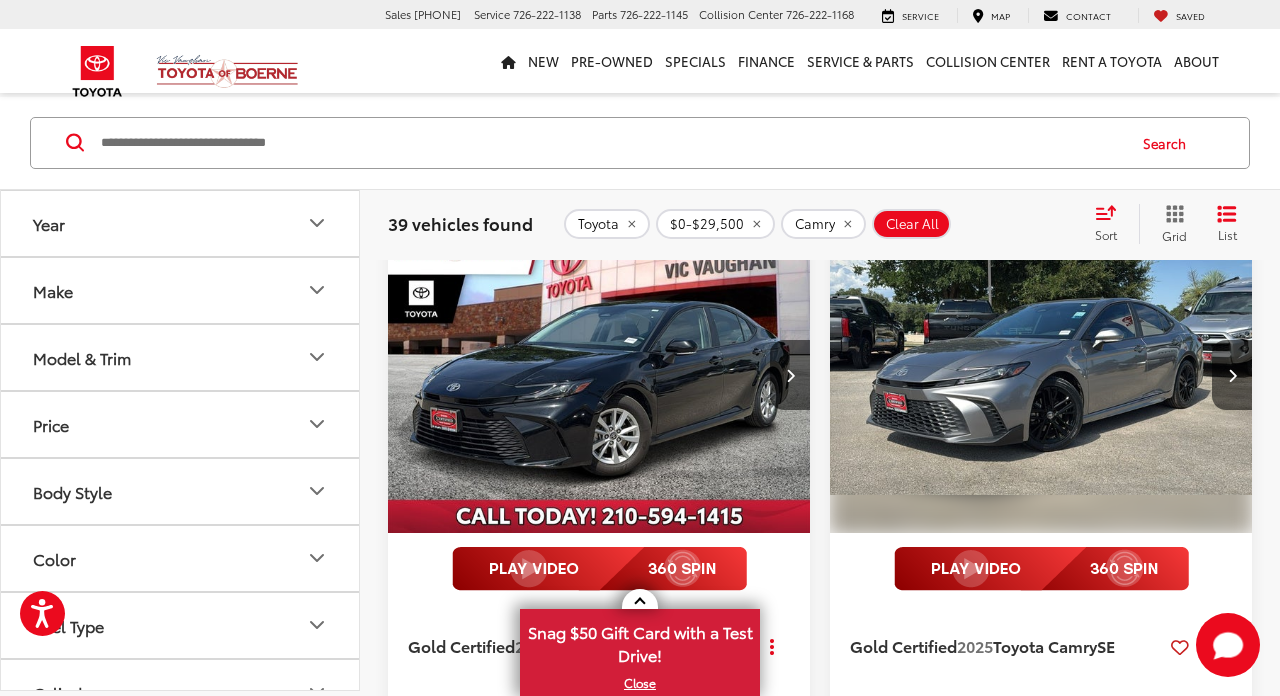 click at bounding box center [1041, 375] 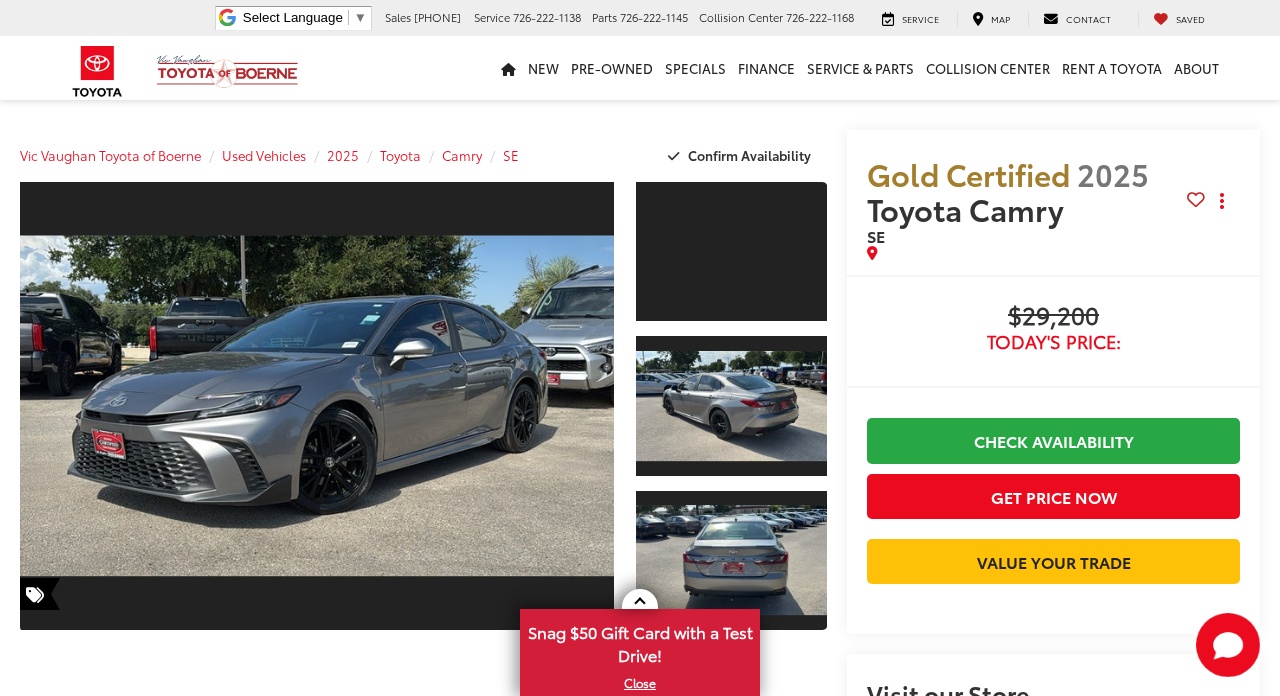scroll, scrollTop: 463, scrollLeft: 0, axis: vertical 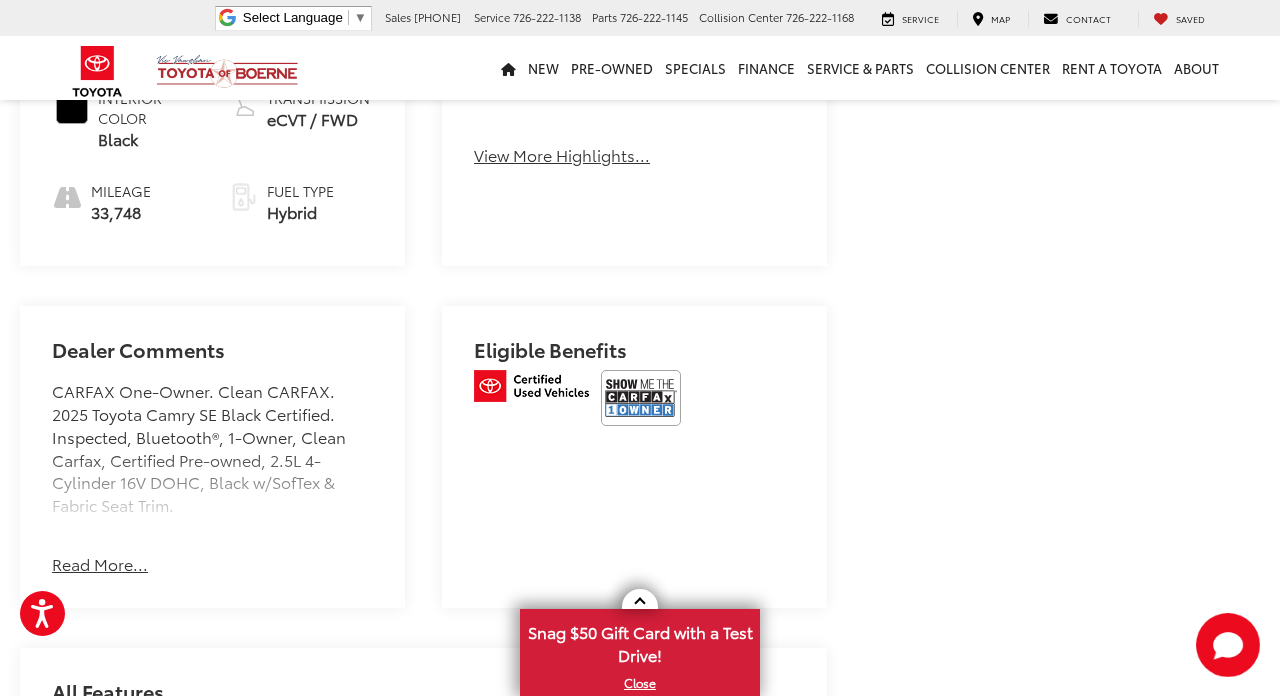 click at bounding box center [641, 398] 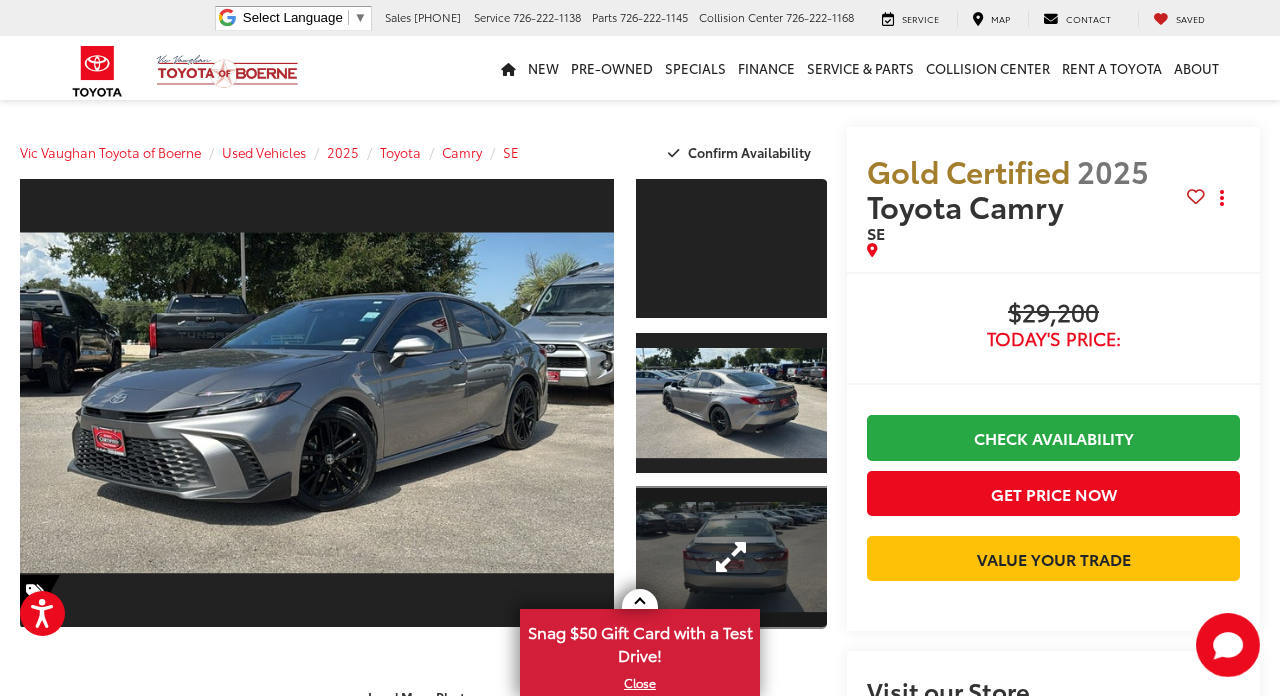 scroll, scrollTop: 6, scrollLeft: 0, axis: vertical 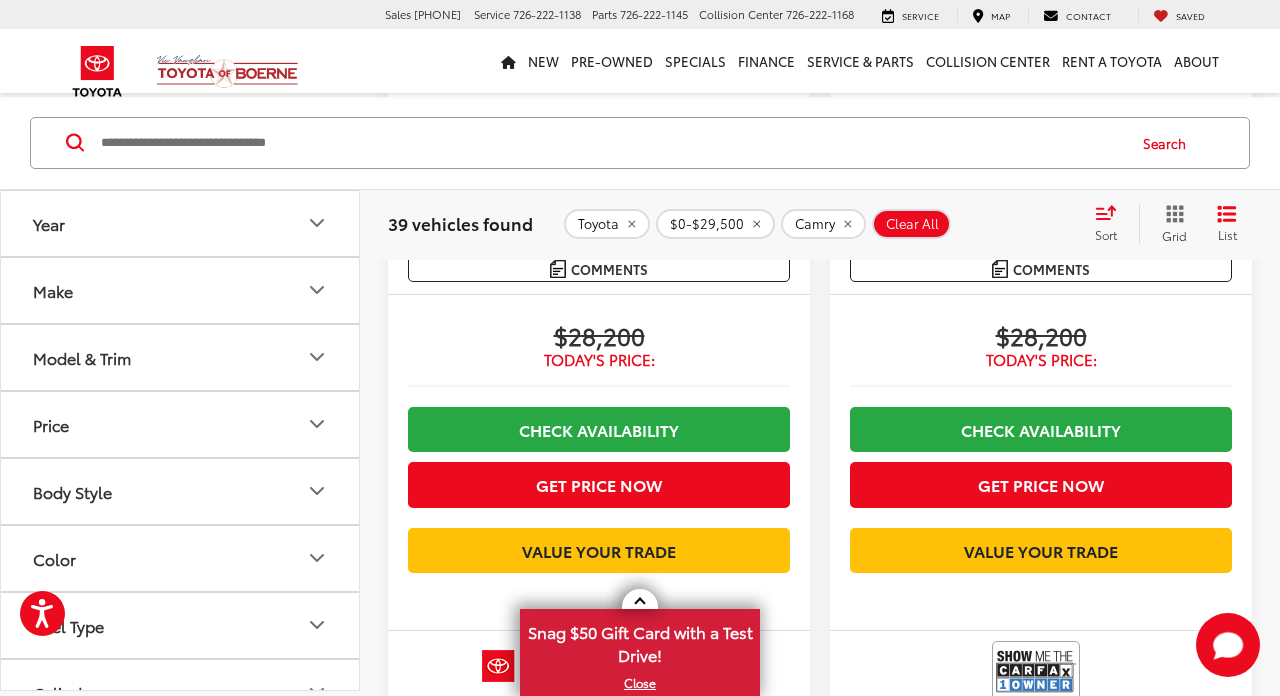 click 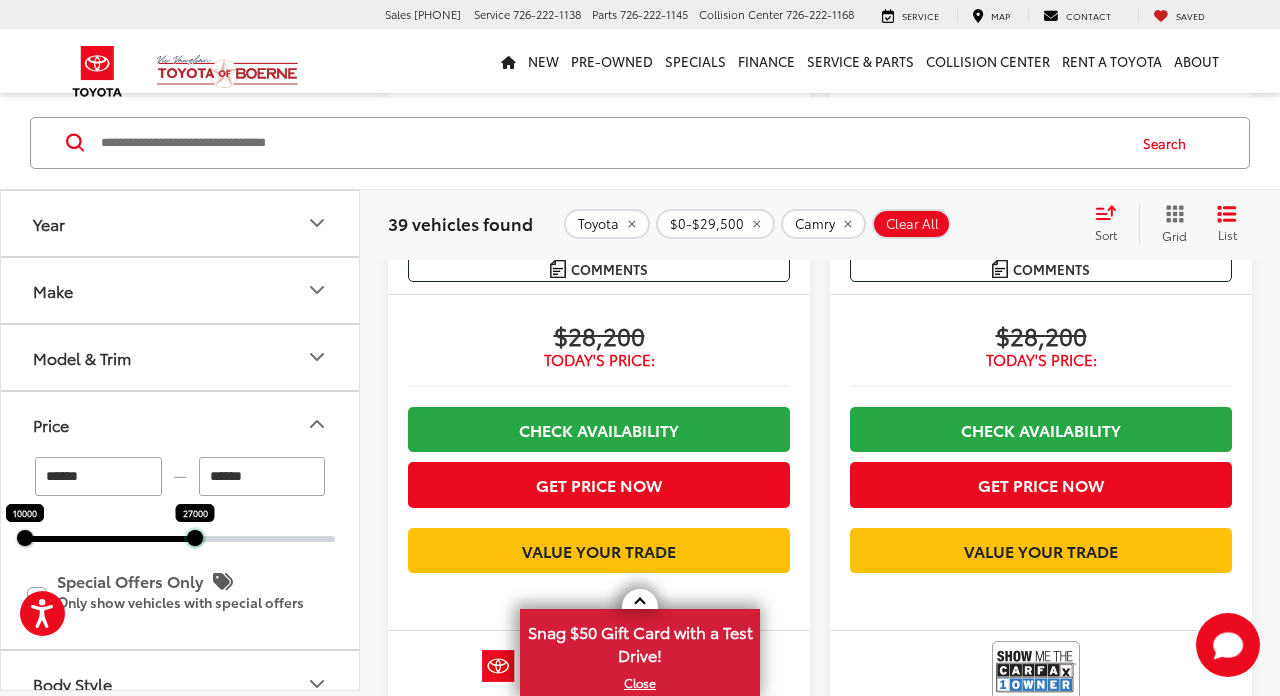 drag, startPoint x: 224, startPoint y: 533, endPoint x: 199, endPoint y: 535, distance: 25.079872 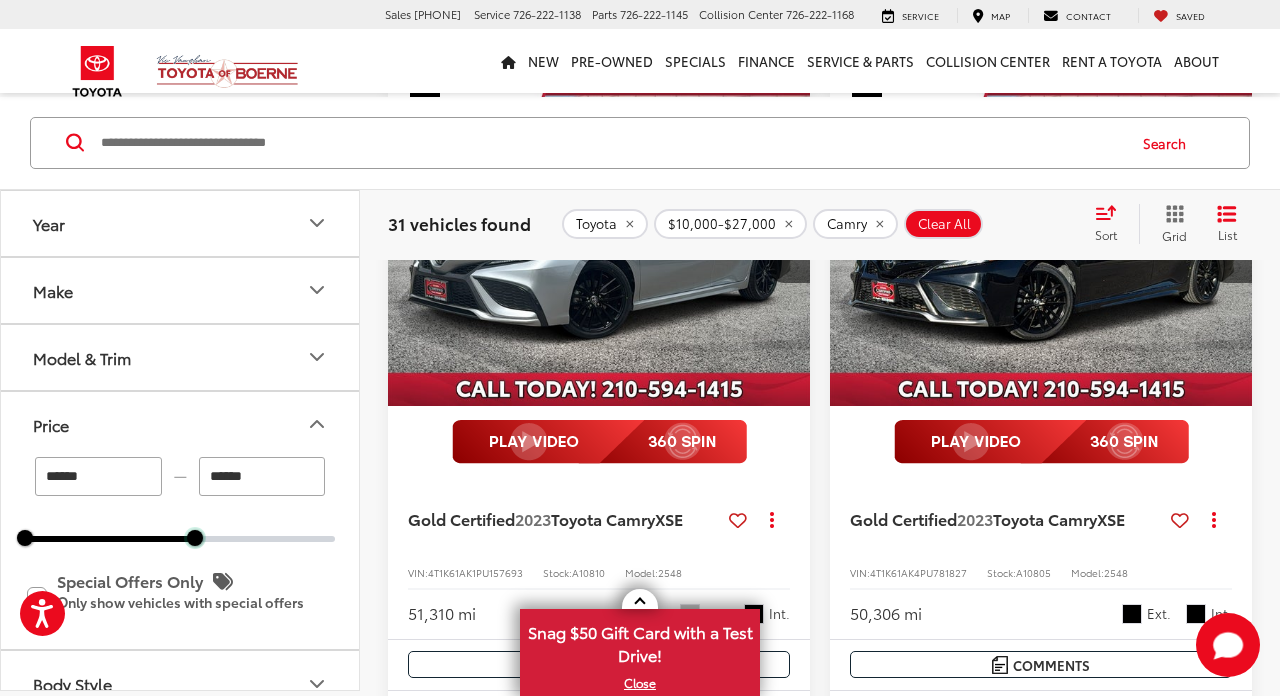 scroll, scrollTop: 274, scrollLeft: 0, axis: vertical 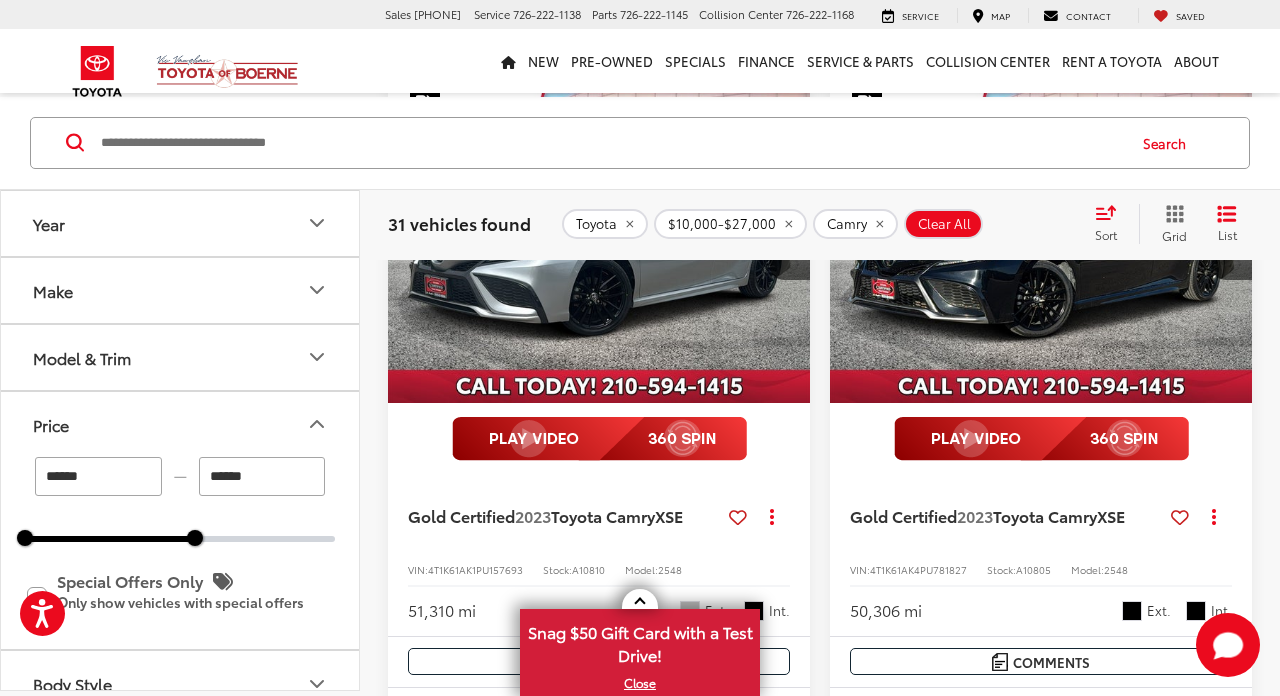 click at bounding box center (599, 245) 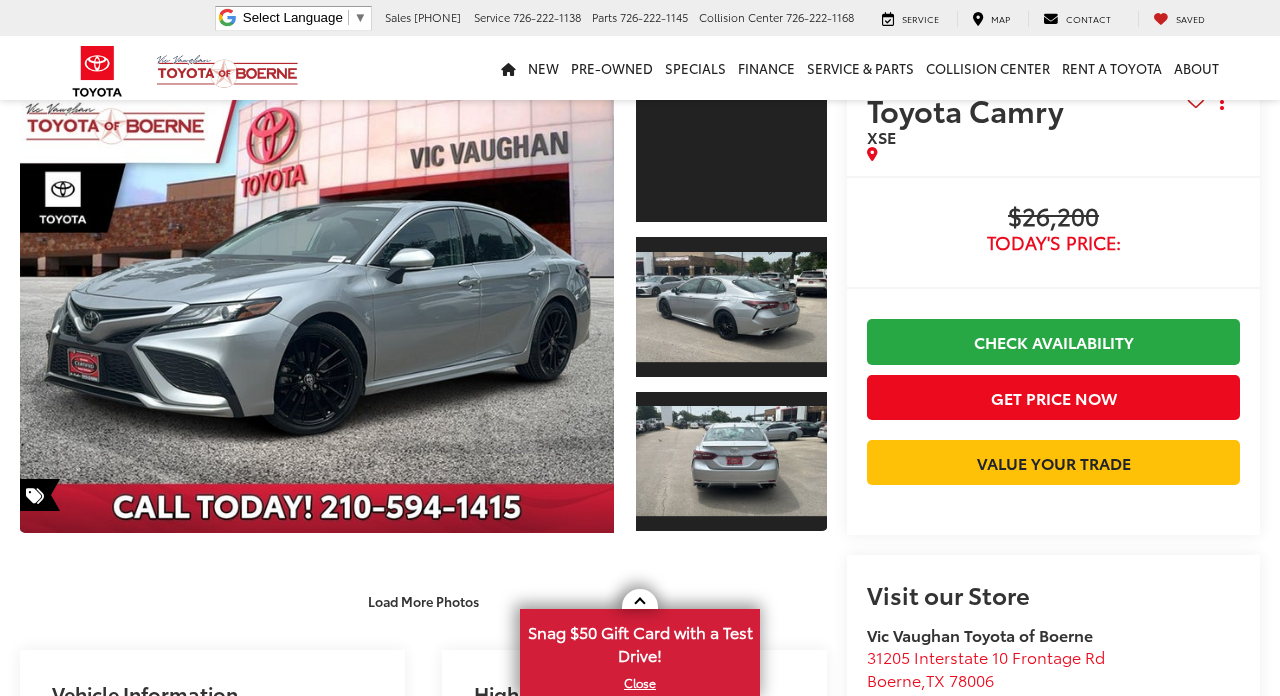 scroll, scrollTop: 385, scrollLeft: 0, axis: vertical 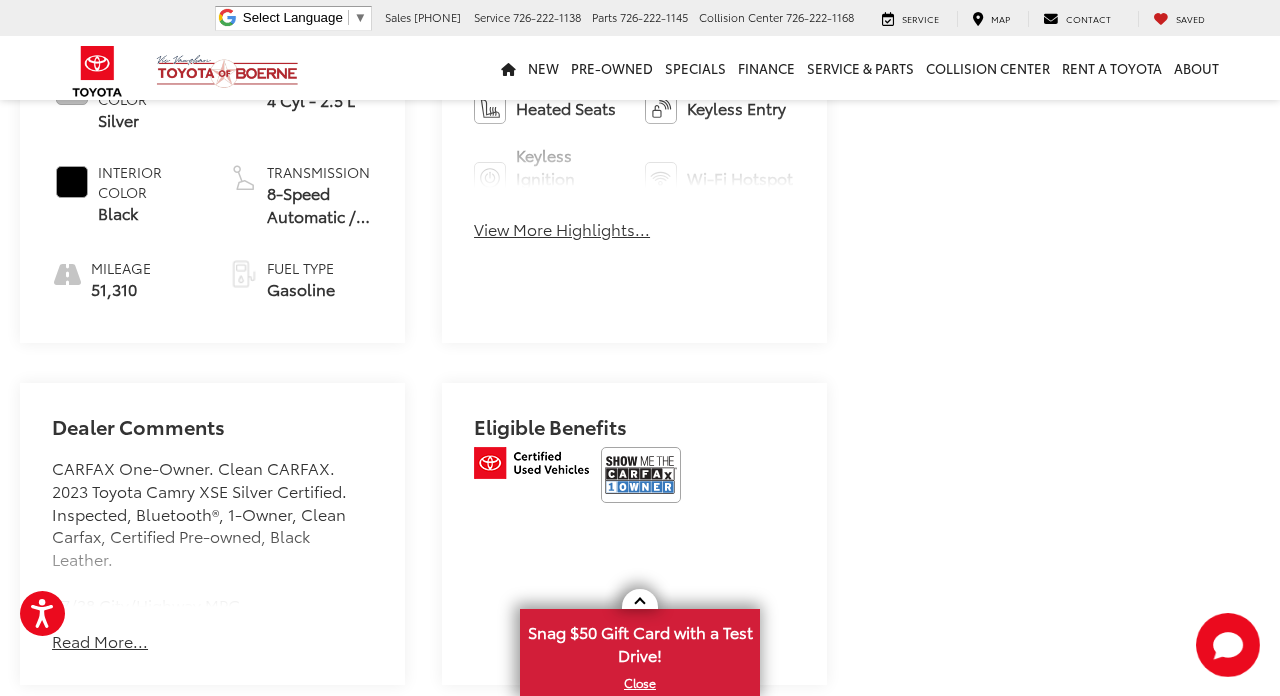 click at bounding box center (641, 475) 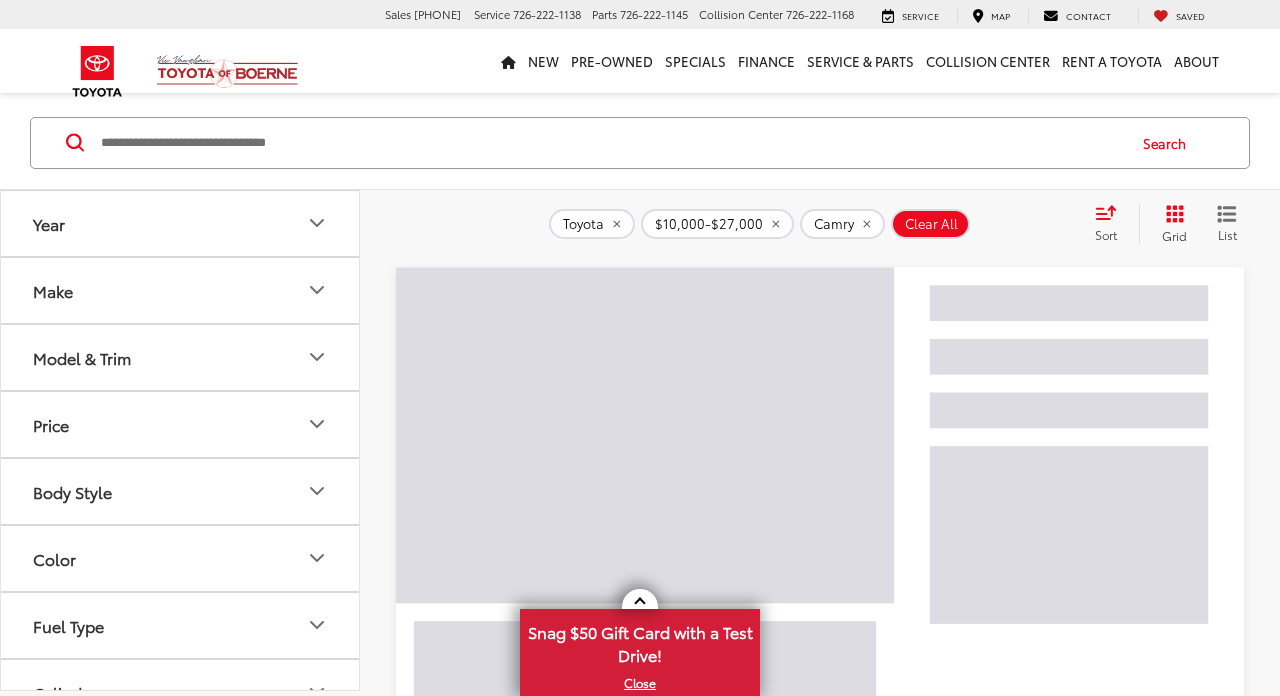 scroll, scrollTop: 97, scrollLeft: 0, axis: vertical 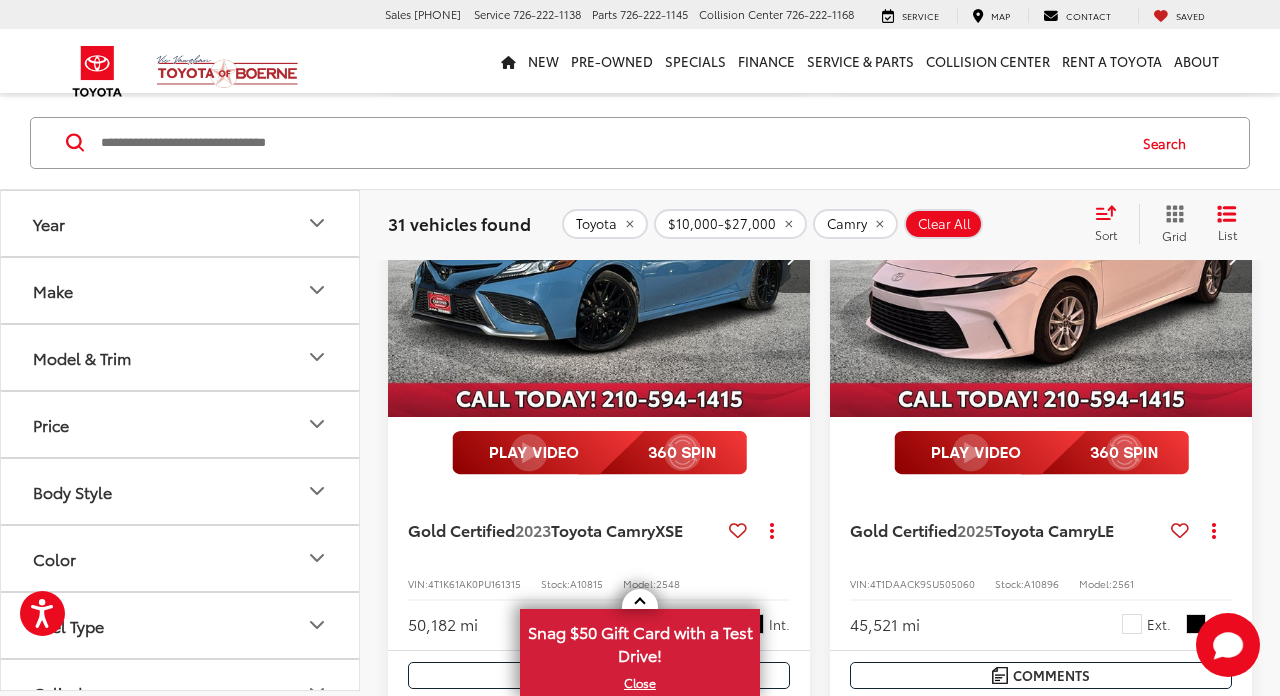 click at bounding box center (599, 259) 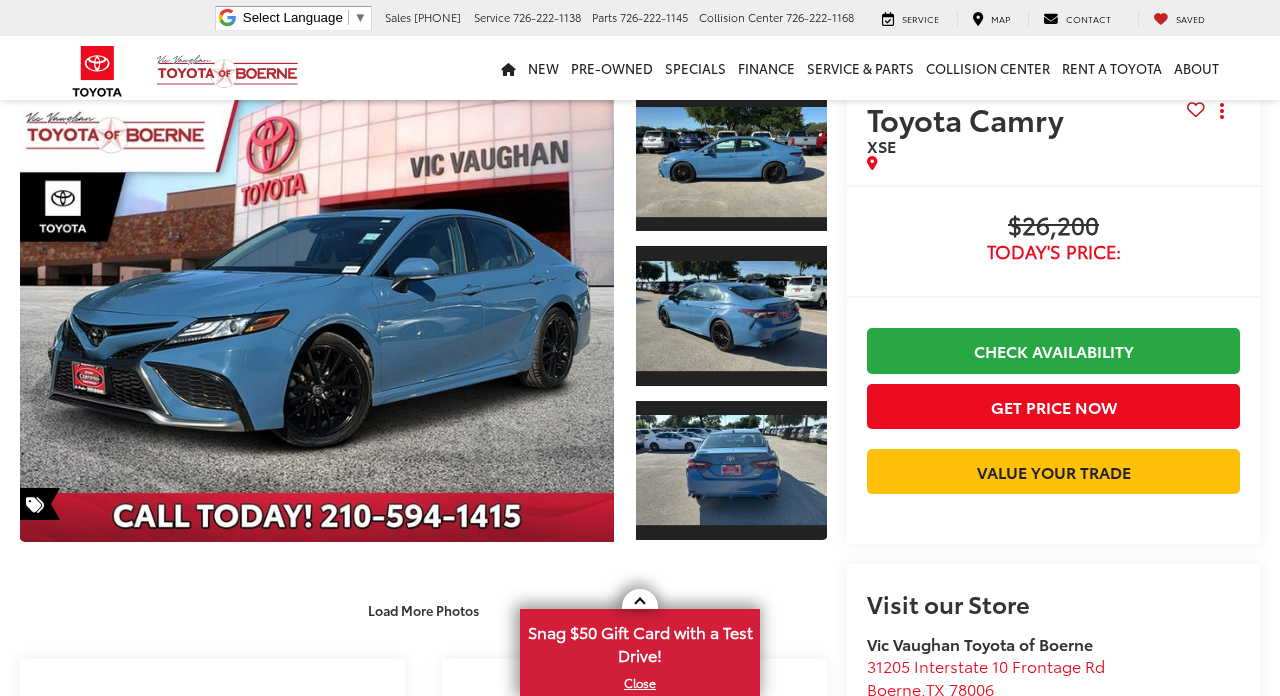 scroll, scrollTop: 701, scrollLeft: 0, axis: vertical 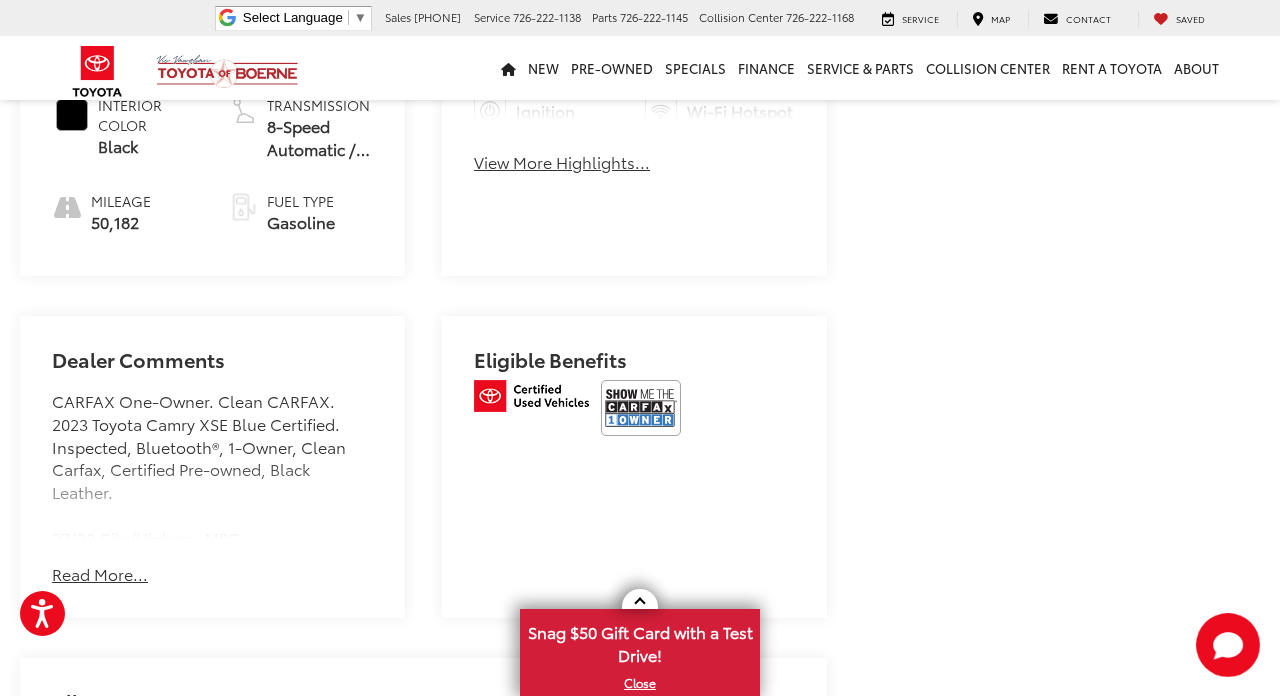 click at bounding box center (641, 408) 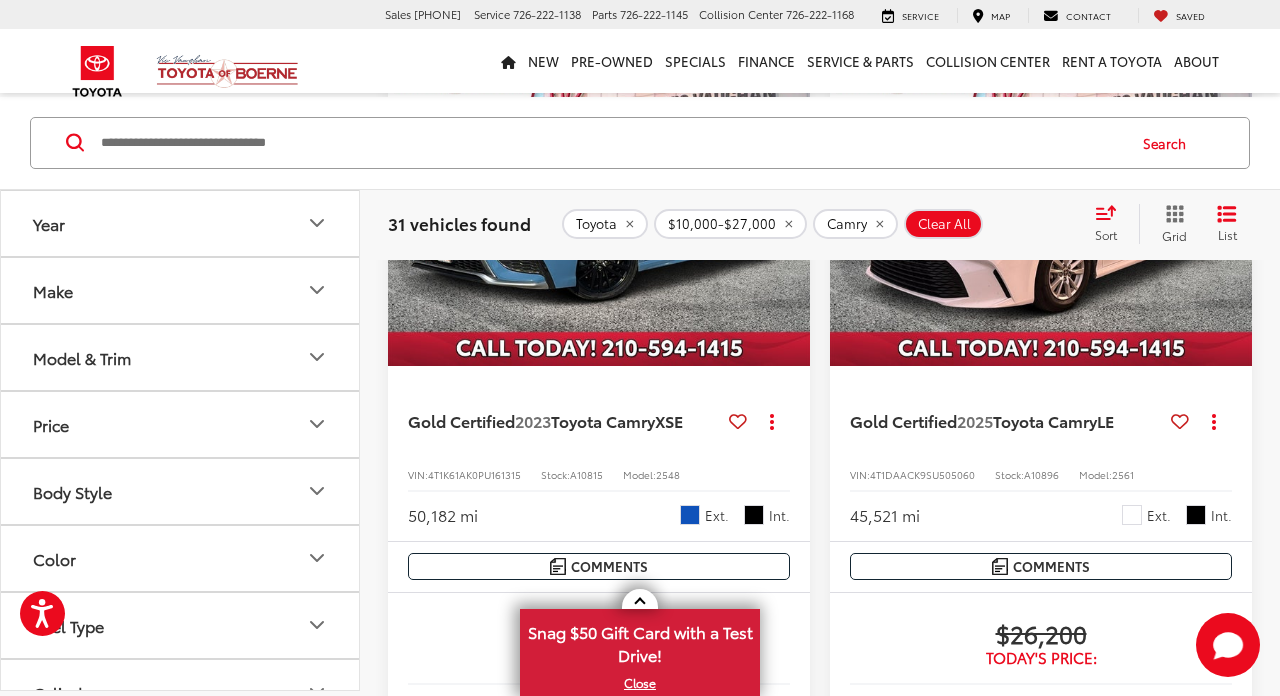 scroll, scrollTop: 1347, scrollLeft: 0, axis: vertical 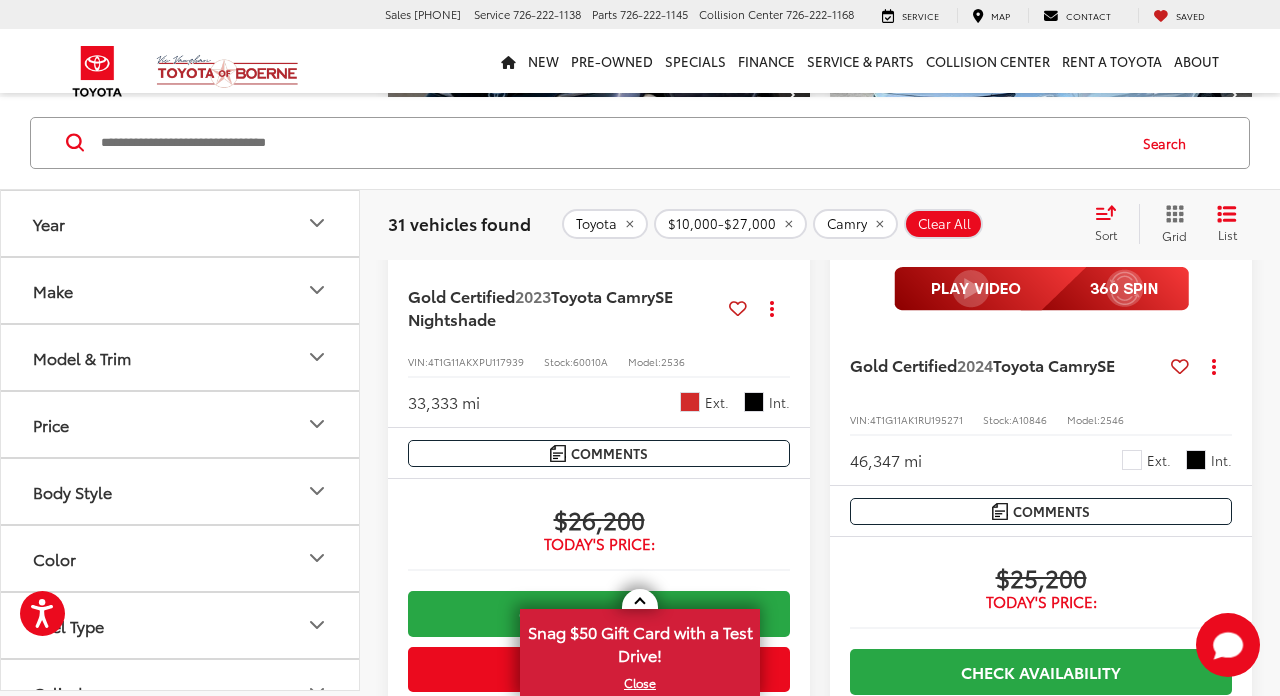 click 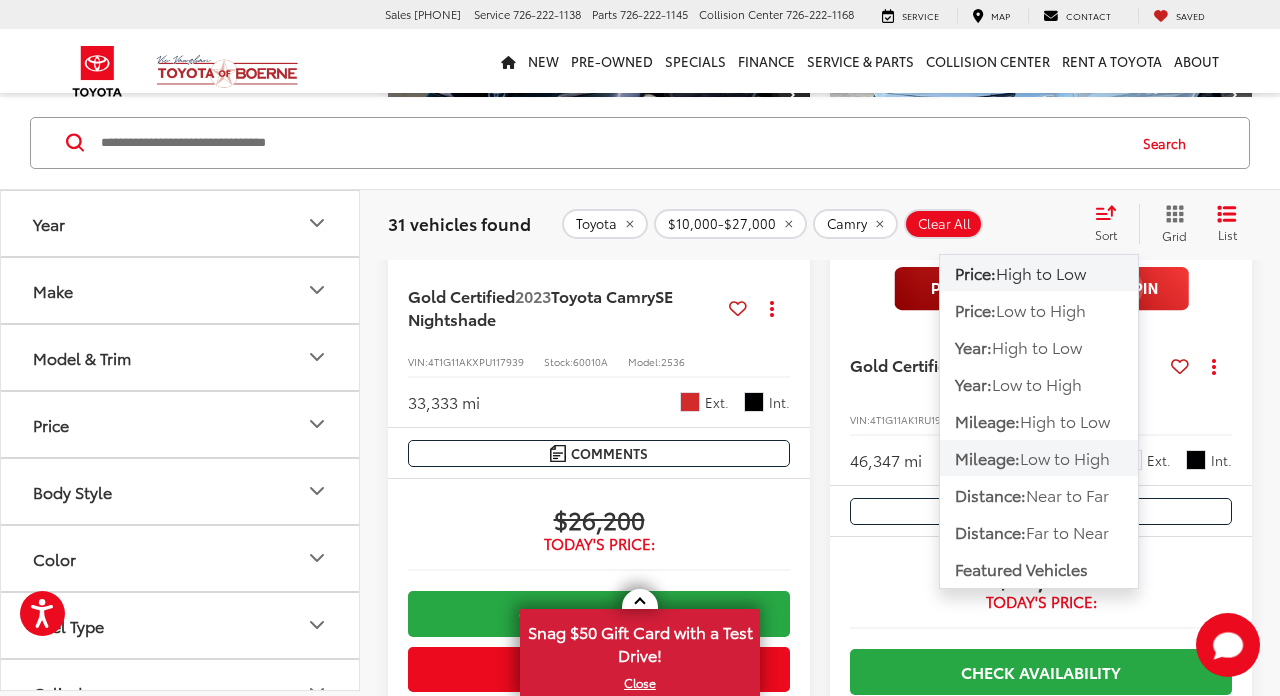 click on "Low to High" at bounding box center [1065, 456] 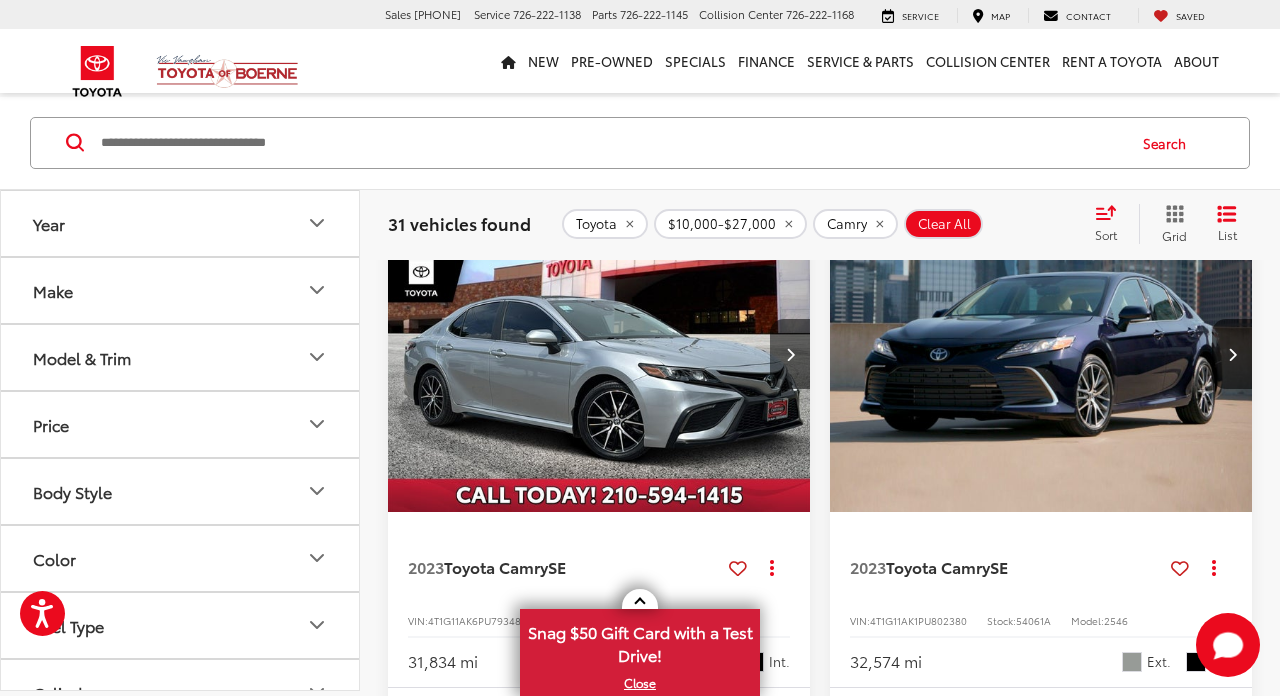 scroll, scrollTop: 163, scrollLeft: 0, axis: vertical 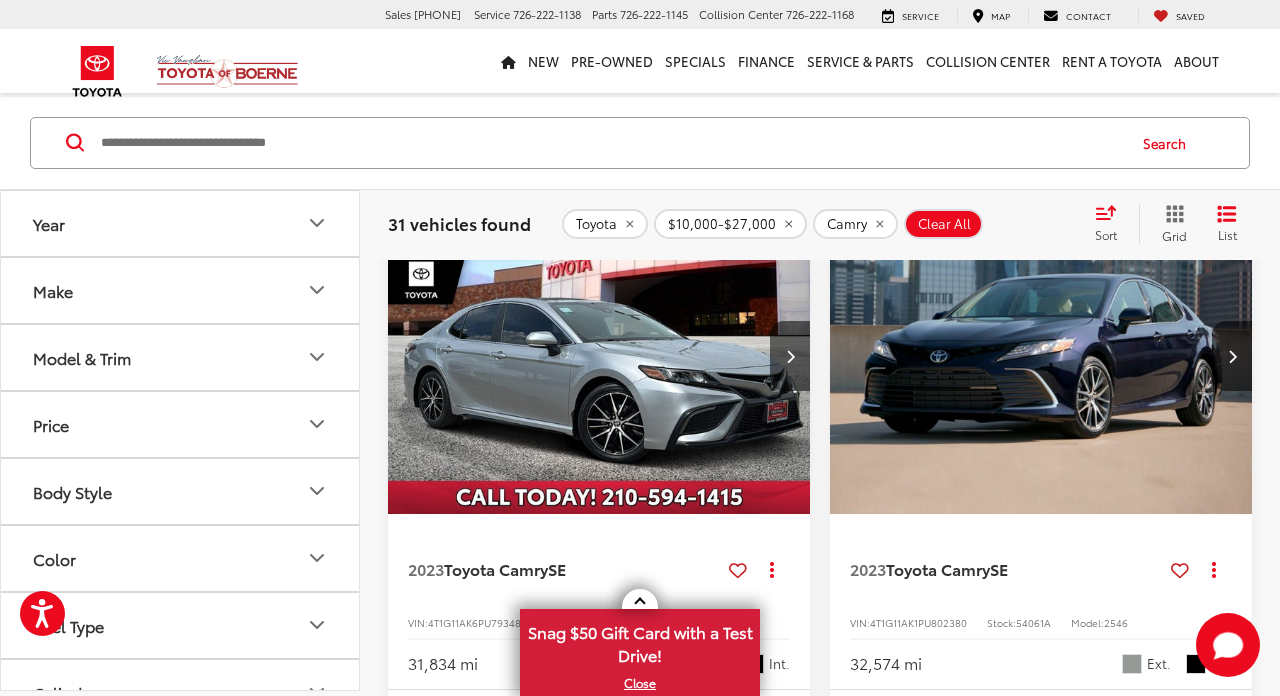 click at bounding box center (599, 356) 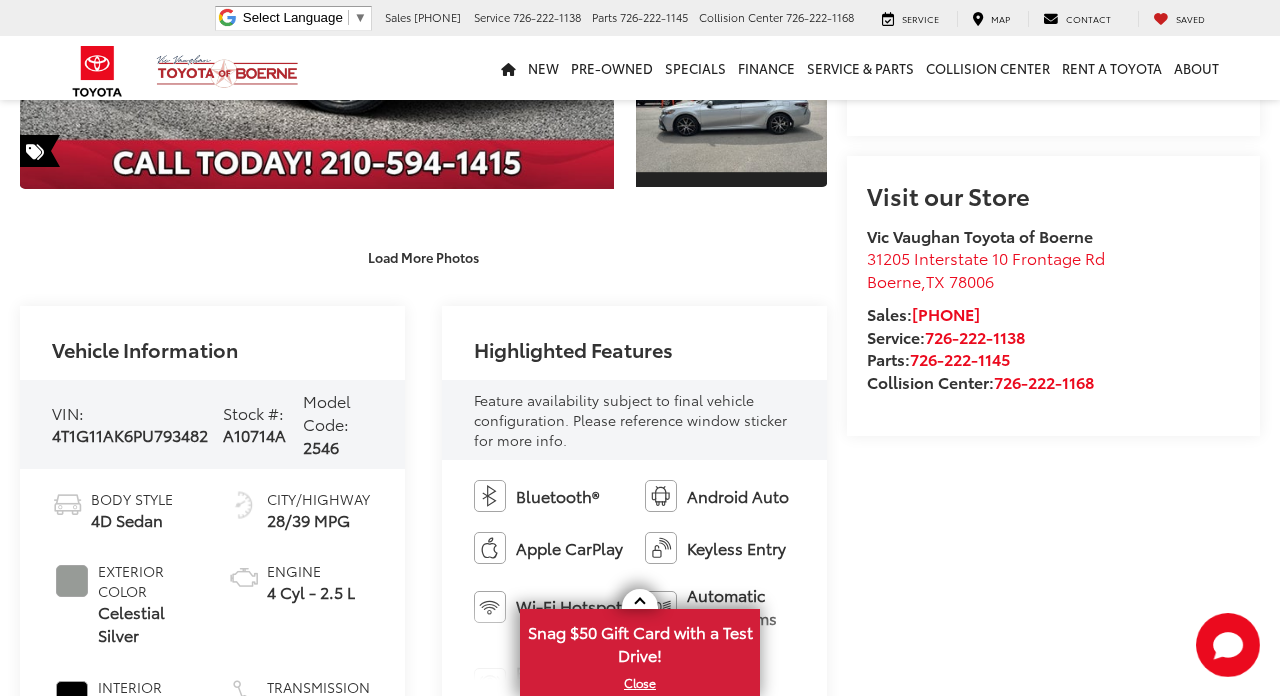 scroll, scrollTop: 571, scrollLeft: 0, axis: vertical 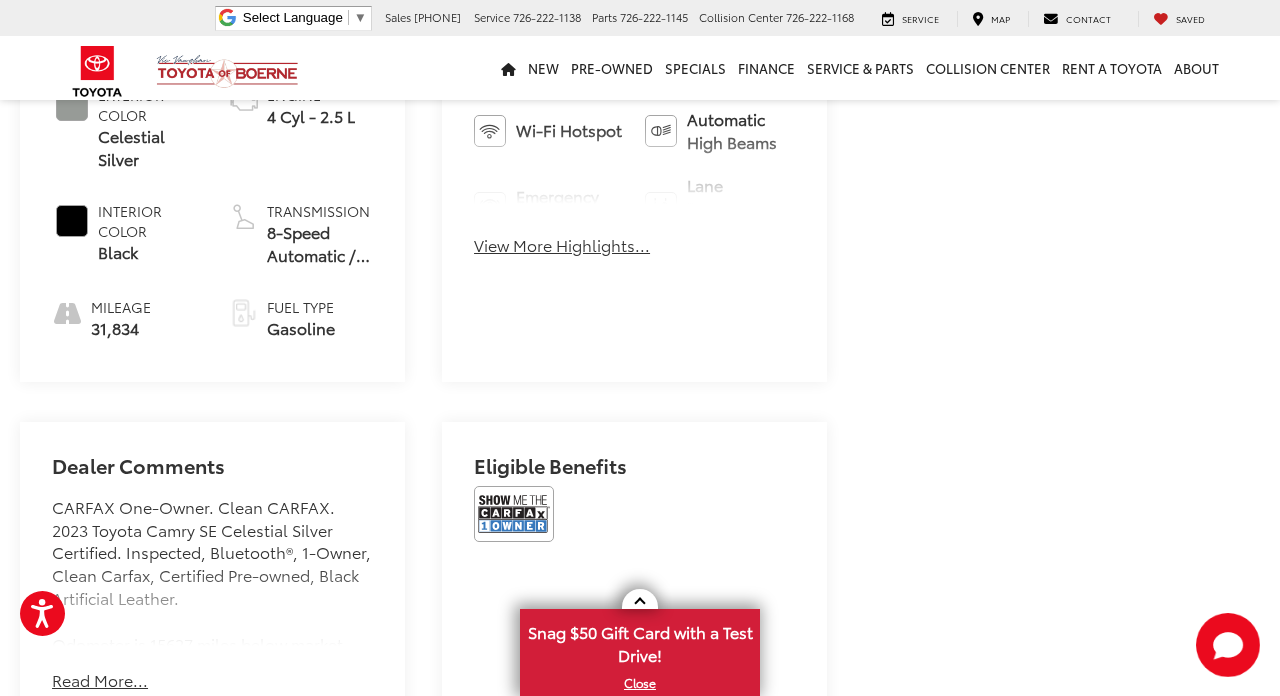 click at bounding box center (514, 514) 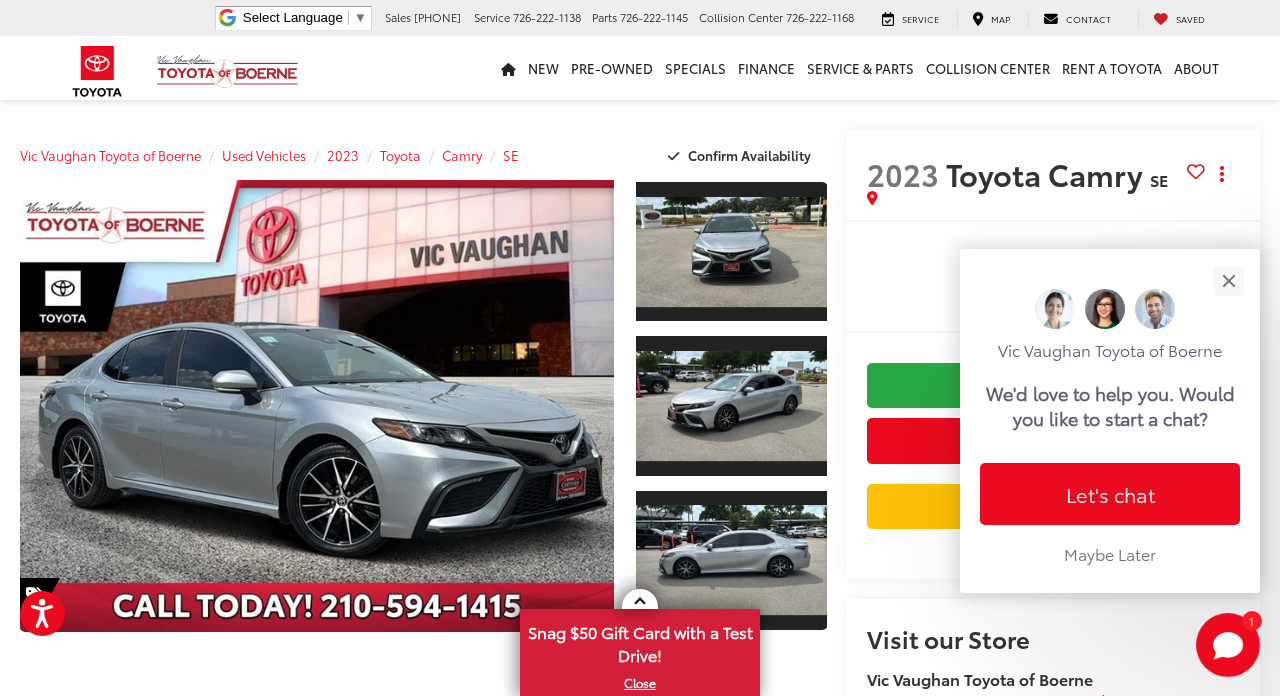 scroll, scrollTop: 1, scrollLeft: 0, axis: vertical 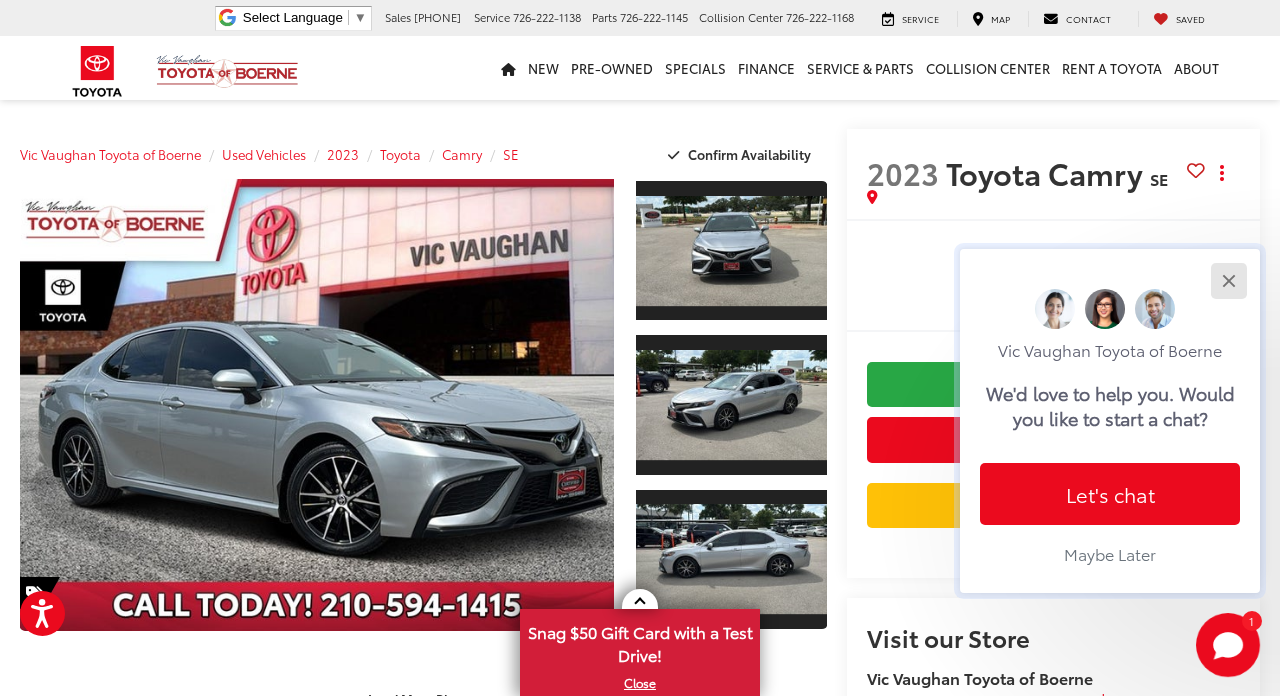 click at bounding box center [1228, 280] 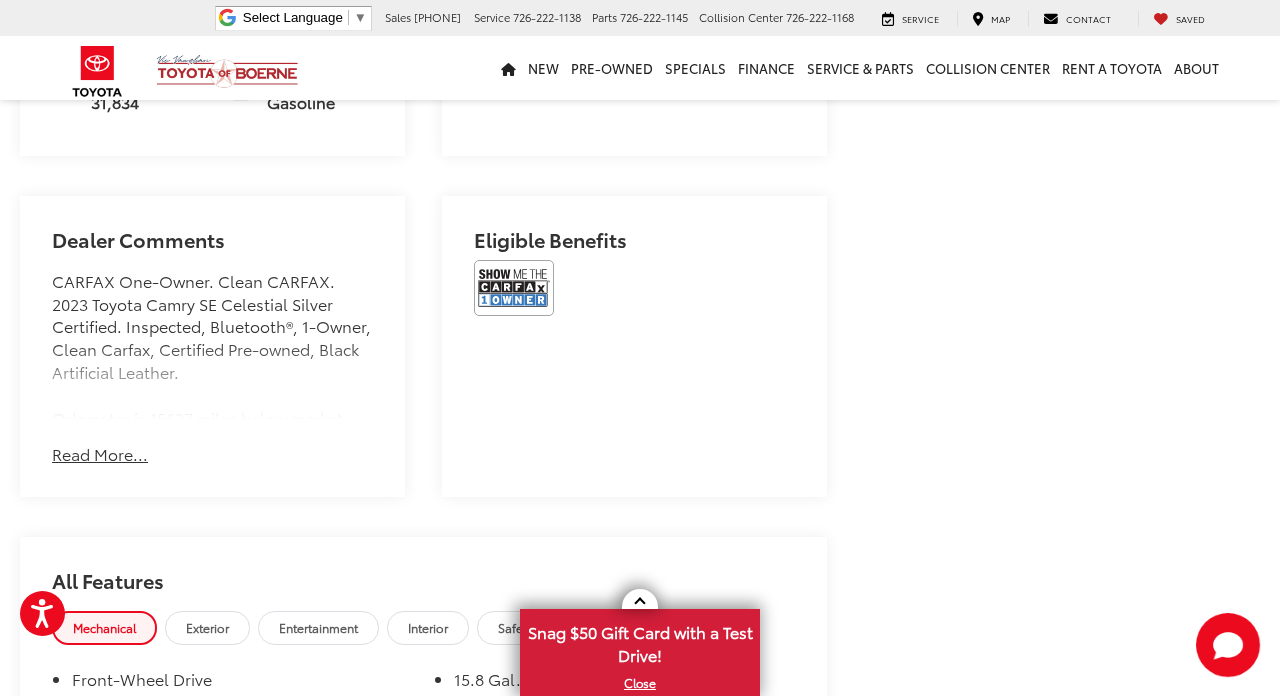 scroll, scrollTop: 1149, scrollLeft: 0, axis: vertical 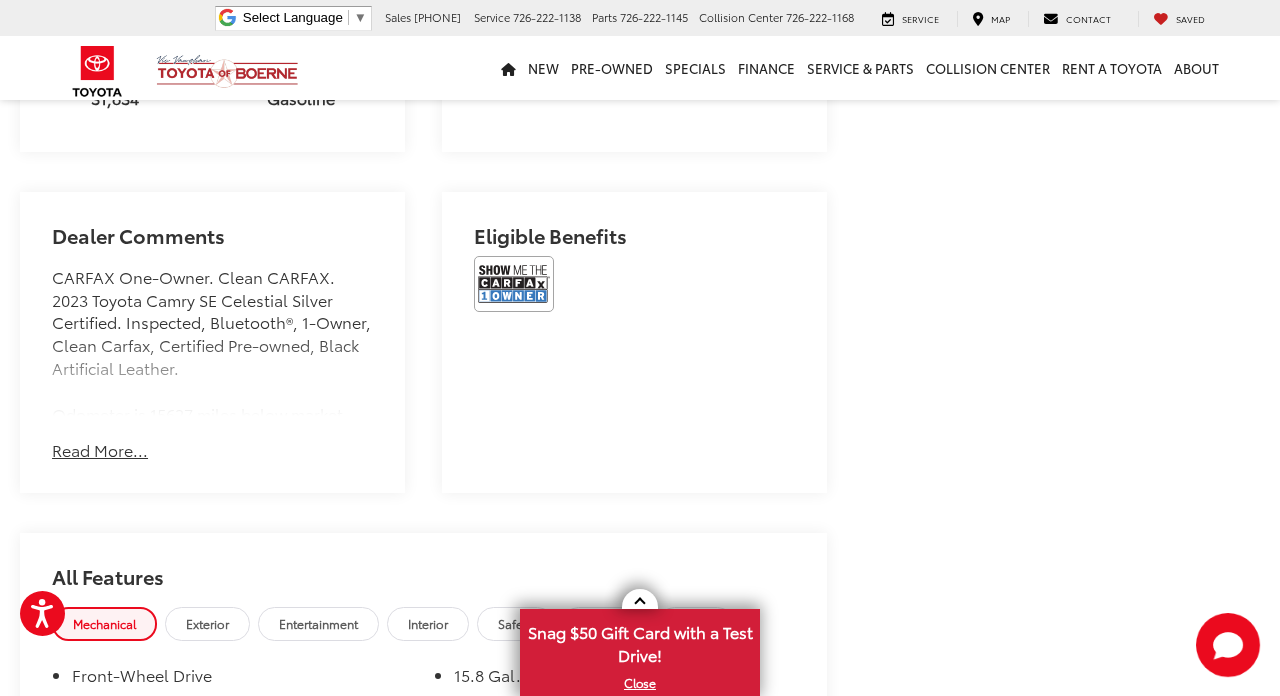 click on "Read More..." at bounding box center [100, 450] 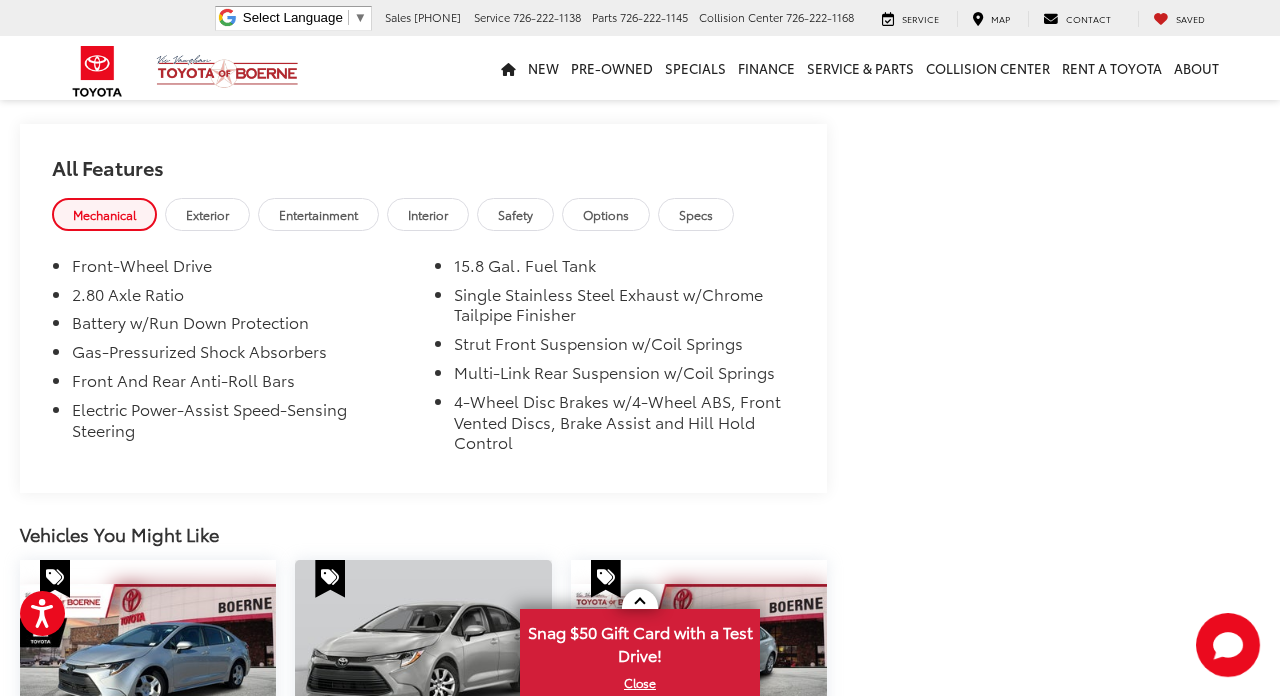 scroll, scrollTop: 2096, scrollLeft: 0, axis: vertical 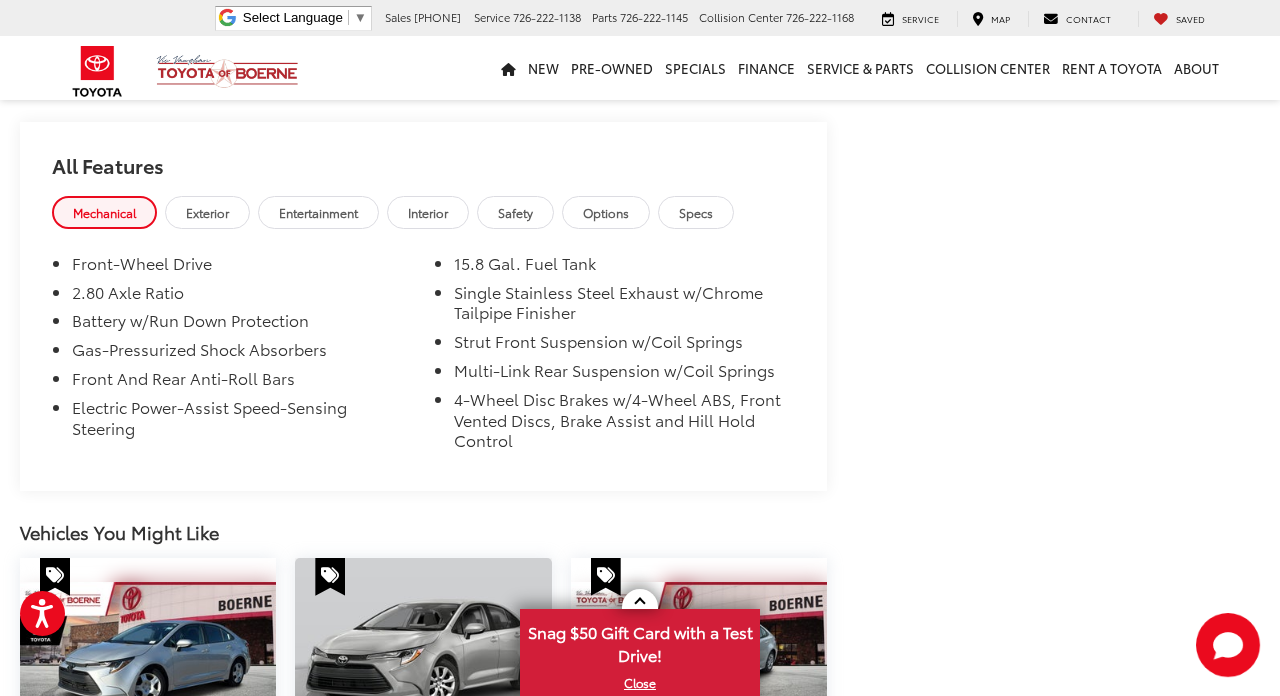 click on "Exterior" at bounding box center [207, 212] 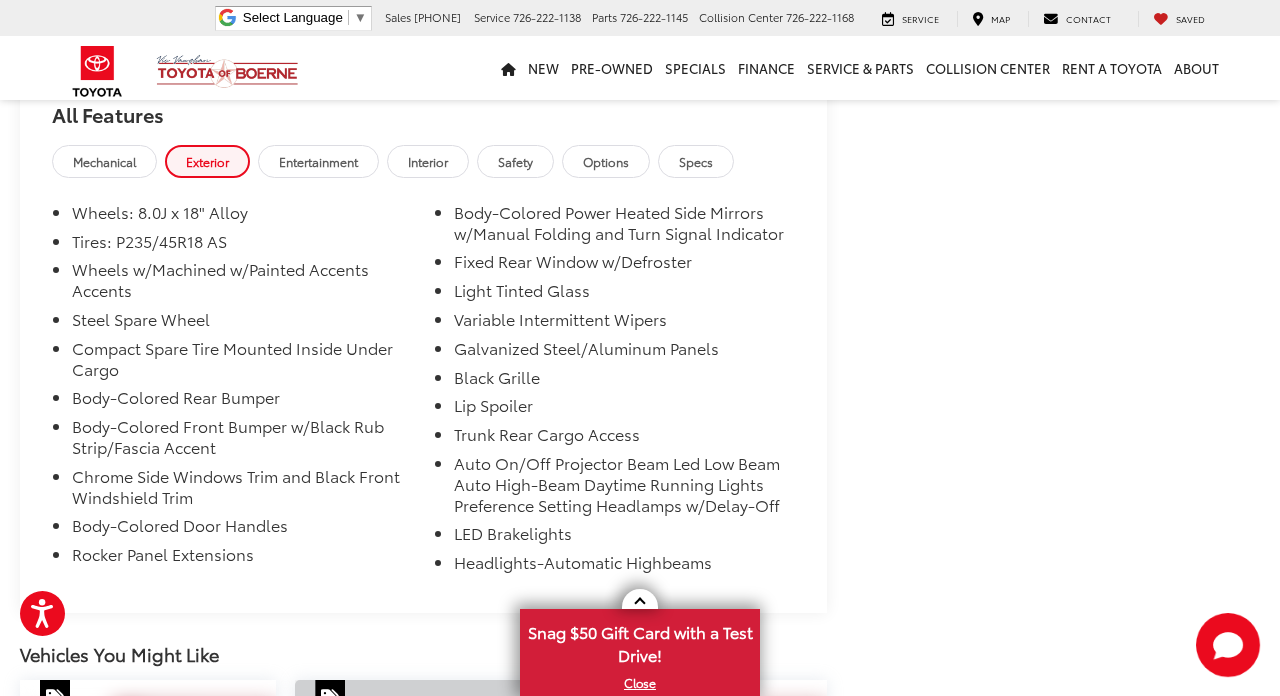 scroll, scrollTop: 2149, scrollLeft: 0, axis: vertical 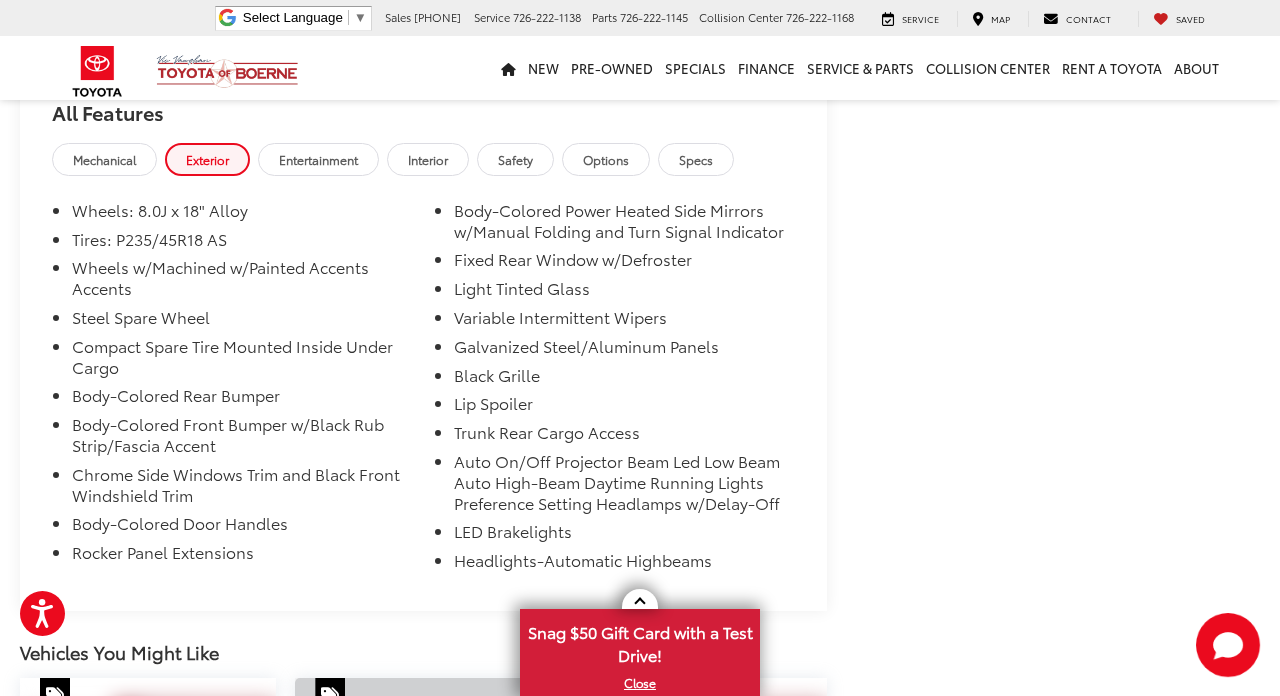 click on "Entertainment" at bounding box center (318, 159) 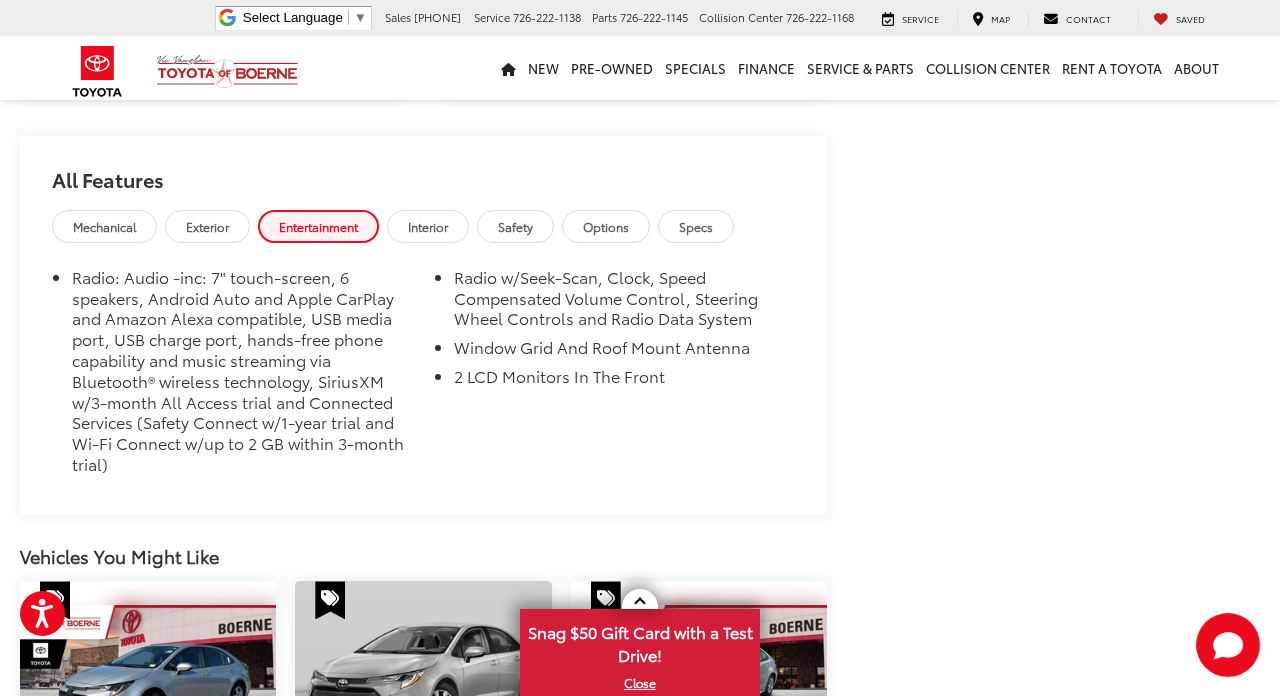scroll, scrollTop: 2073, scrollLeft: 0, axis: vertical 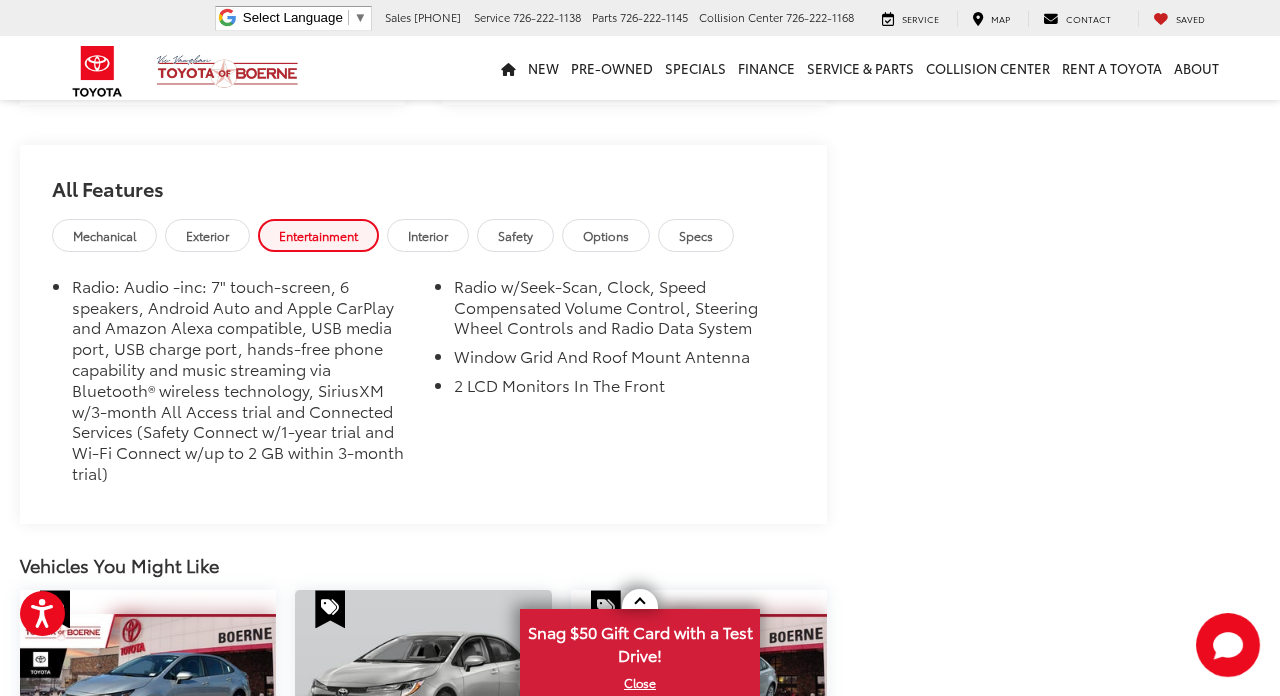 click on "Interior" at bounding box center [428, 235] 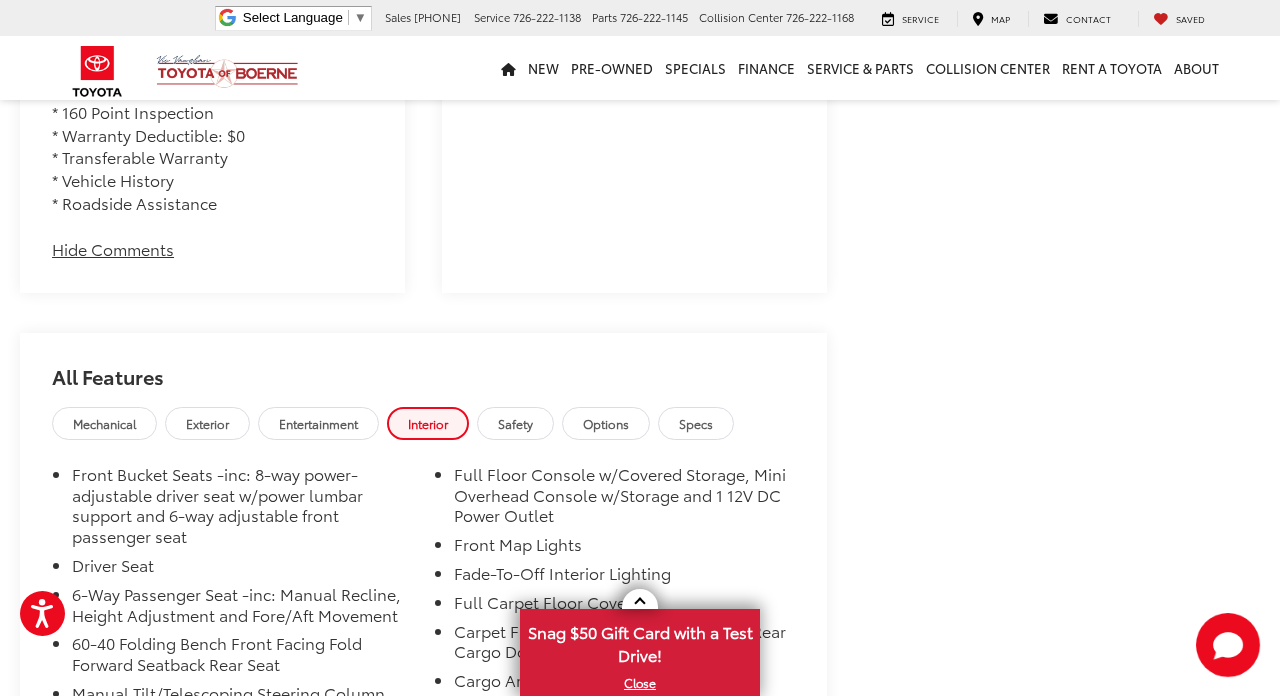 scroll, scrollTop: 1871, scrollLeft: 0, axis: vertical 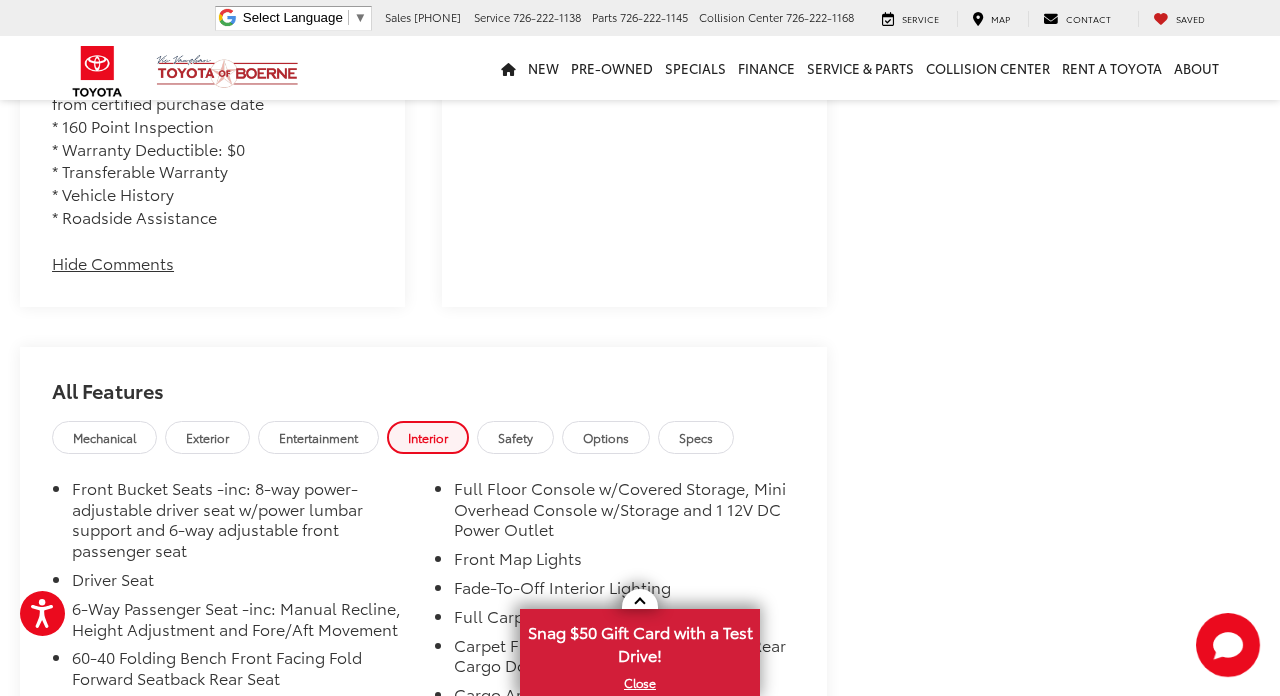 click on "Options" at bounding box center (606, 437) 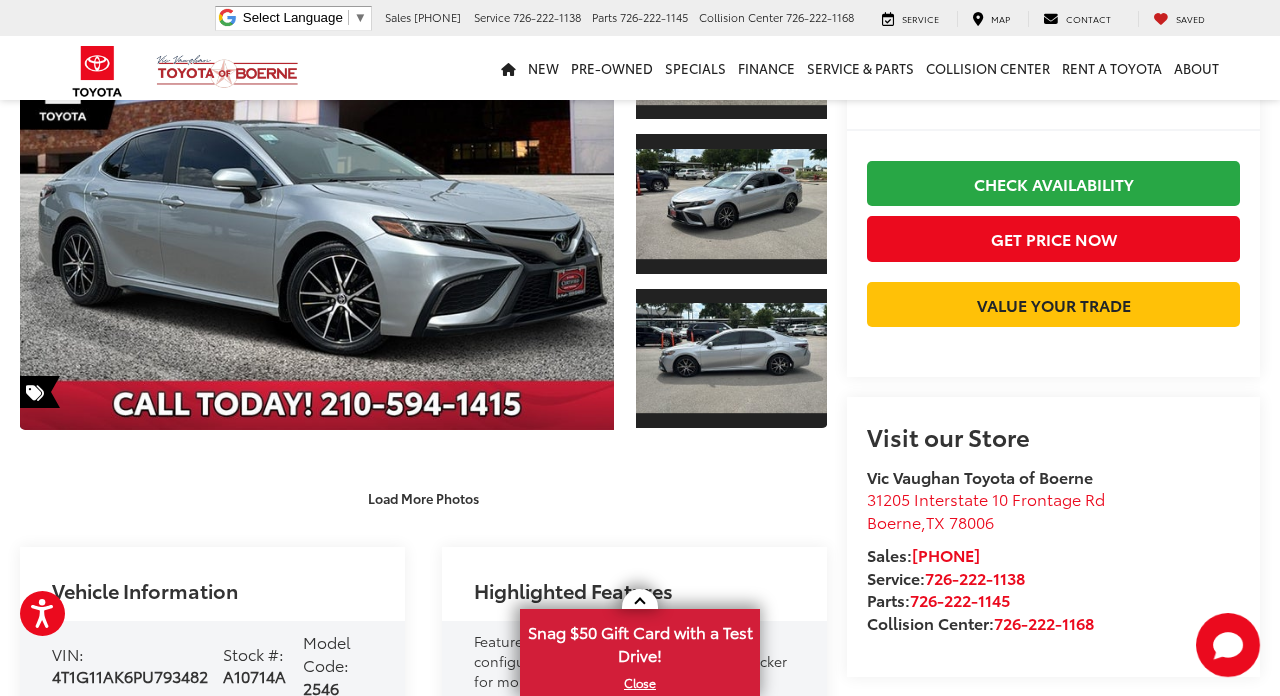 scroll, scrollTop: 206, scrollLeft: 0, axis: vertical 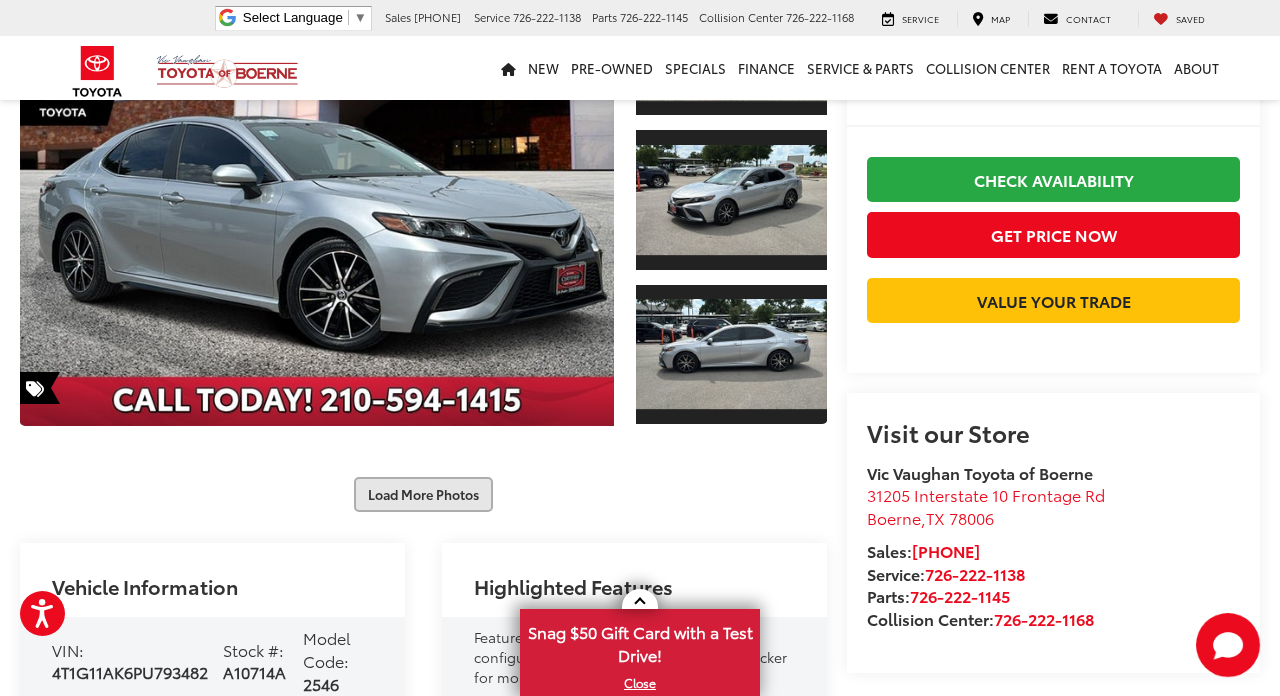 click on "Load More Photos" at bounding box center [423, 494] 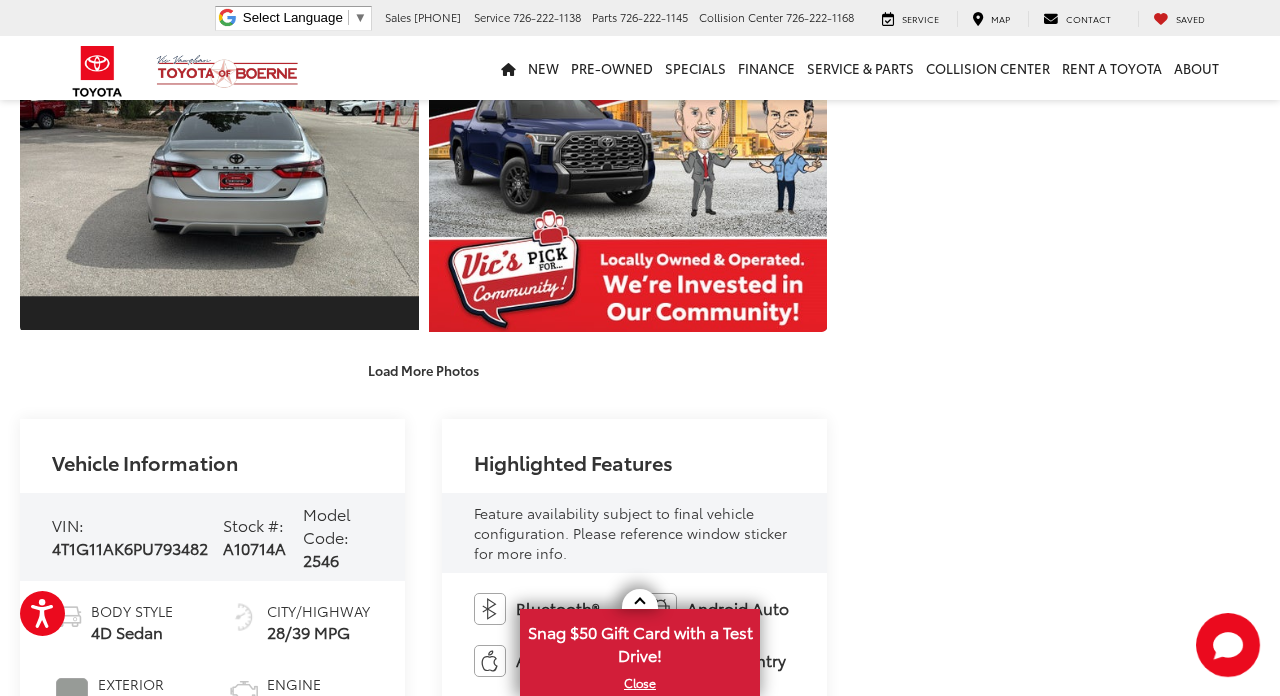 scroll, scrollTop: 940, scrollLeft: 0, axis: vertical 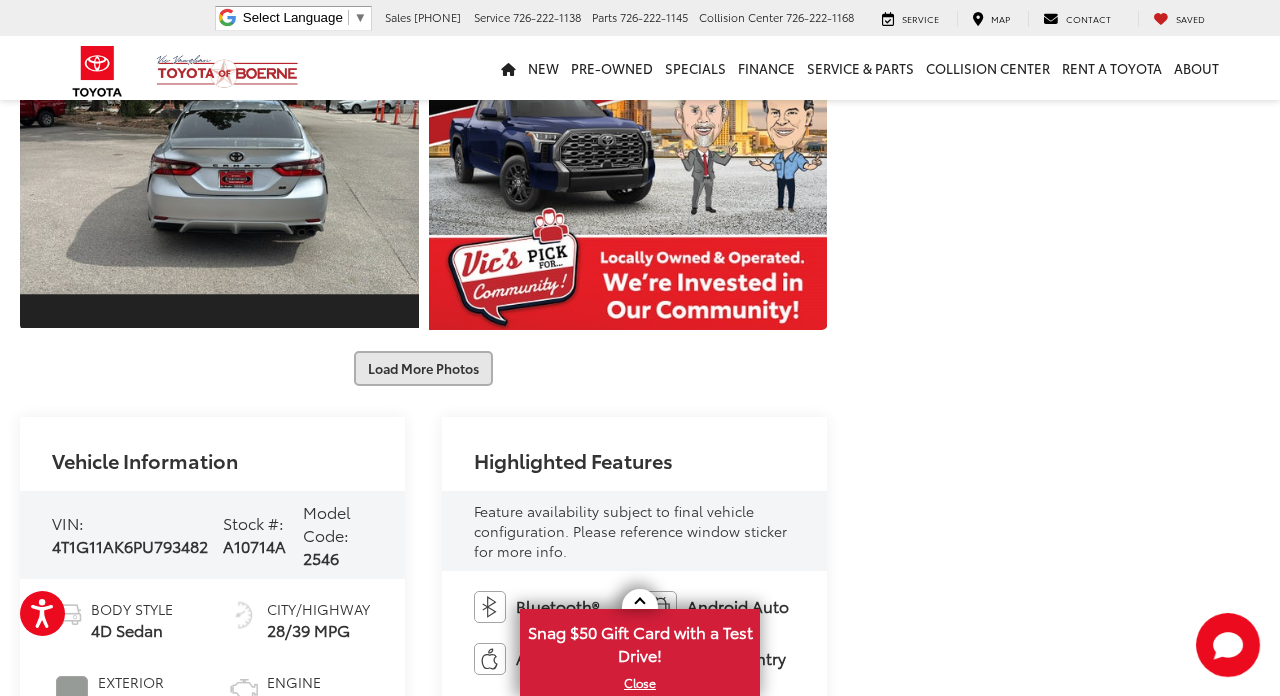 click on "Load More Photos" at bounding box center (423, 368) 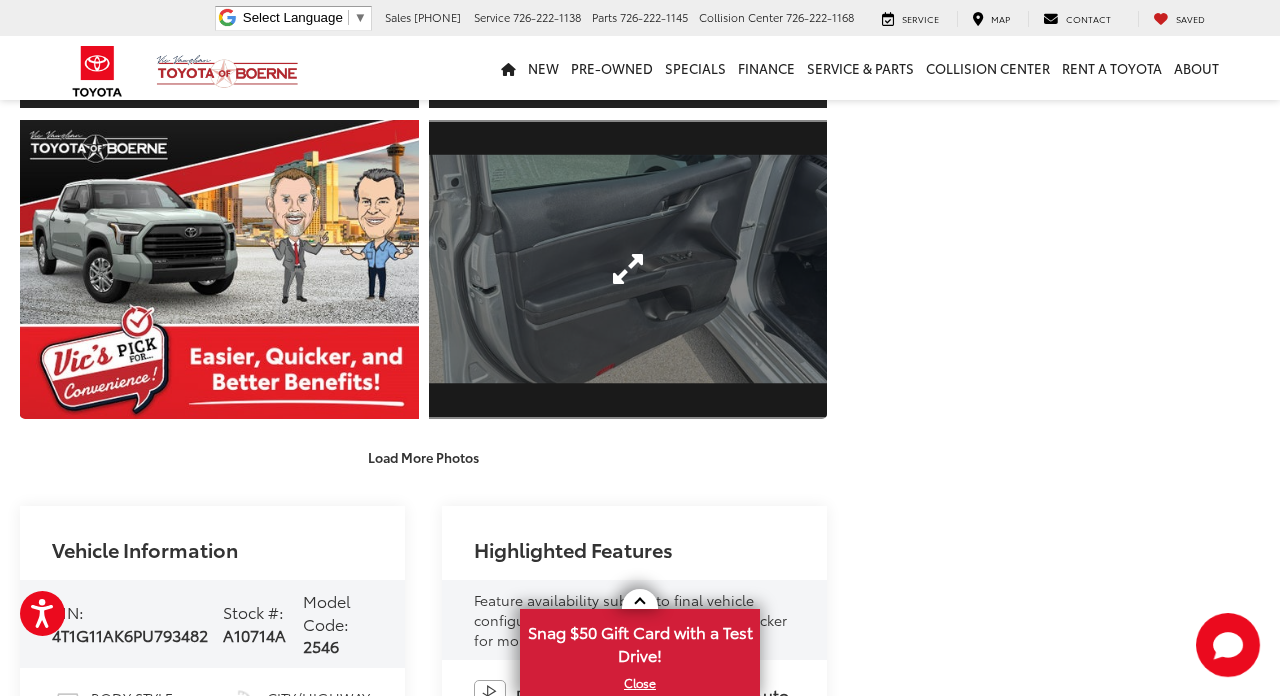 scroll, scrollTop: 1472, scrollLeft: 0, axis: vertical 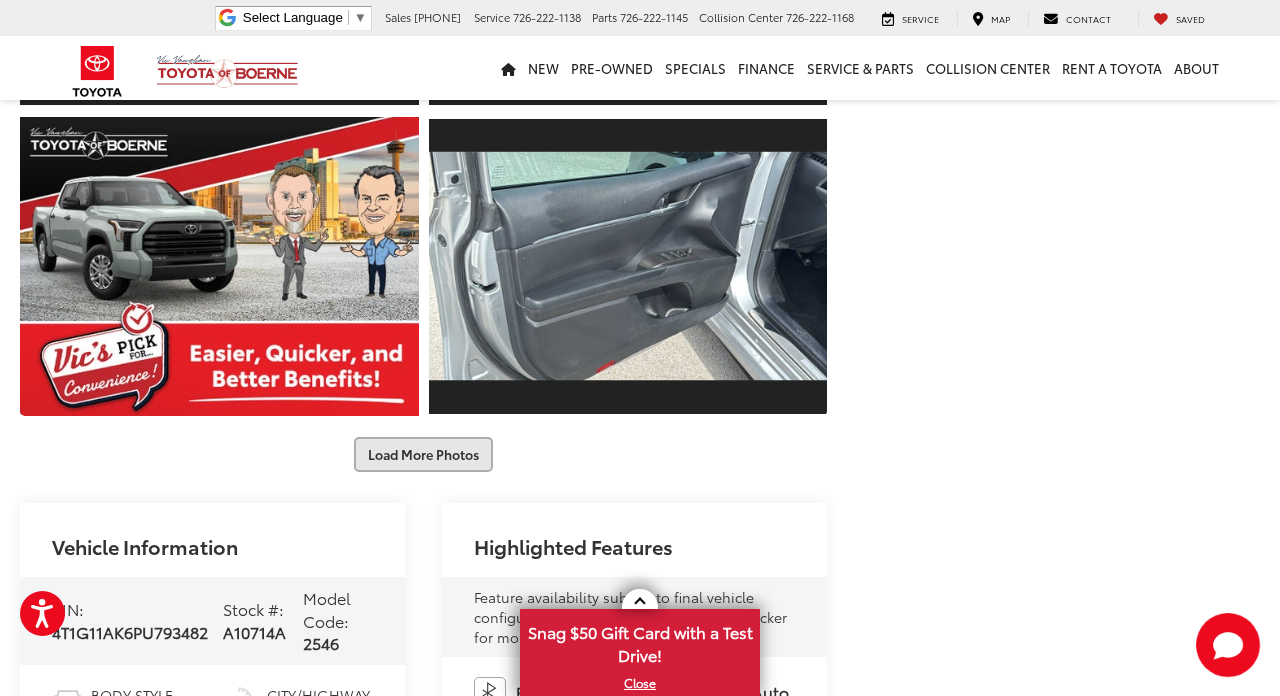 click on "Load More Photos" at bounding box center [423, 454] 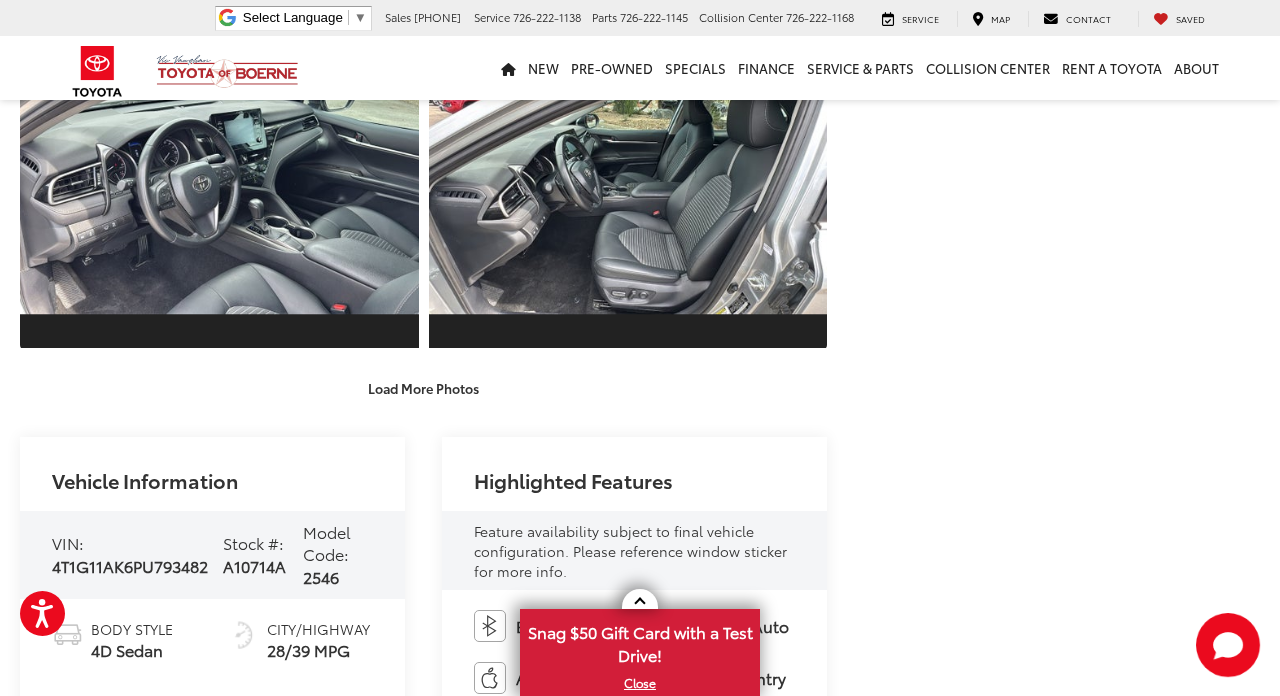 scroll, scrollTop: 2158, scrollLeft: 0, axis: vertical 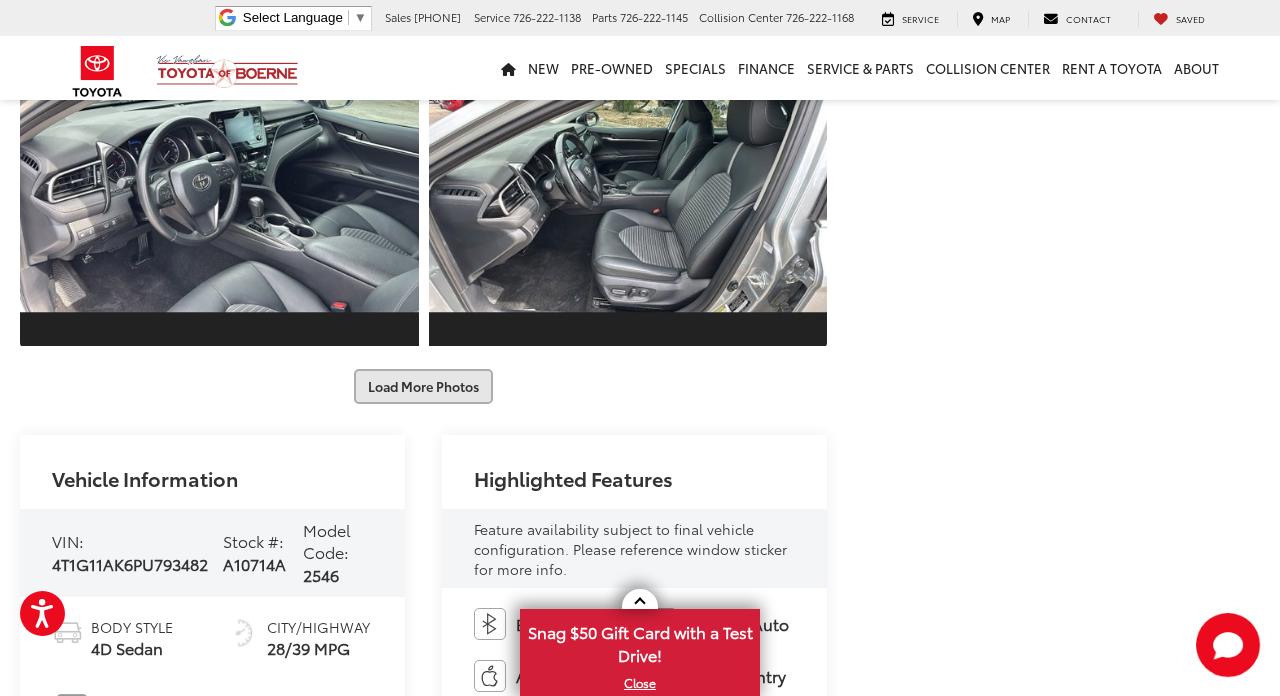 click on "Load More Photos" at bounding box center (423, 386) 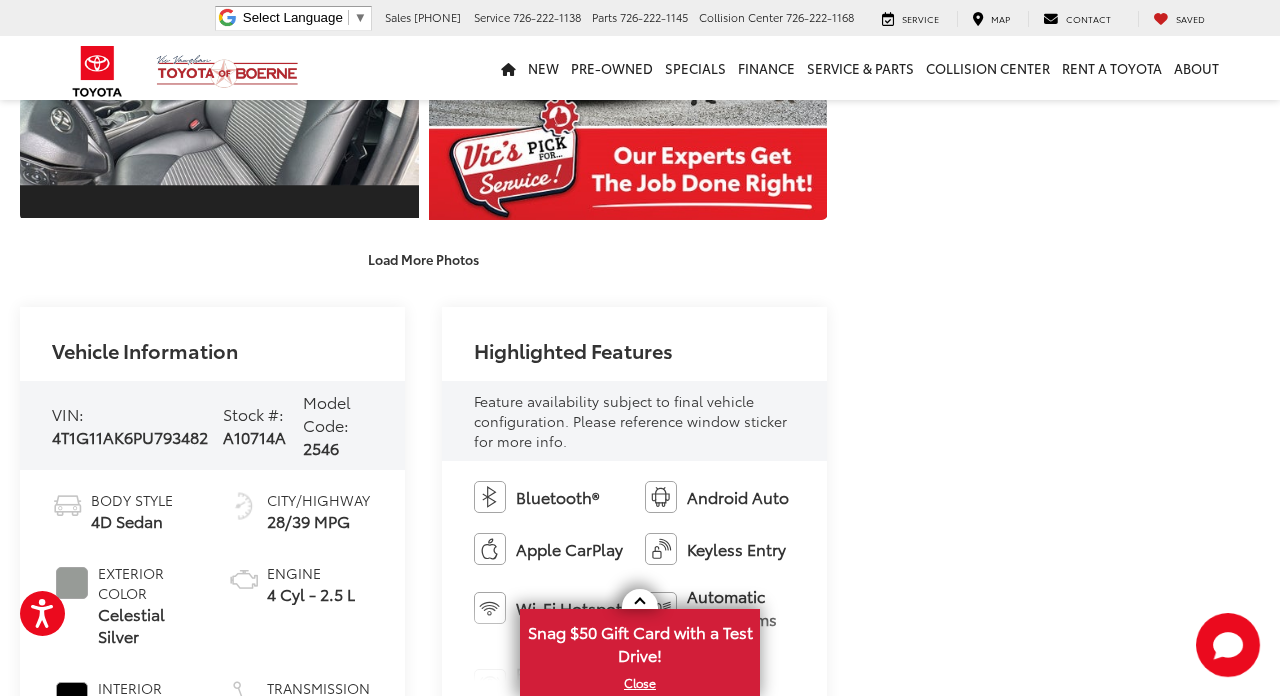 scroll, scrollTop: 2929, scrollLeft: 0, axis: vertical 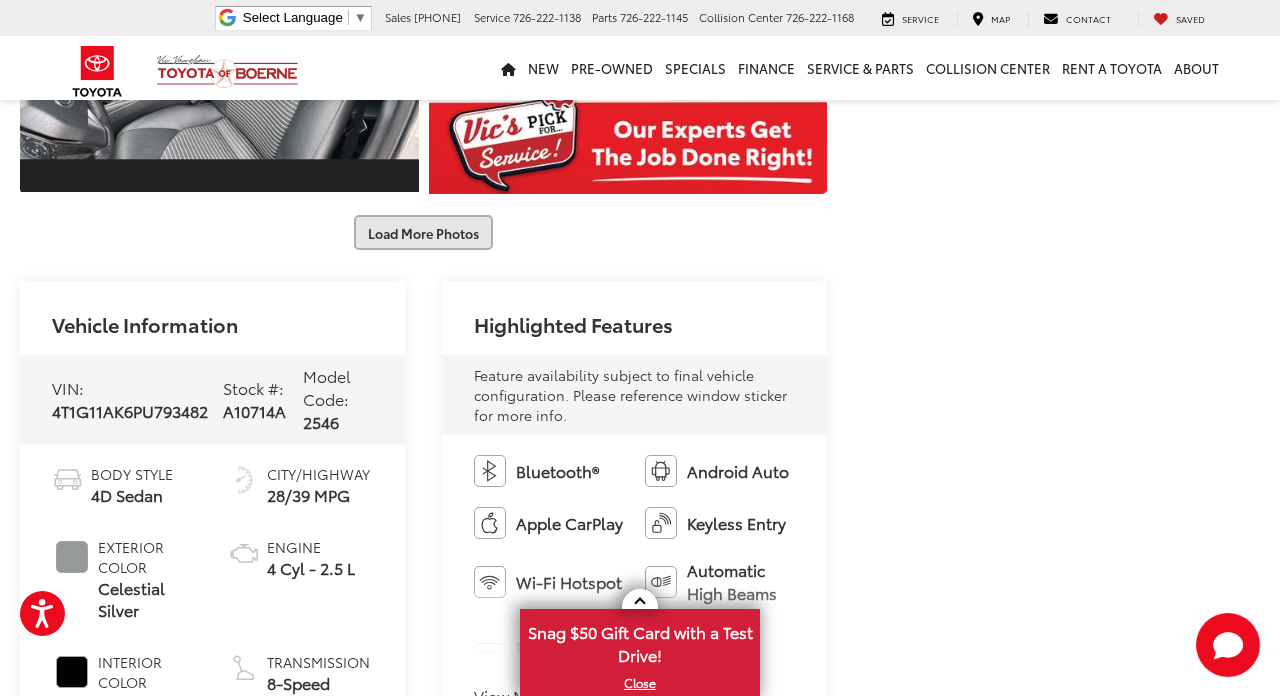 click on "Load More Photos" at bounding box center (423, 232) 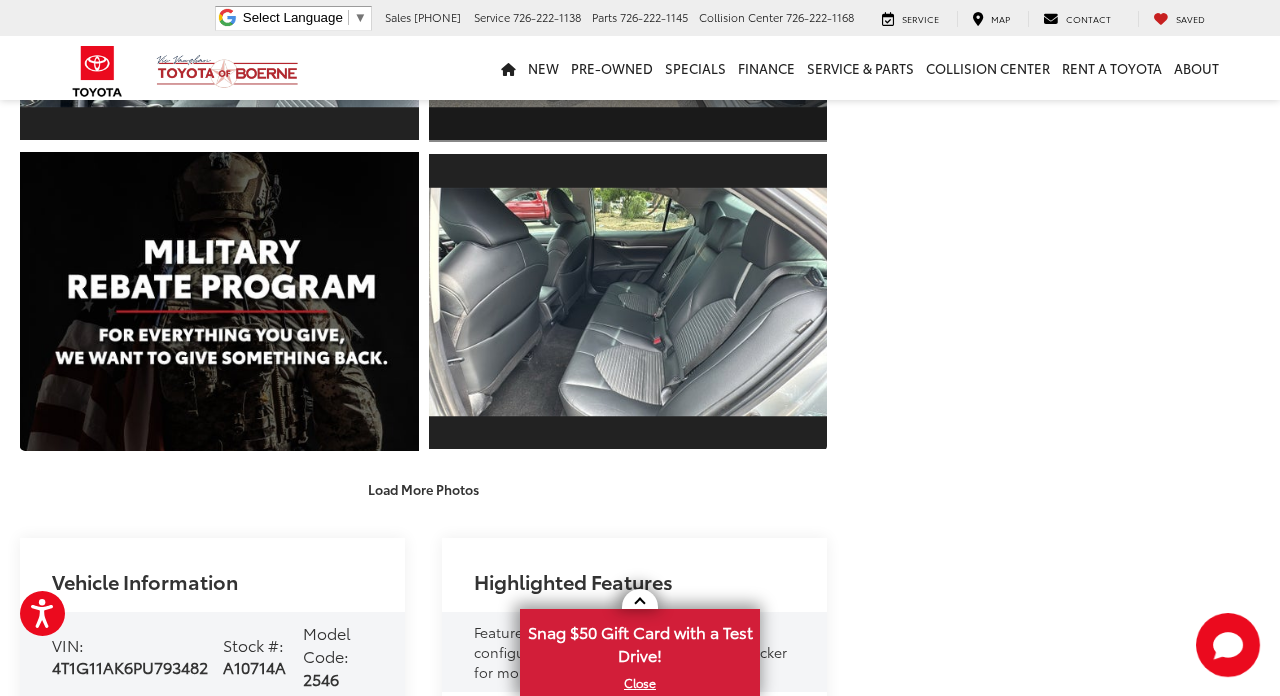scroll, scrollTop: 3296, scrollLeft: 0, axis: vertical 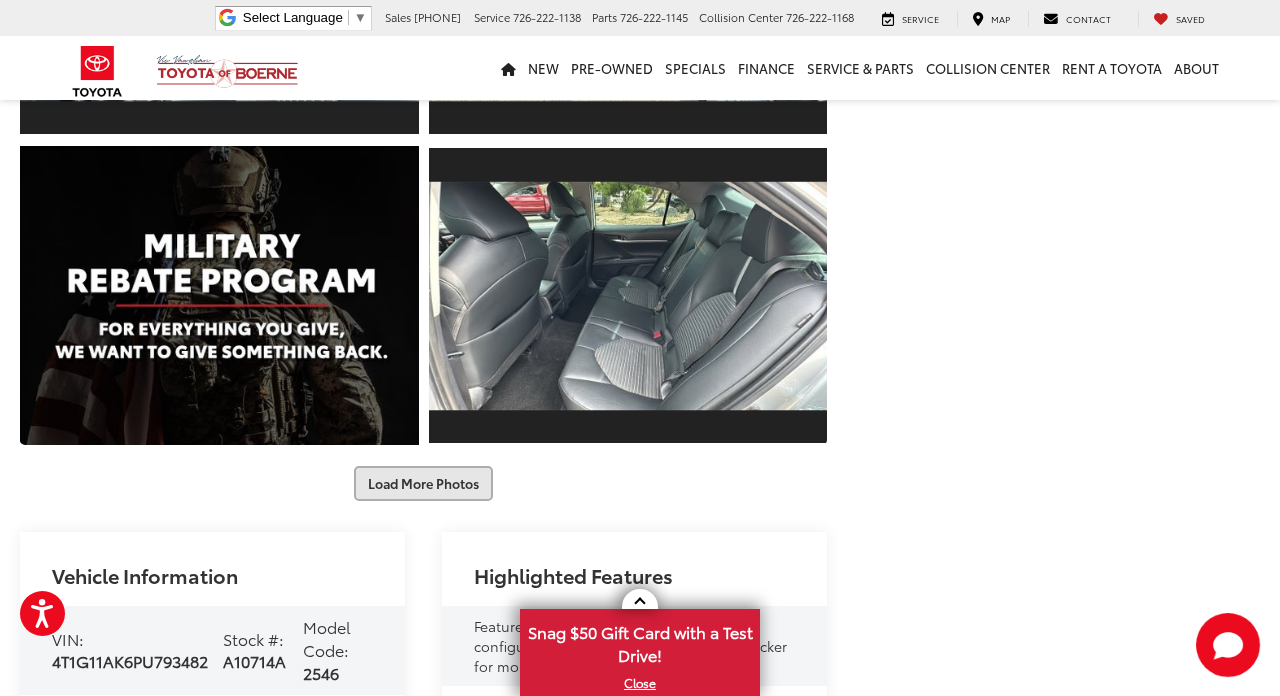 click on "Load More Photos" at bounding box center (423, 483) 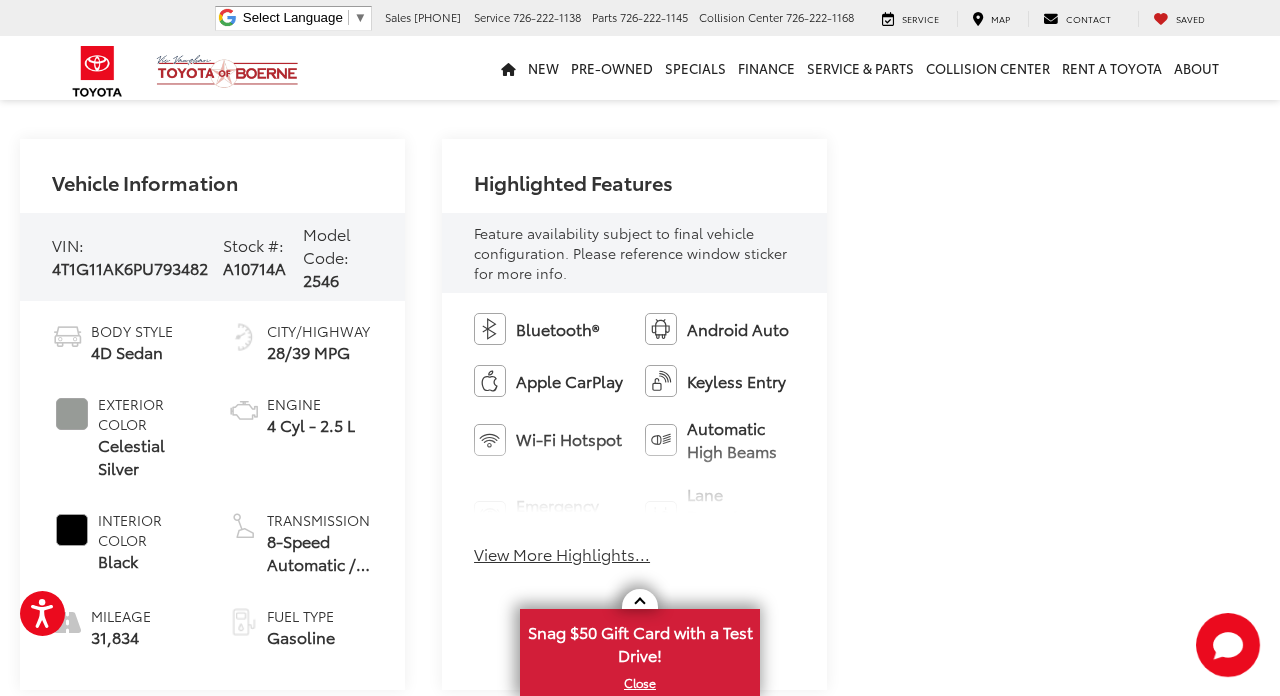 scroll, scrollTop: 4231, scrollLeft: 0, axis: vertical 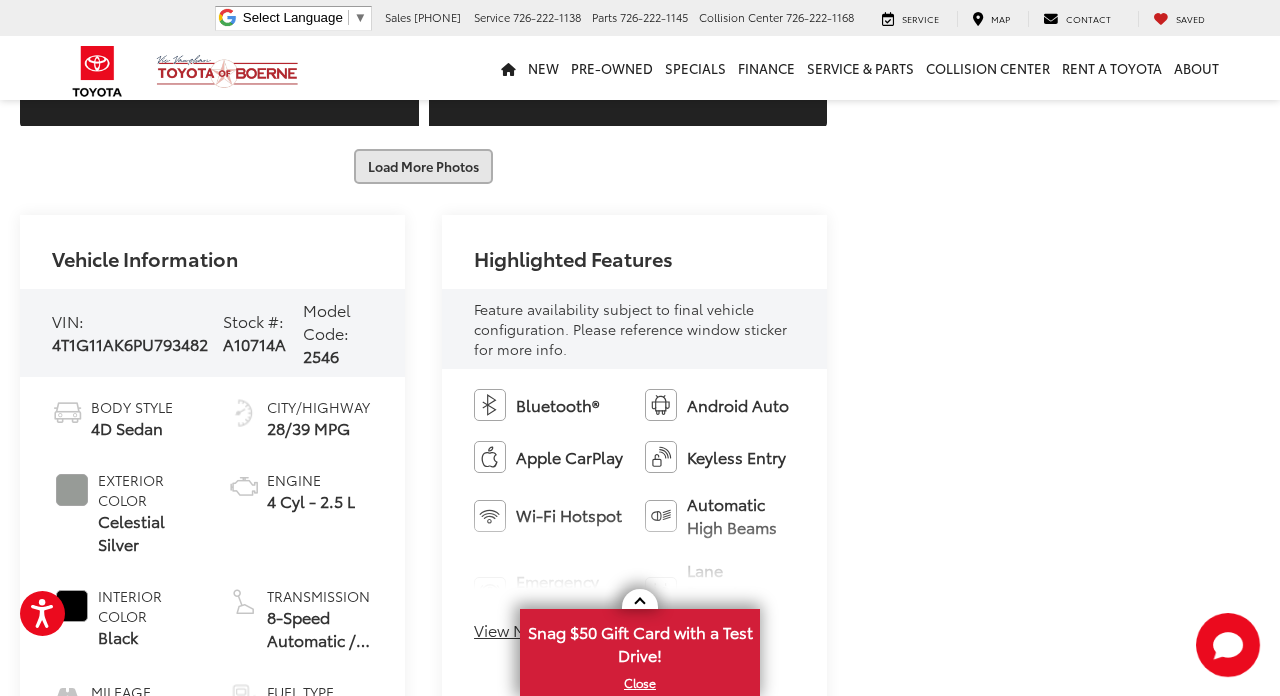 click on "Load More Photos" at bounding box center (423, 166) 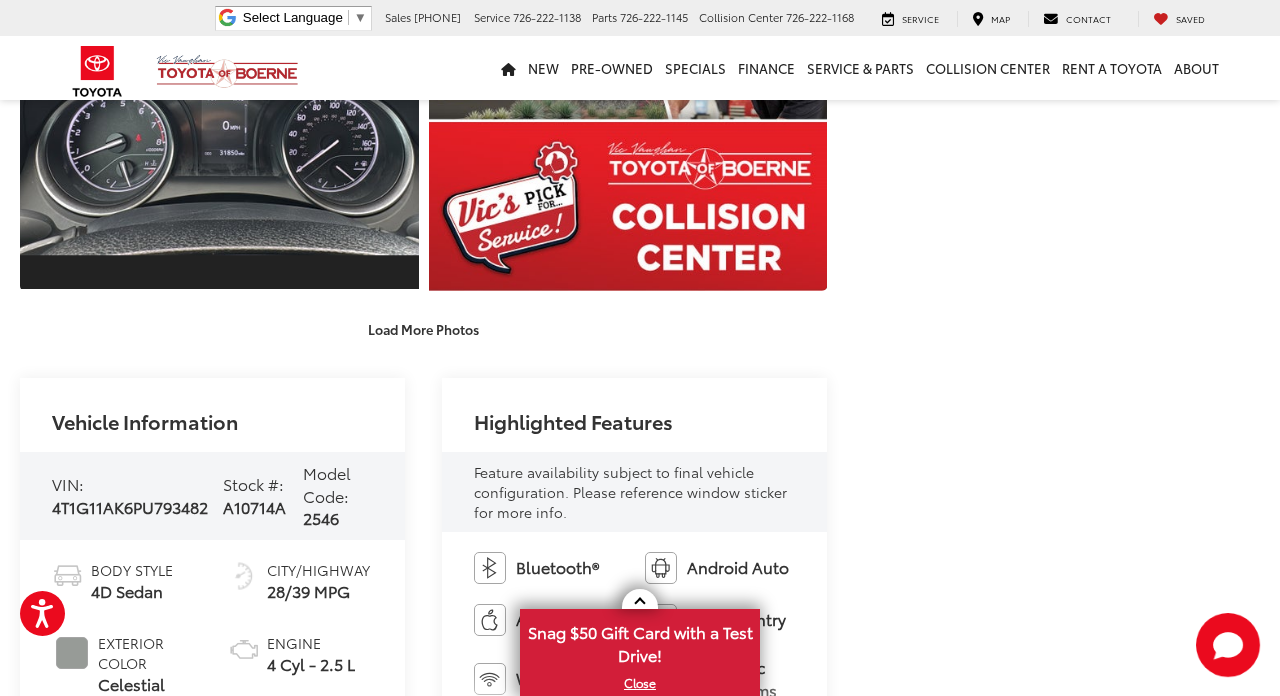 scroll, scrollTop: 4730, scrollLeft: 0, axis: vertical 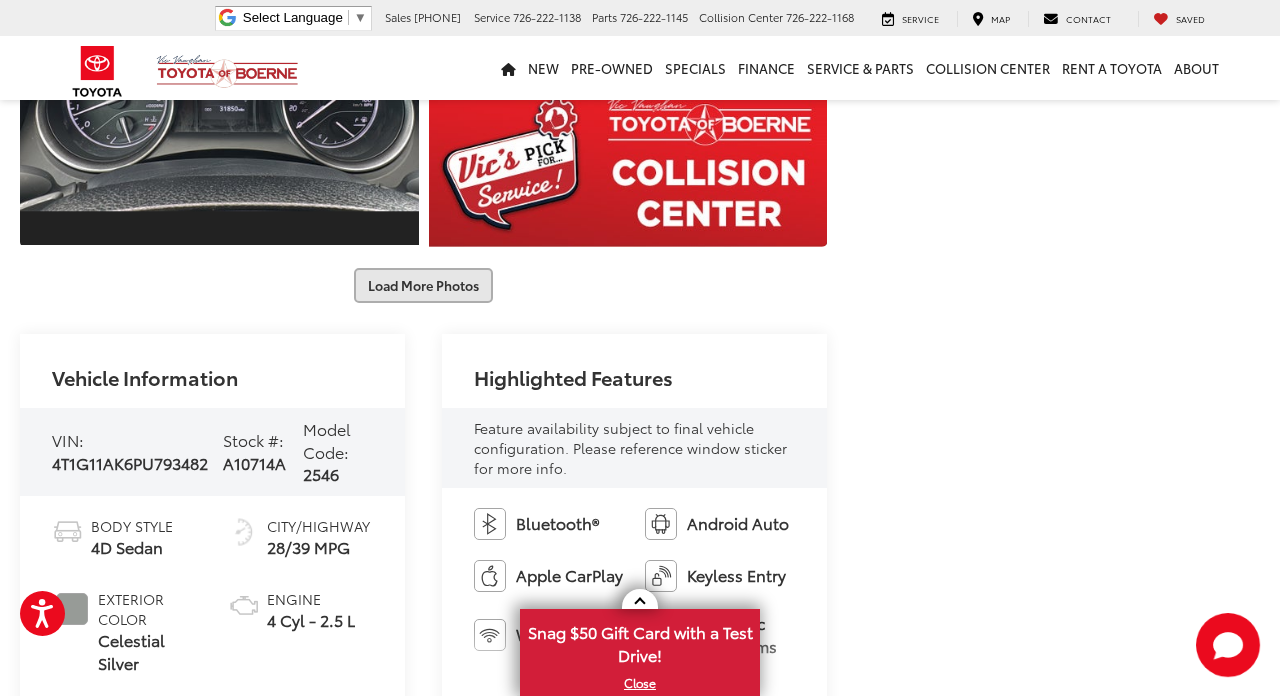 click on "Load More Photos" at bounding box center [423, 285] 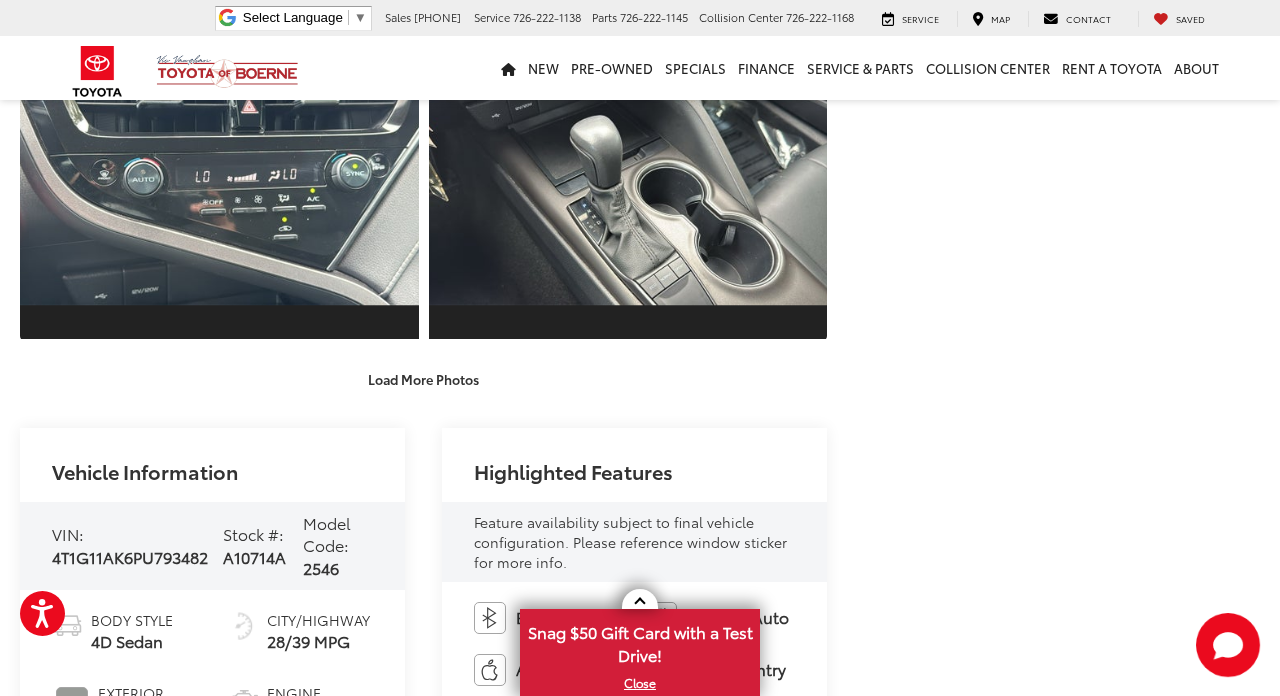 scroll, scrollTop: 5258, scrollLeft: 0, axis: vertical 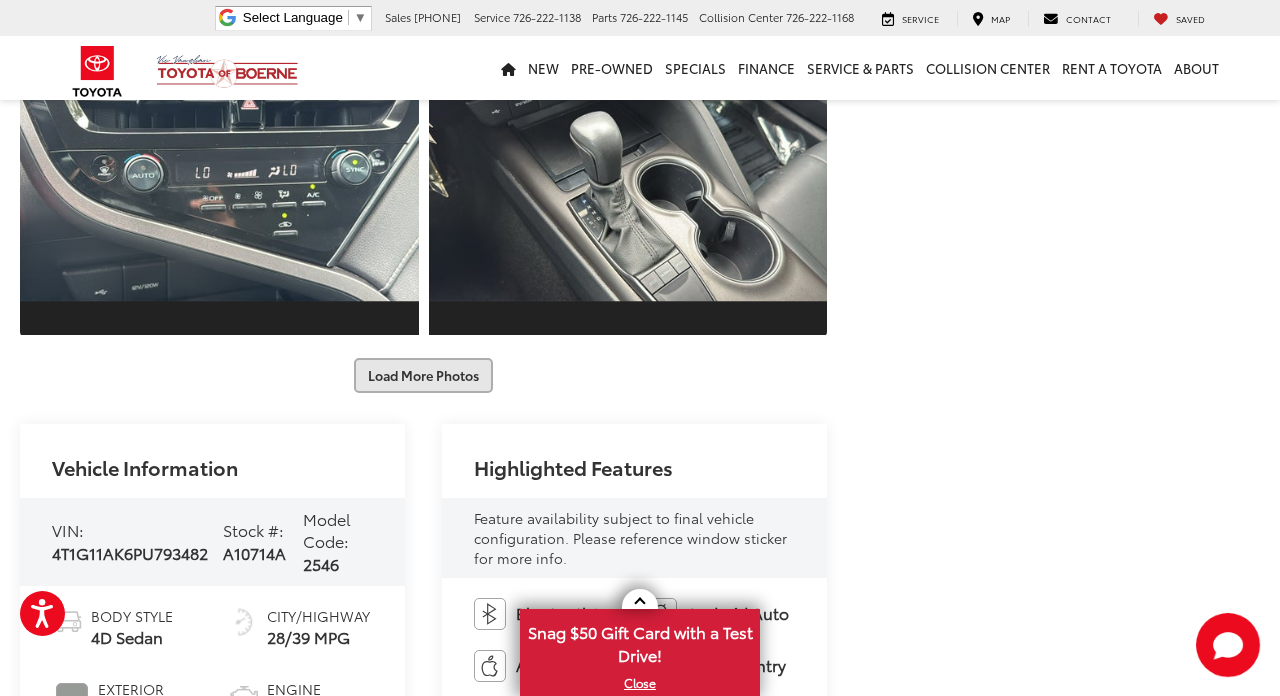 click on "Load More Photos" at bounding box center (423, 375) 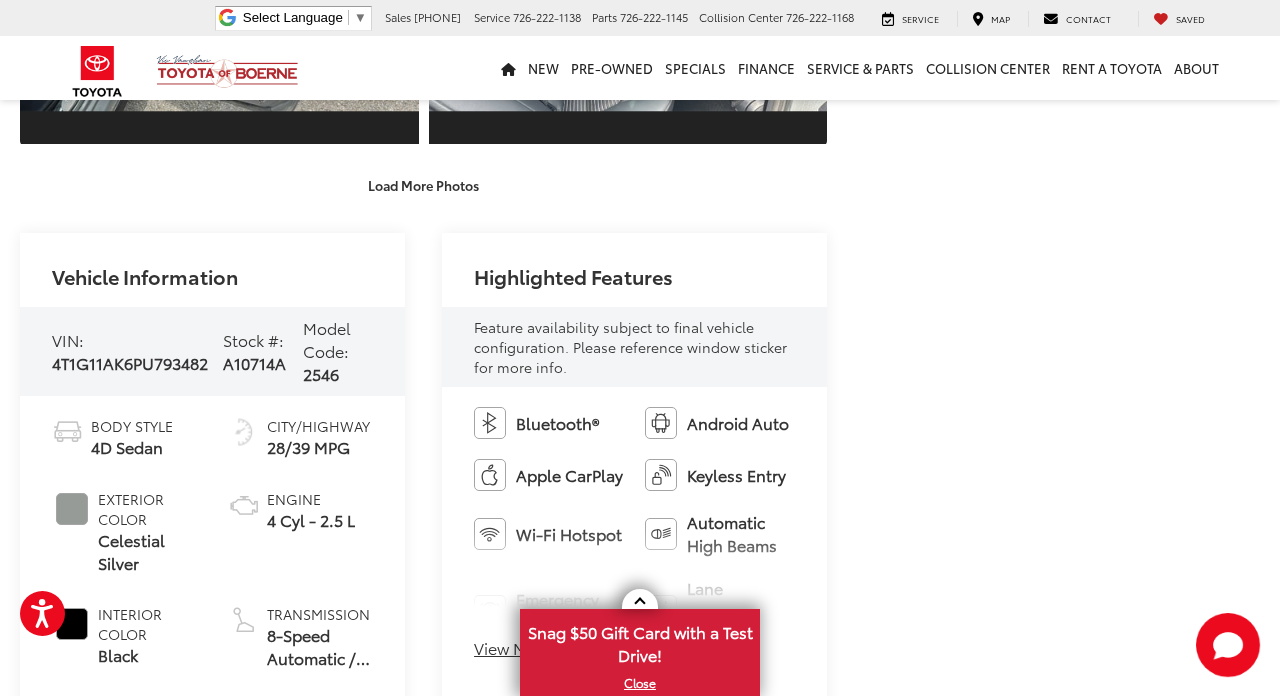 scroll, scrollTop: 6071, scrollLeft: 0, axis: vertical 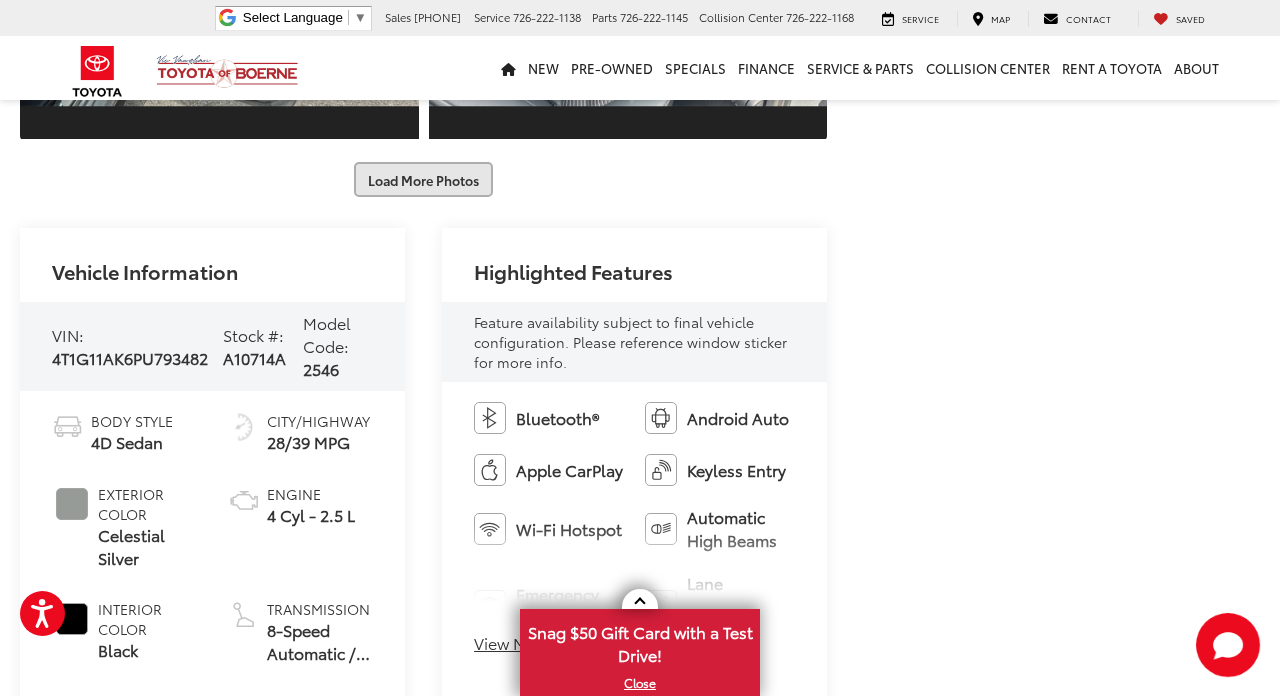 click on "Load More Photos" at bounding box center (423, 179) 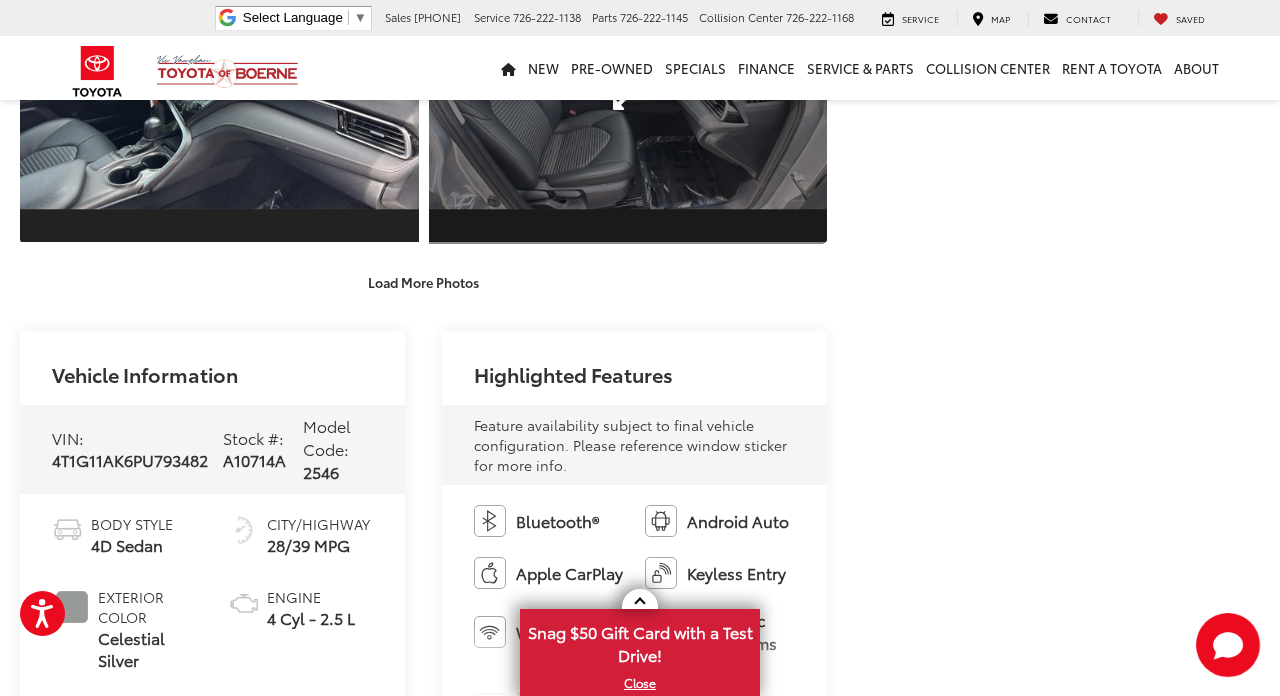 scroll, scrollTop: 6589, scrollLeft: 0, axis: vertical 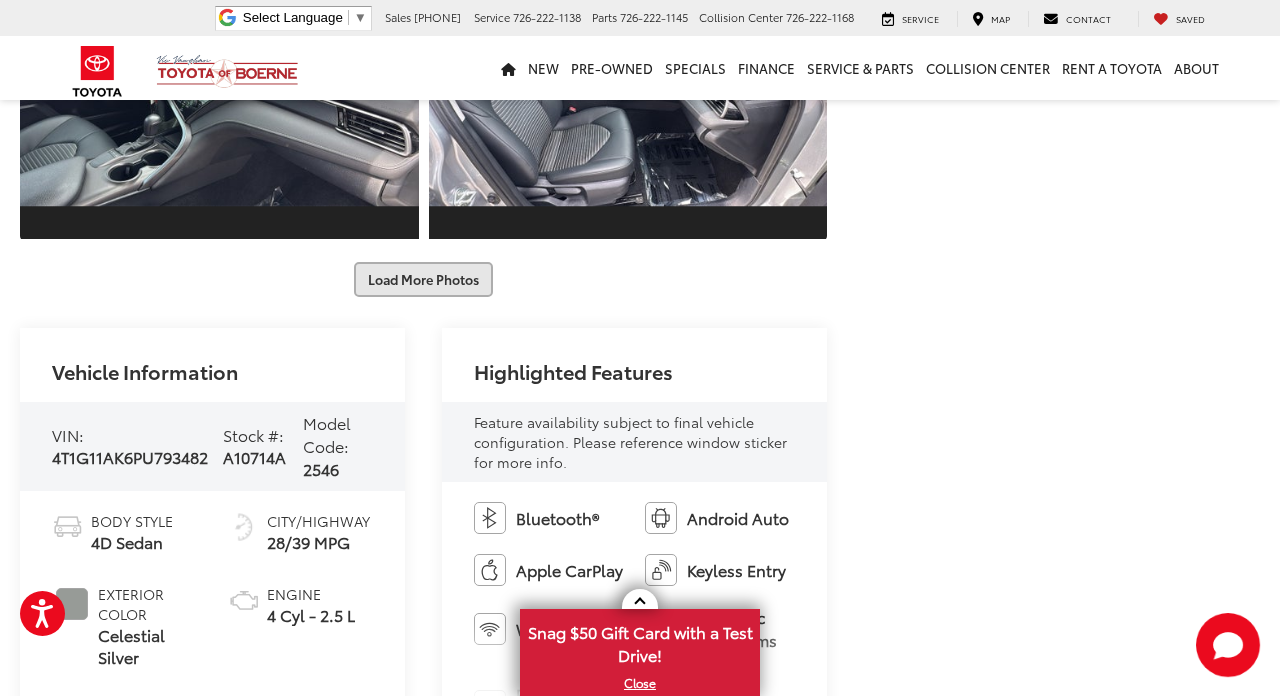 click on "Load More Photos" at bounding box center [423, 279] 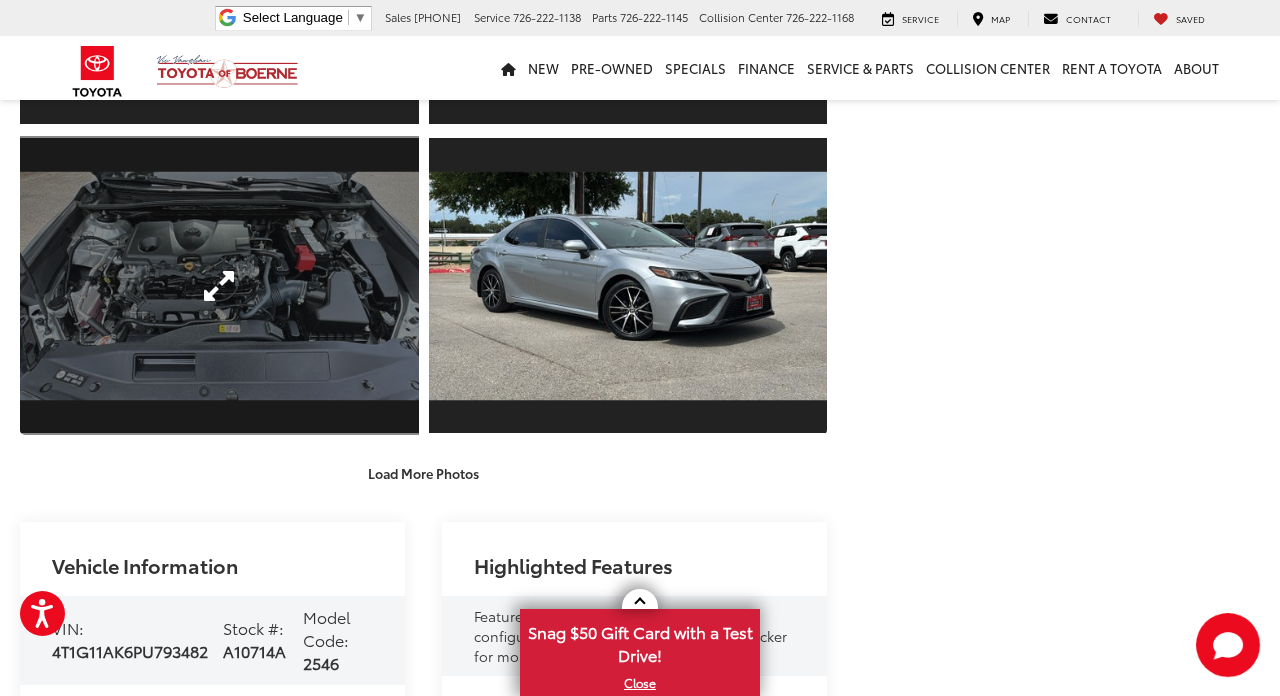 scroll, scrollTop: 7017, scrollLeft: 0, axis: vertical 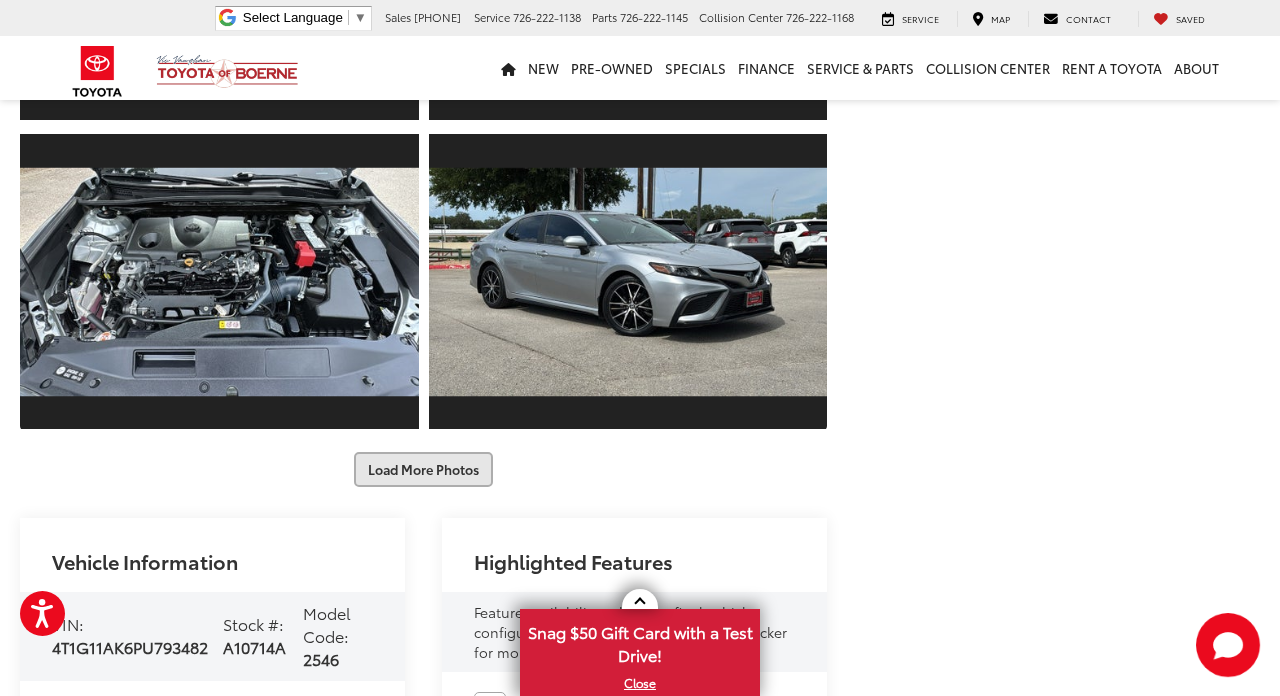 click on "Load More Photos" at bounding box center [423, 469] 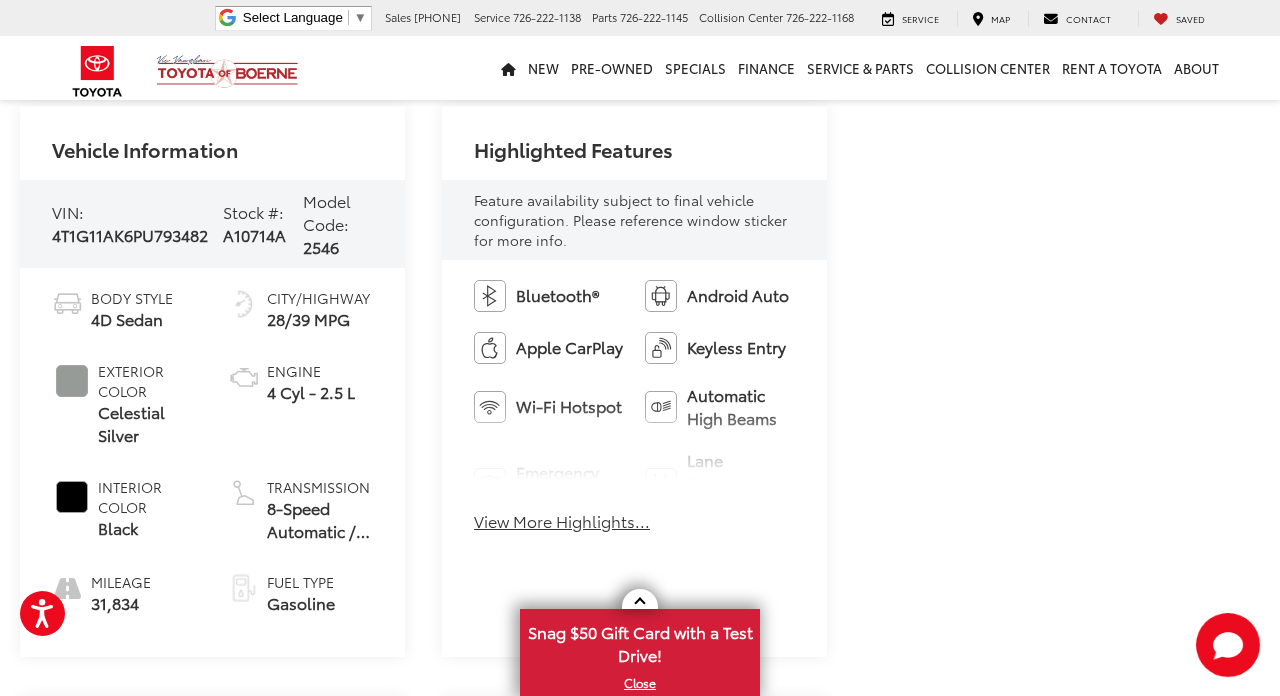 scroll, scrollTop: 8053, scrollLeft: 0, axis: vertical 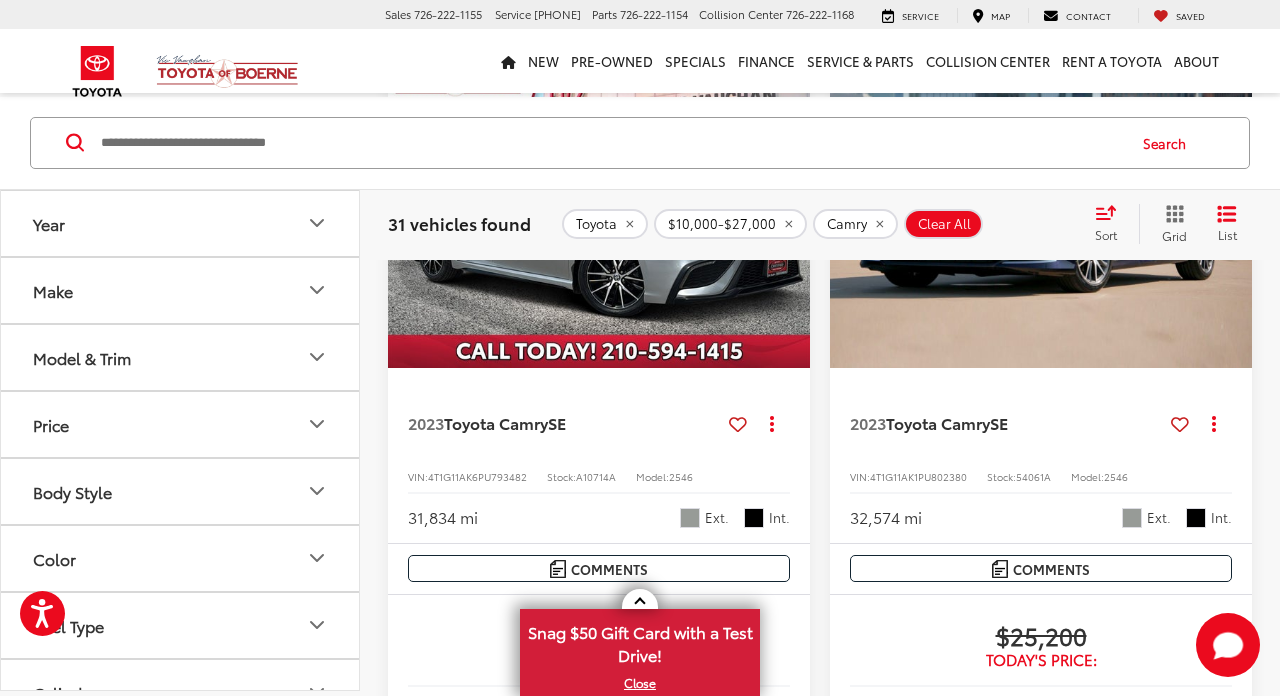 click at bounding box center [738, 424] 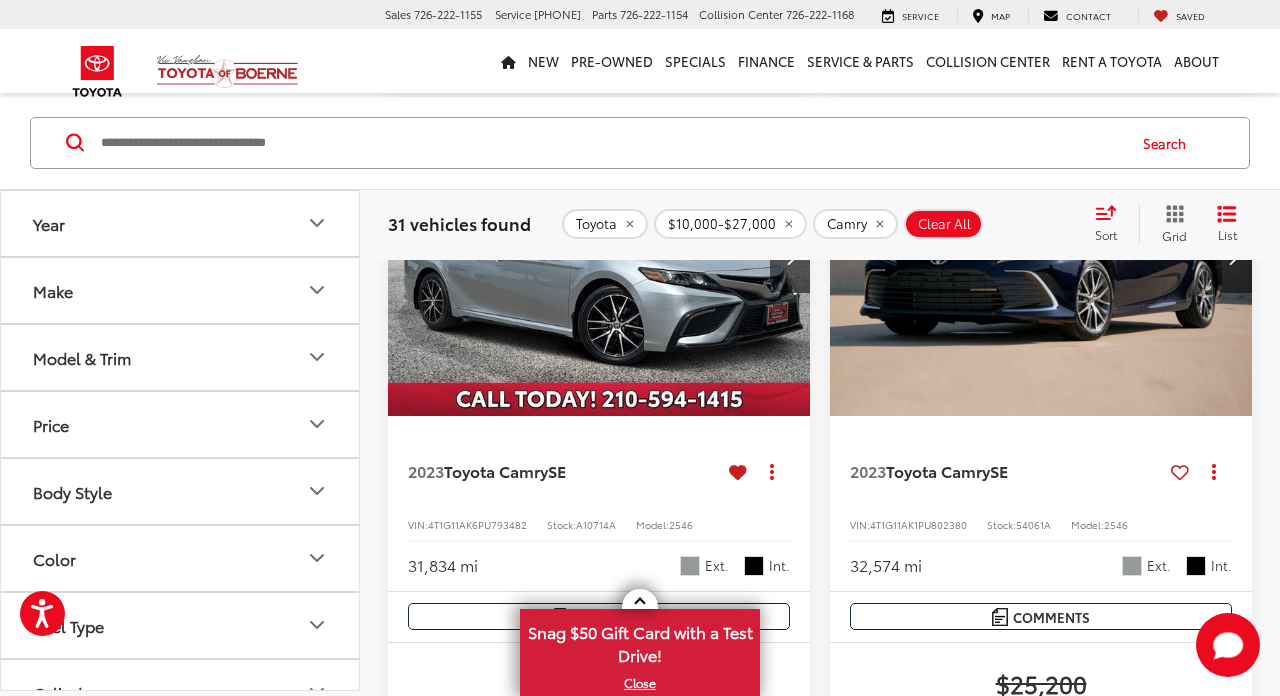 scroll, scrollTop: 262, scrollLeft: 0, axis: vertical 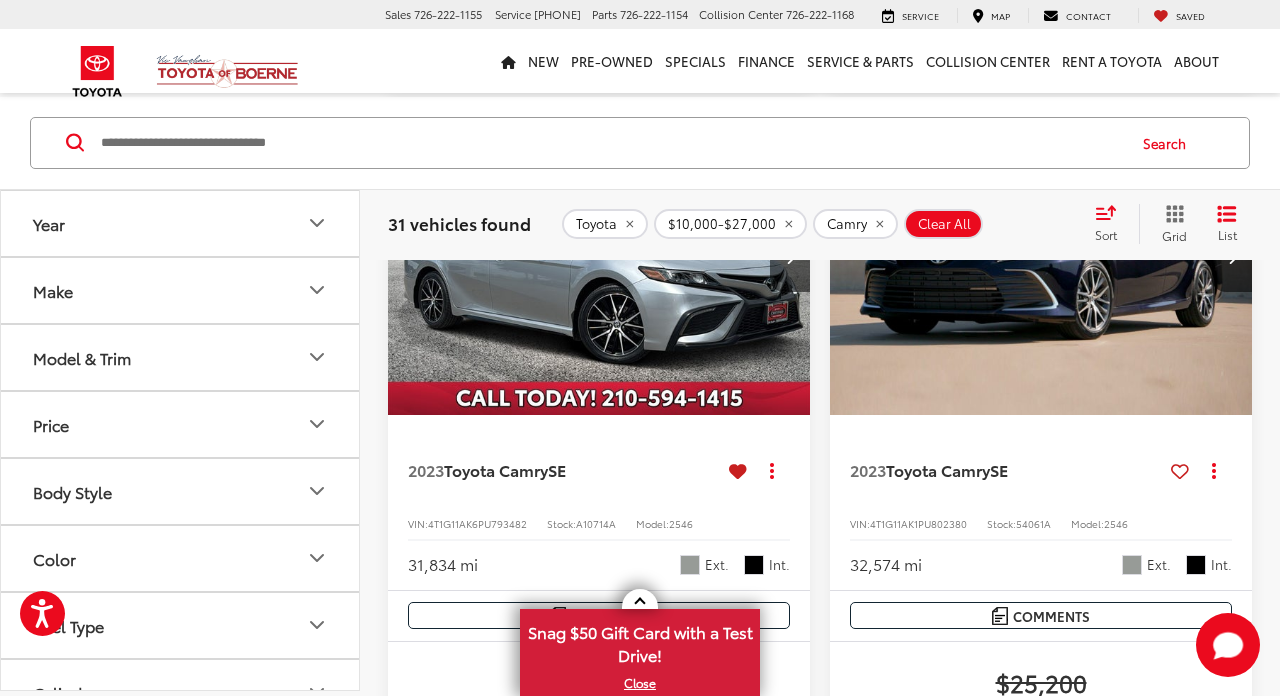 click at bounding box center (1041, 257) 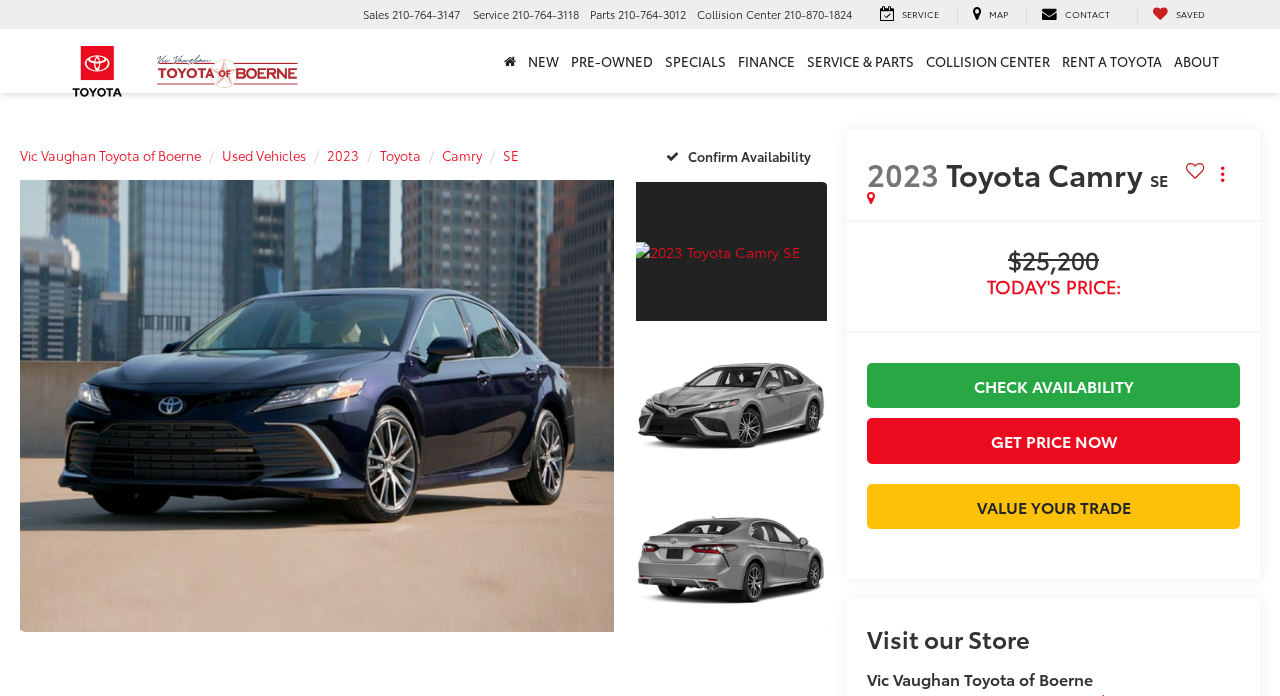 scroll, scrollTop: 0, scrollLeft: 0, axis: both 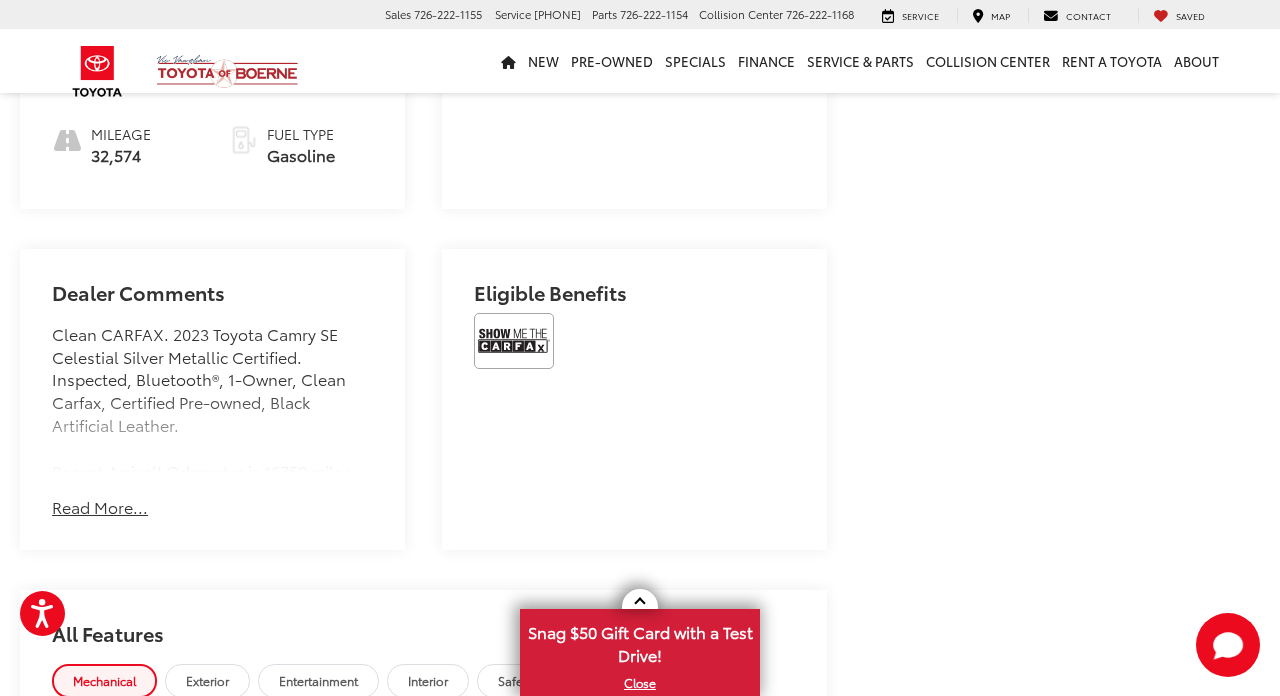 click at bounding box center [514, 341] 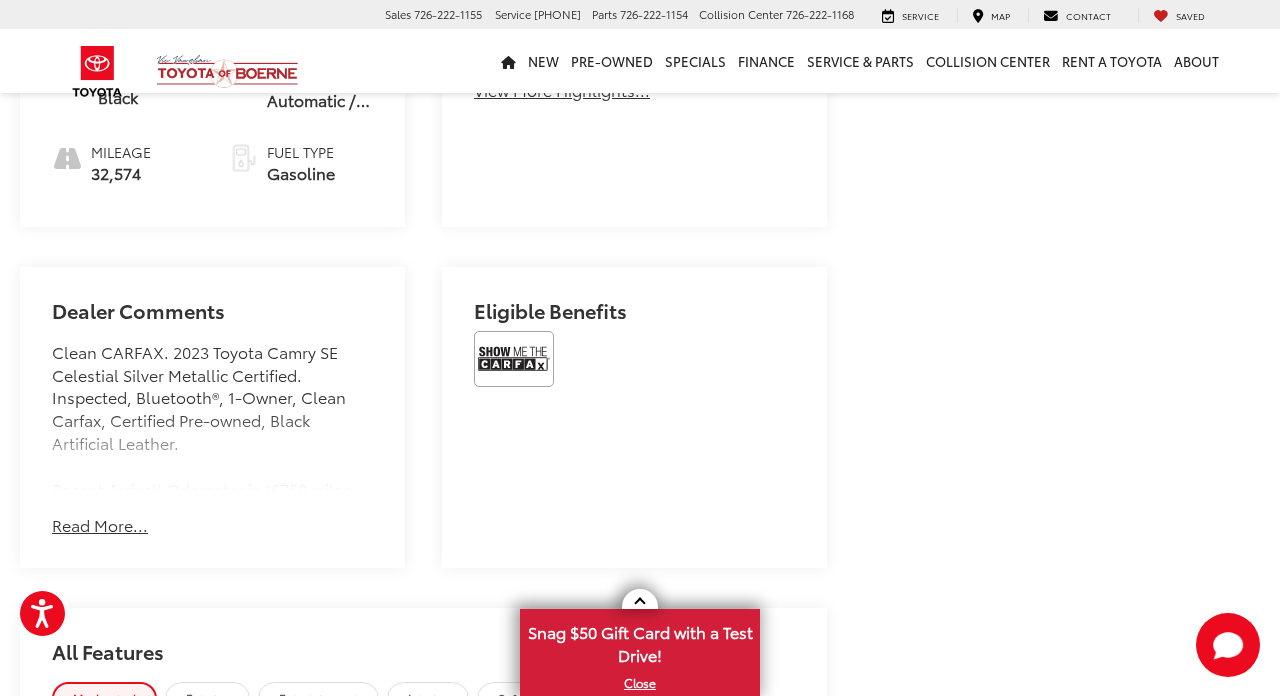 scroll, scrollTop: 1081, scrollLeft: 0, axis: vertical 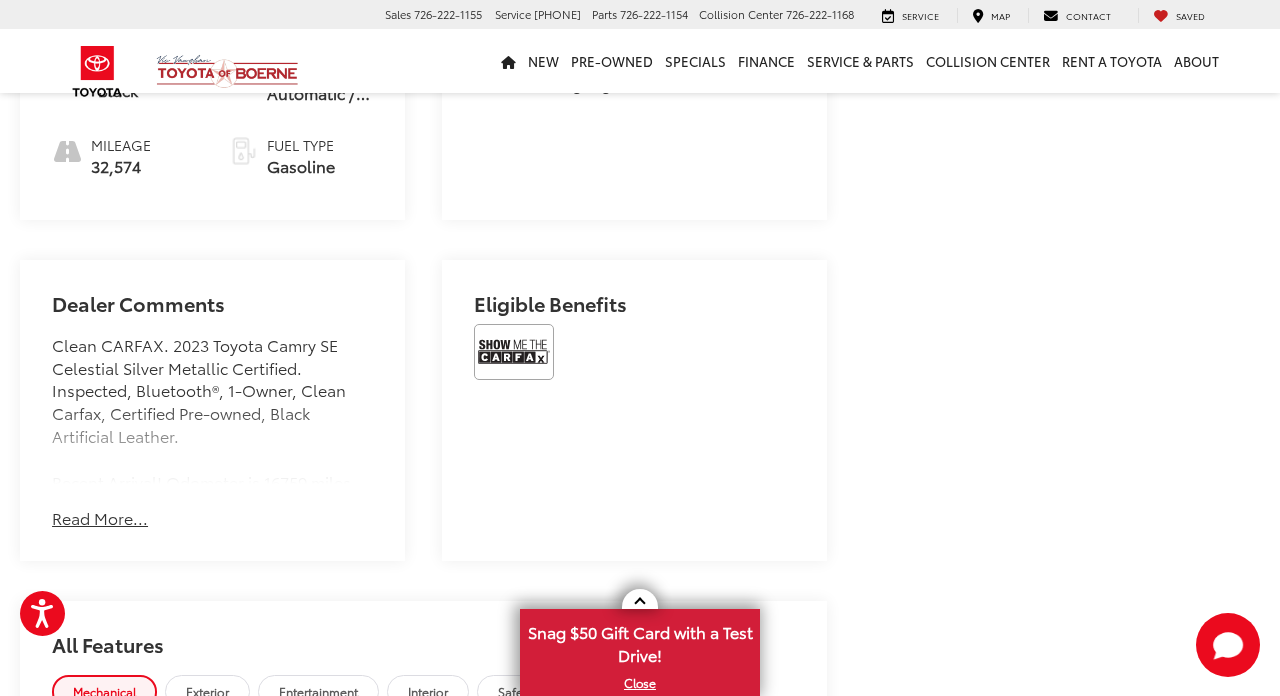 click at bounding box center [514, 352] 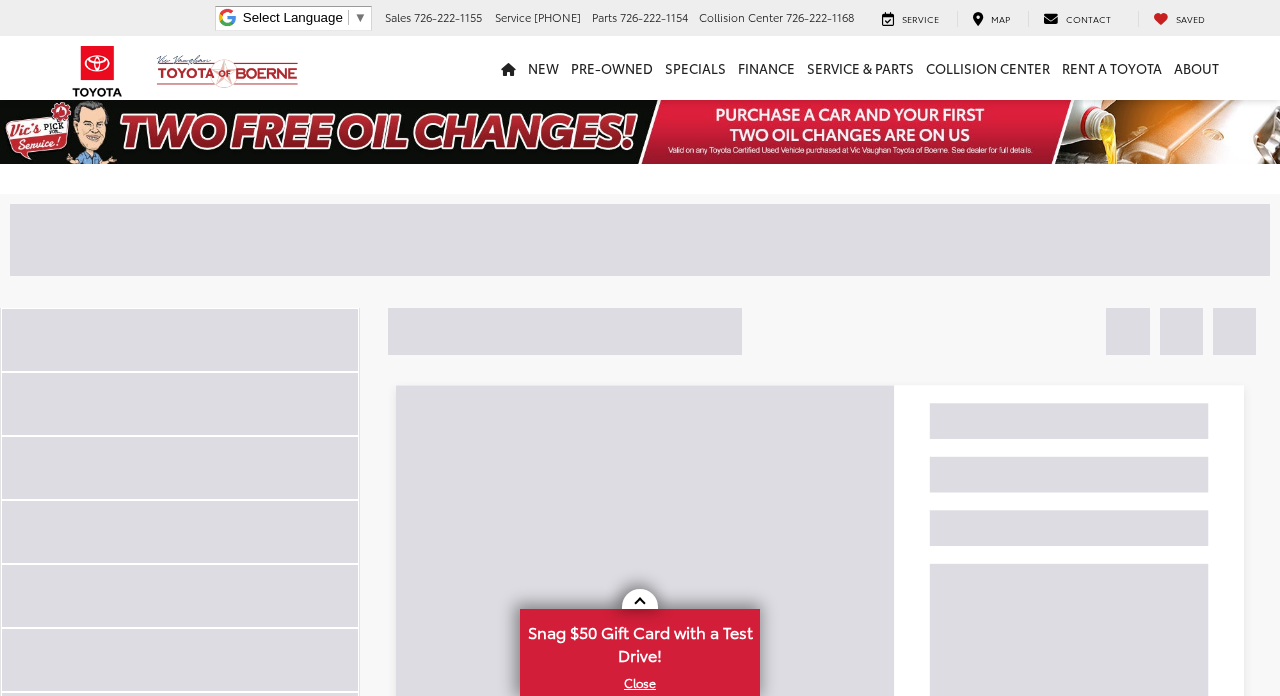 scroll, scrollTop: 0, scrollLeft: 0, axis: both 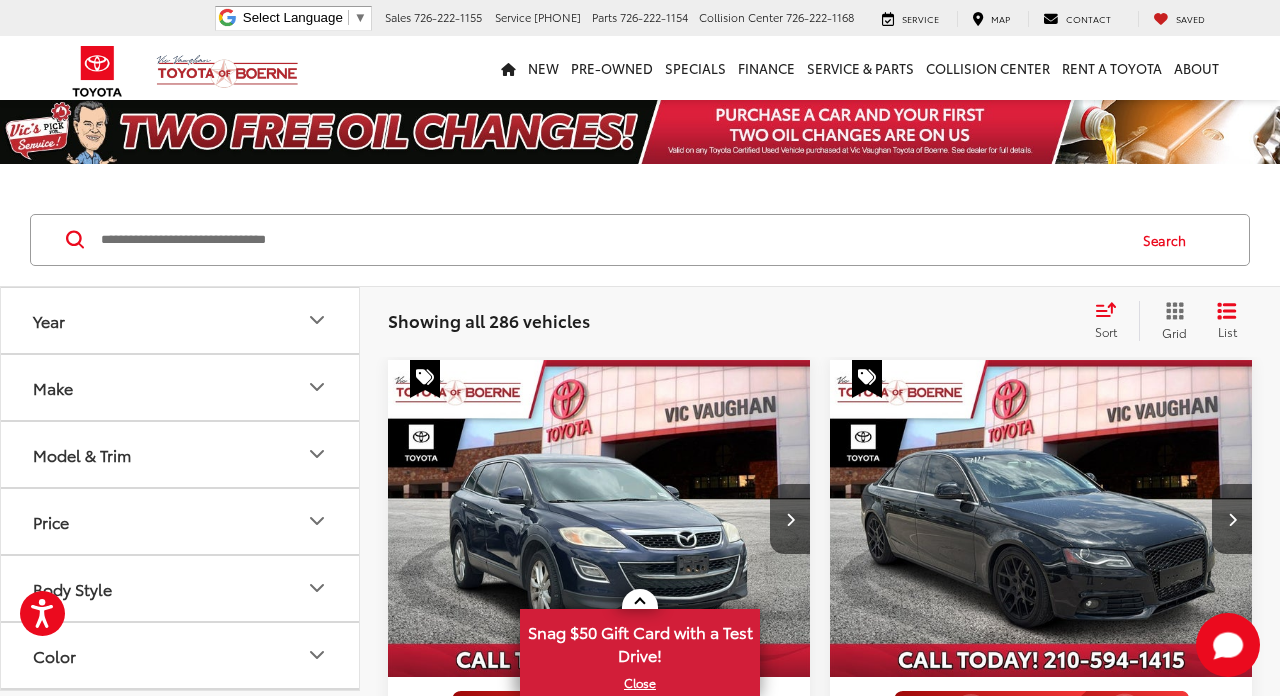 click 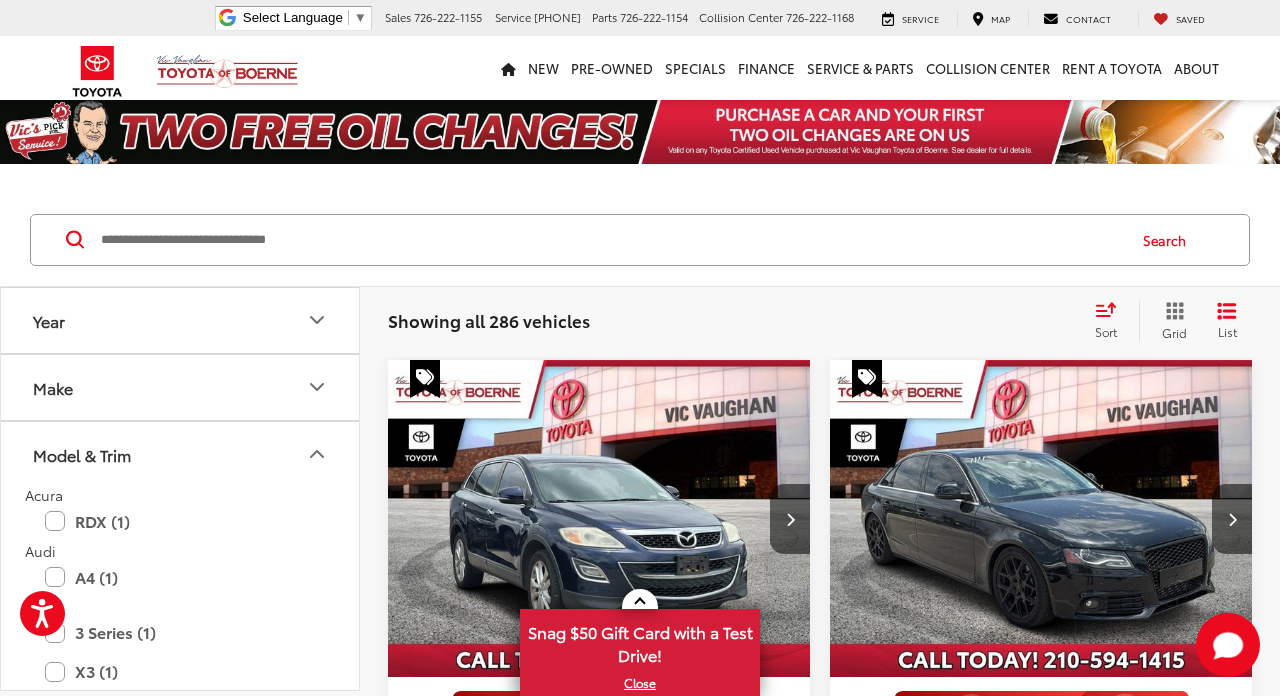 click 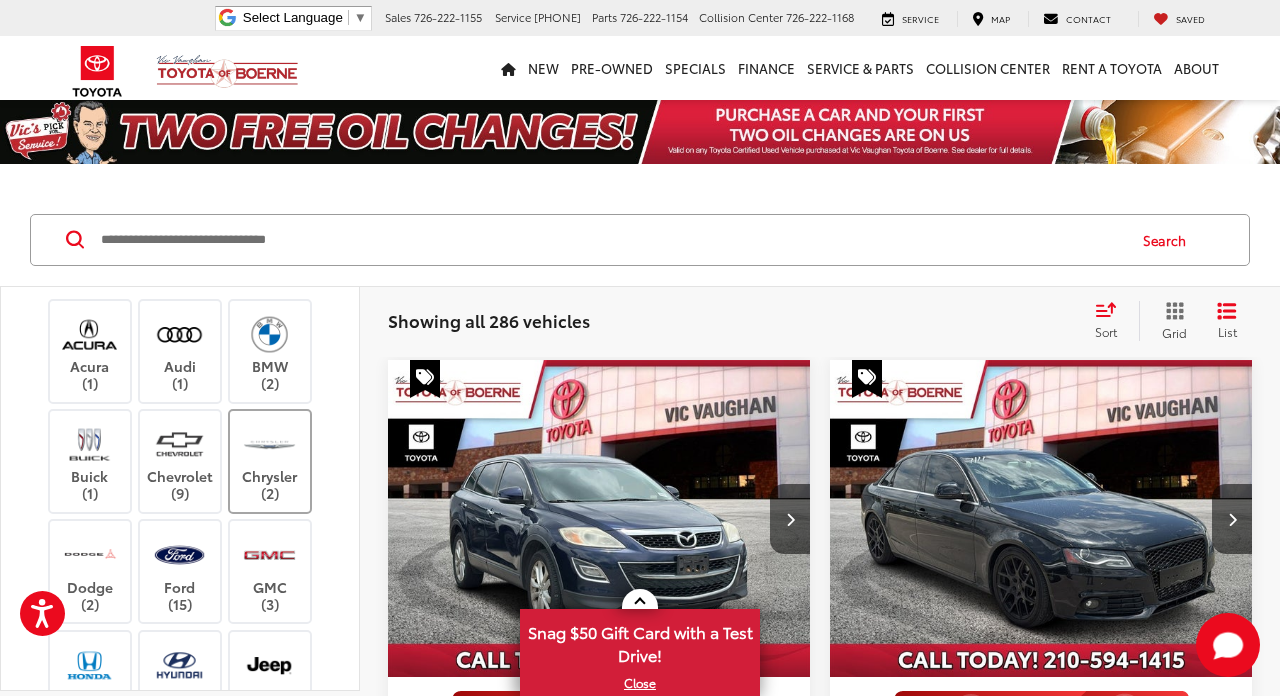 scroll, scrollTop: 129, scrollLeft: 0, axis: vertical 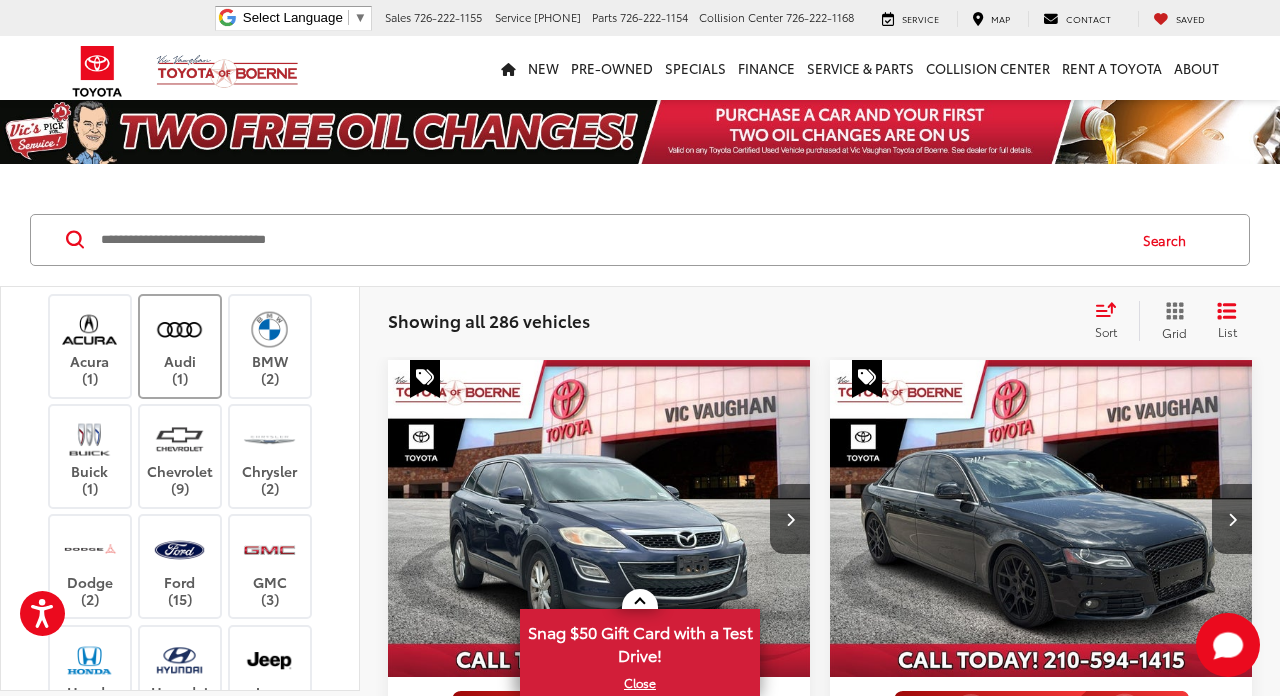 click at bounding box center [179, 329] 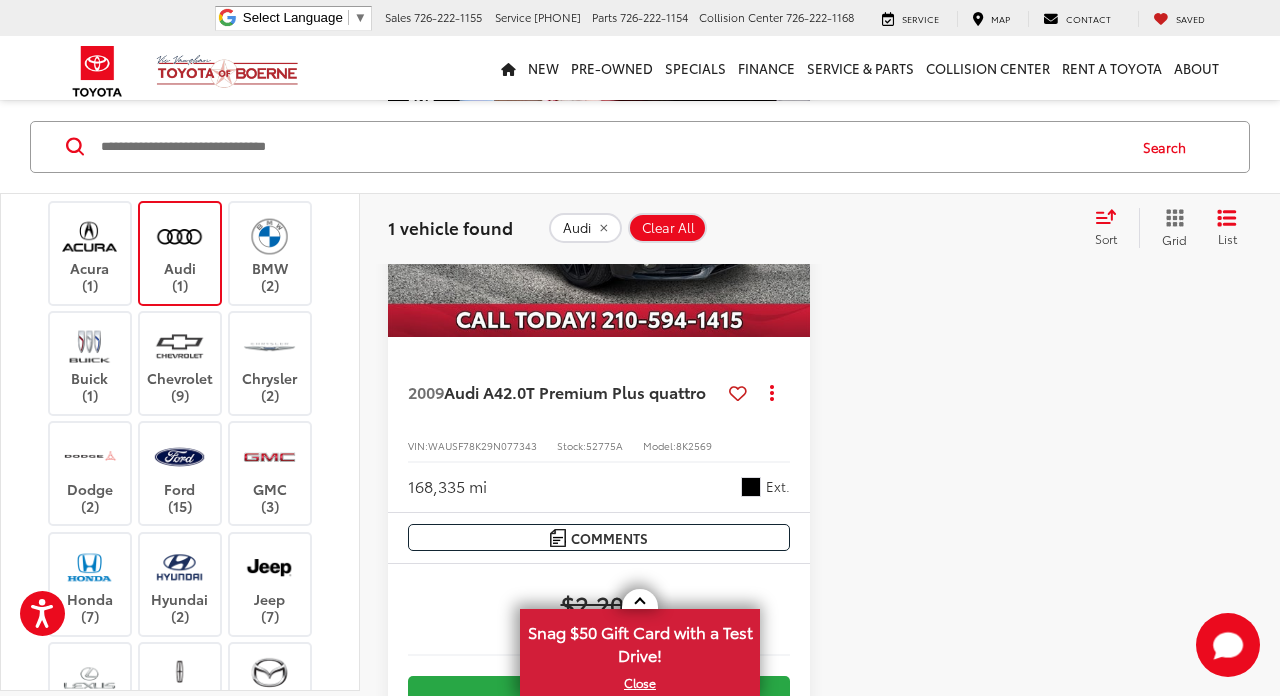 scroll, scrollTop: 352, scrollLeft: 0, axis: vertical 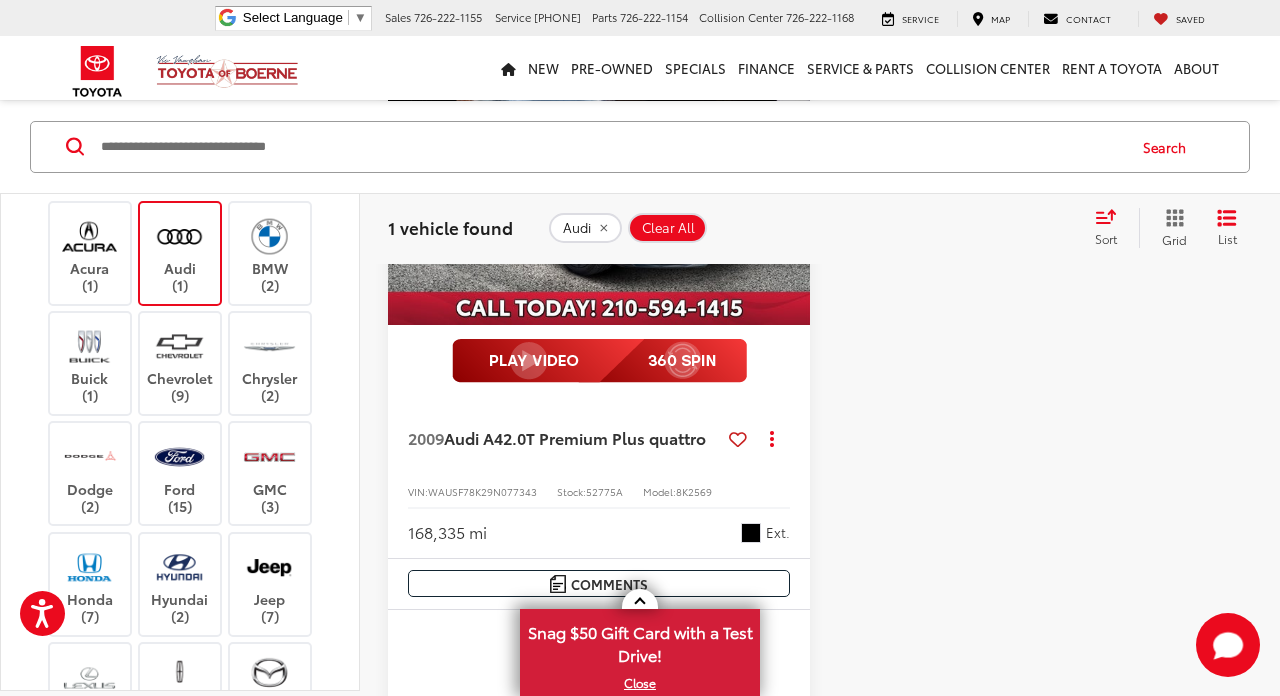 click at bounding box center (179, 236) 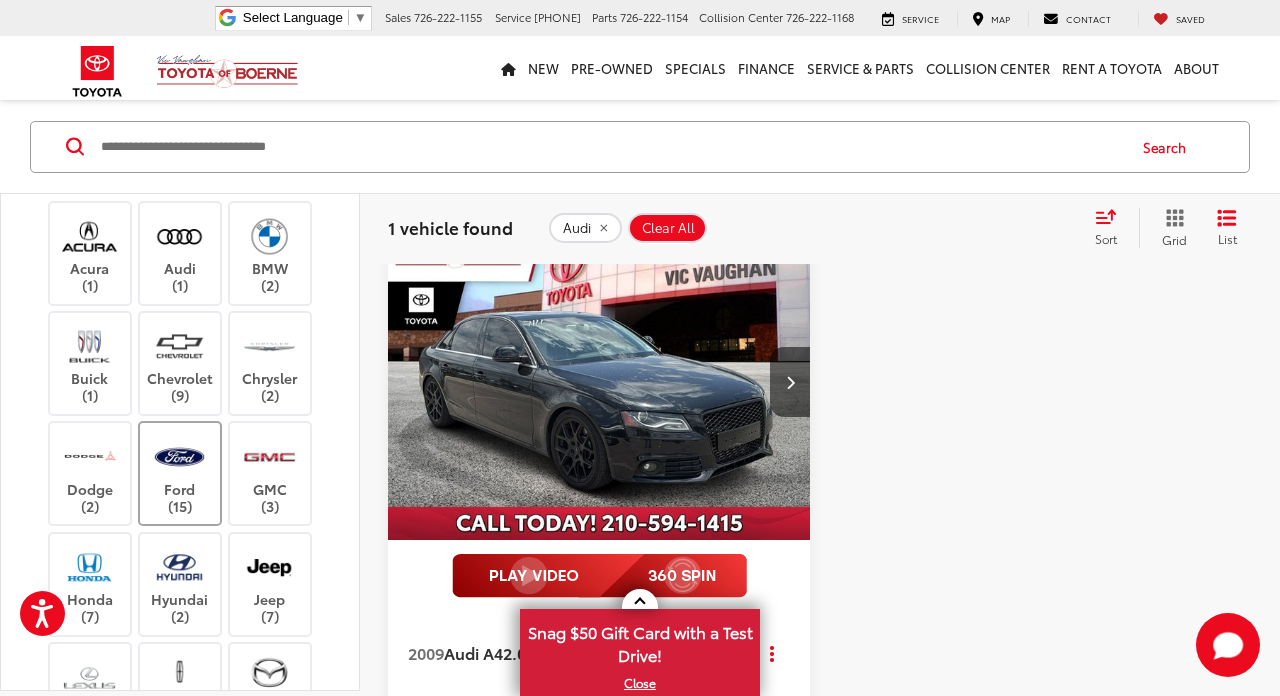 scroll, scrollTop: 93, scrollLeft: 0, axis: vertical 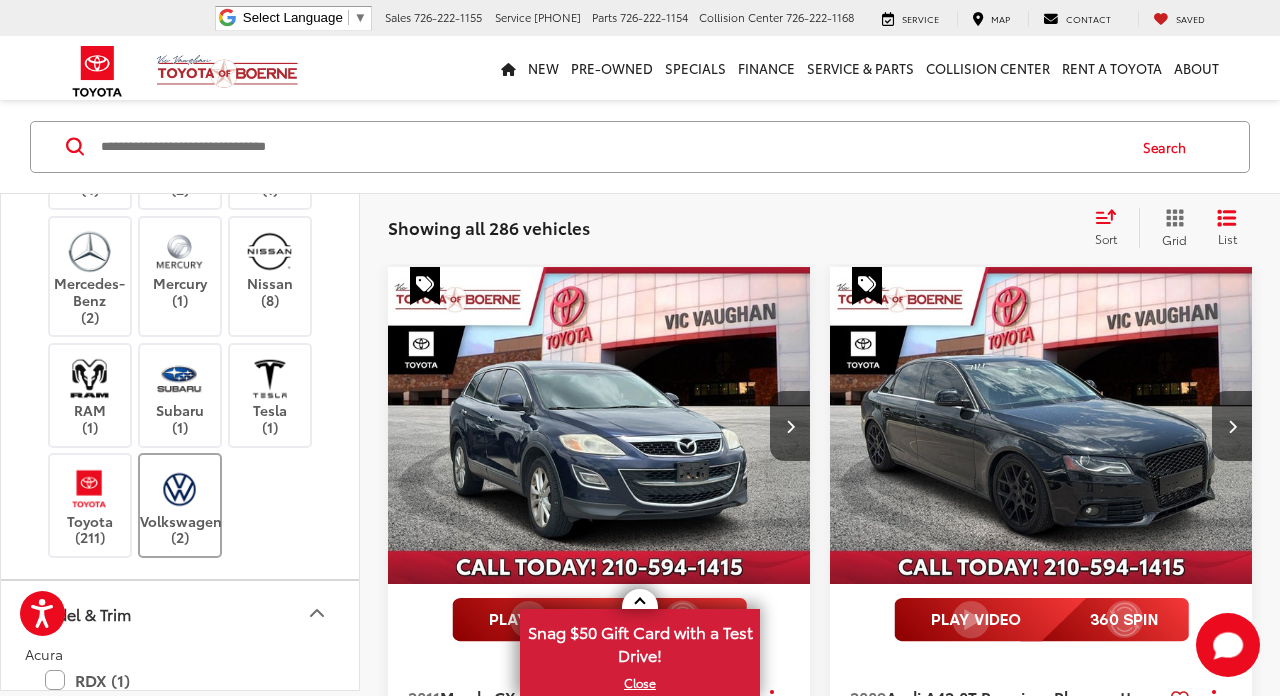 click at bounding box center [179, 488] 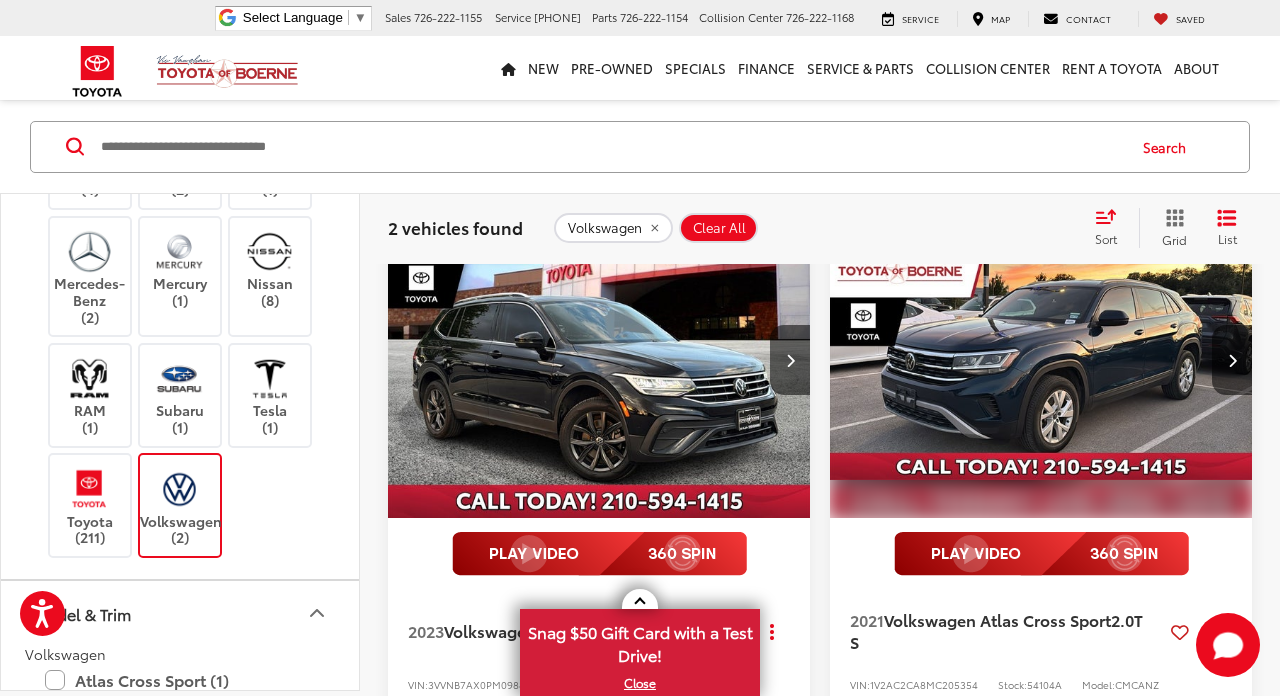 scroll, scrollTop: 158, scrollLeft: 0, axis: vertical 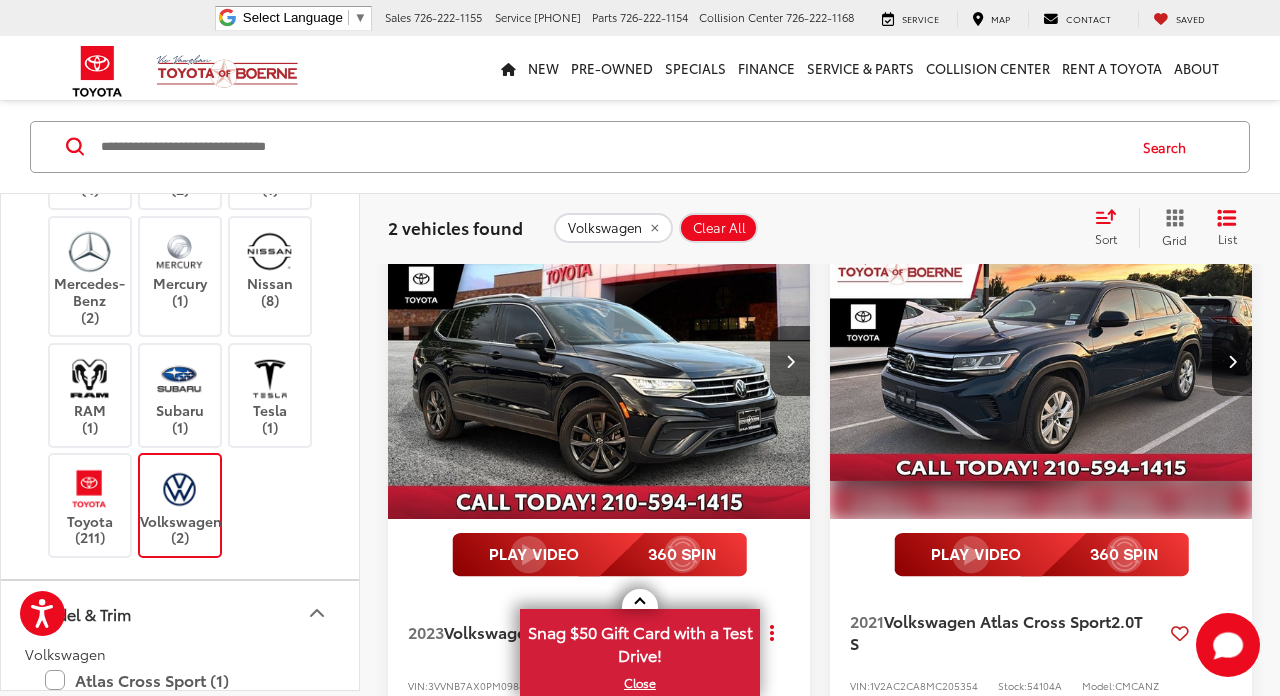 click at bounding box center [599, 361] 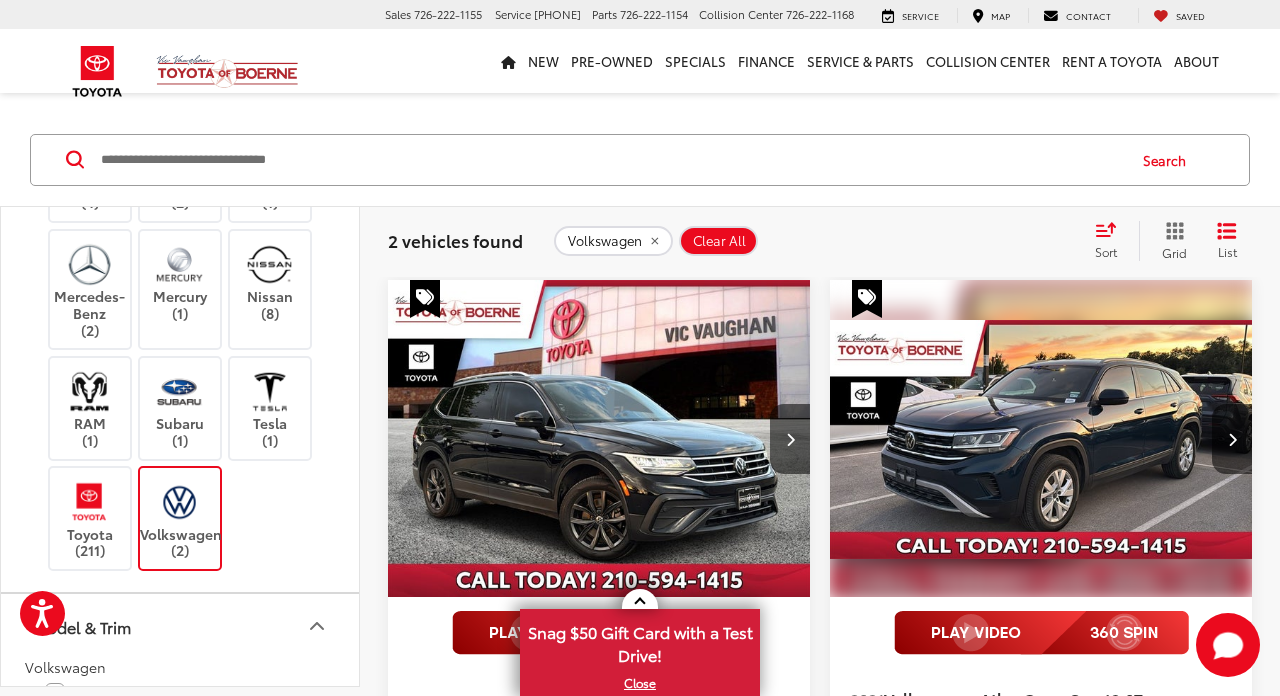 scroll, scrollTop: 81, scrollLeft: 0, axis: vertical 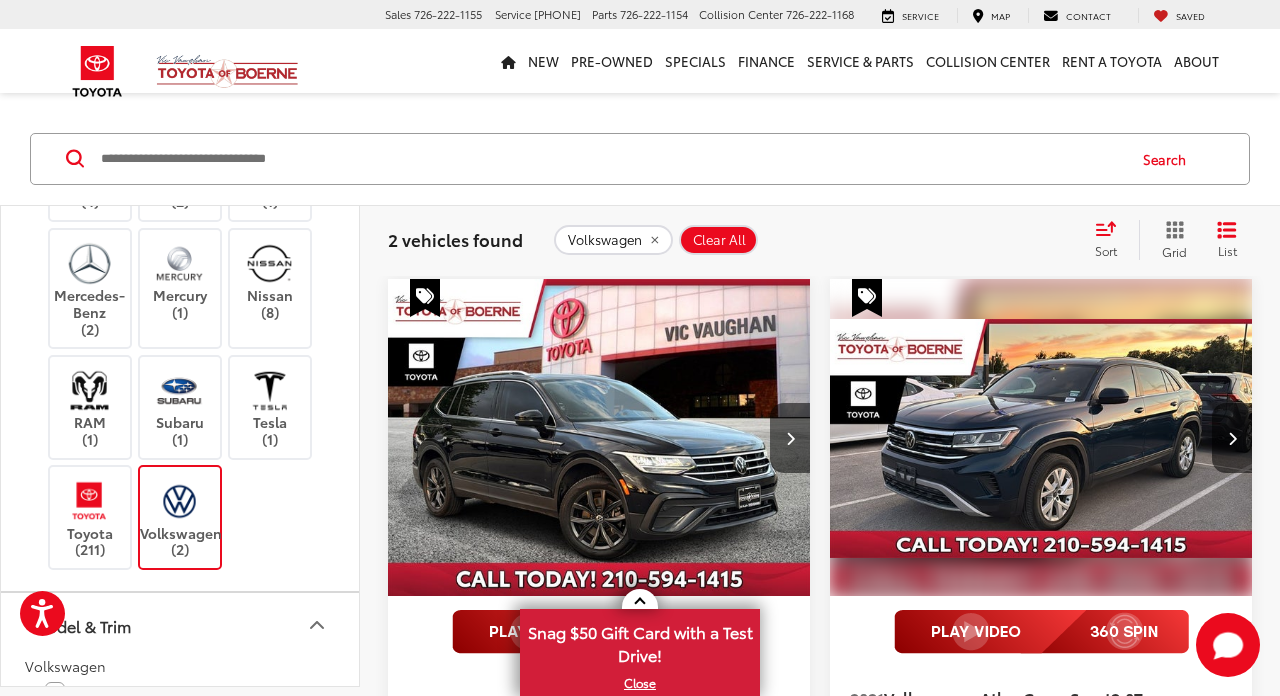 click at bounding box center [1041, 438] 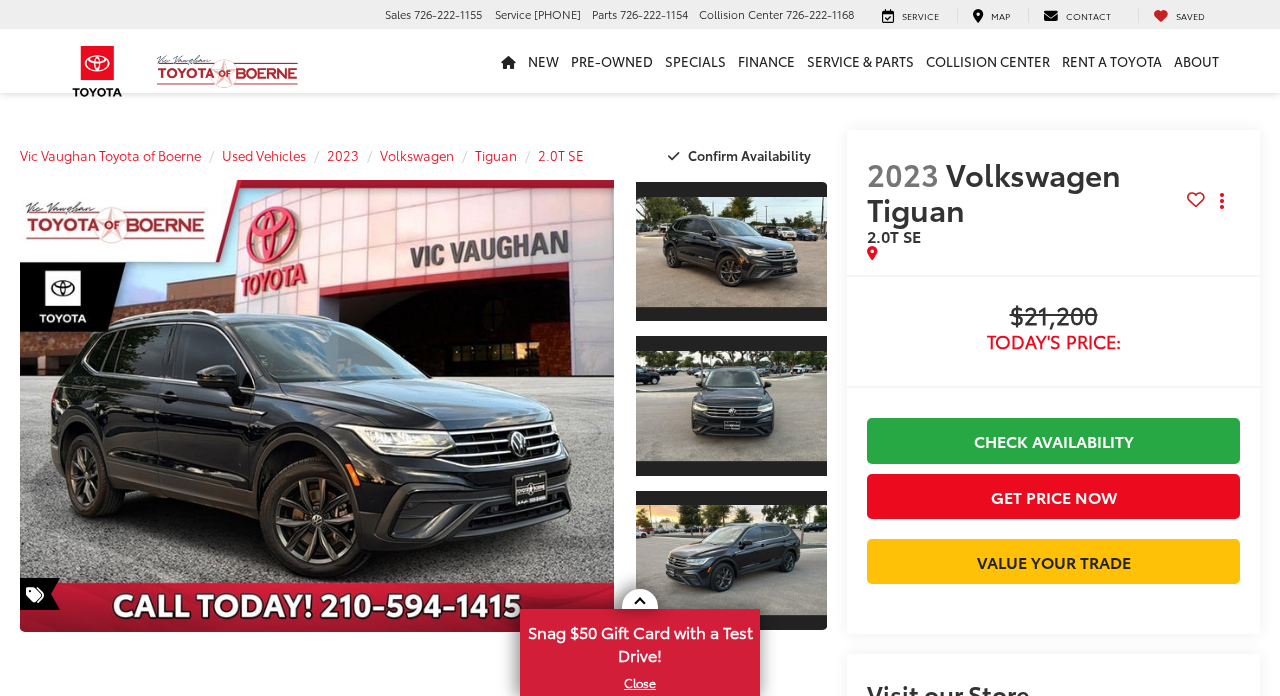 scroll, scrollTop: 0, scrollLeft: 0, axis: both 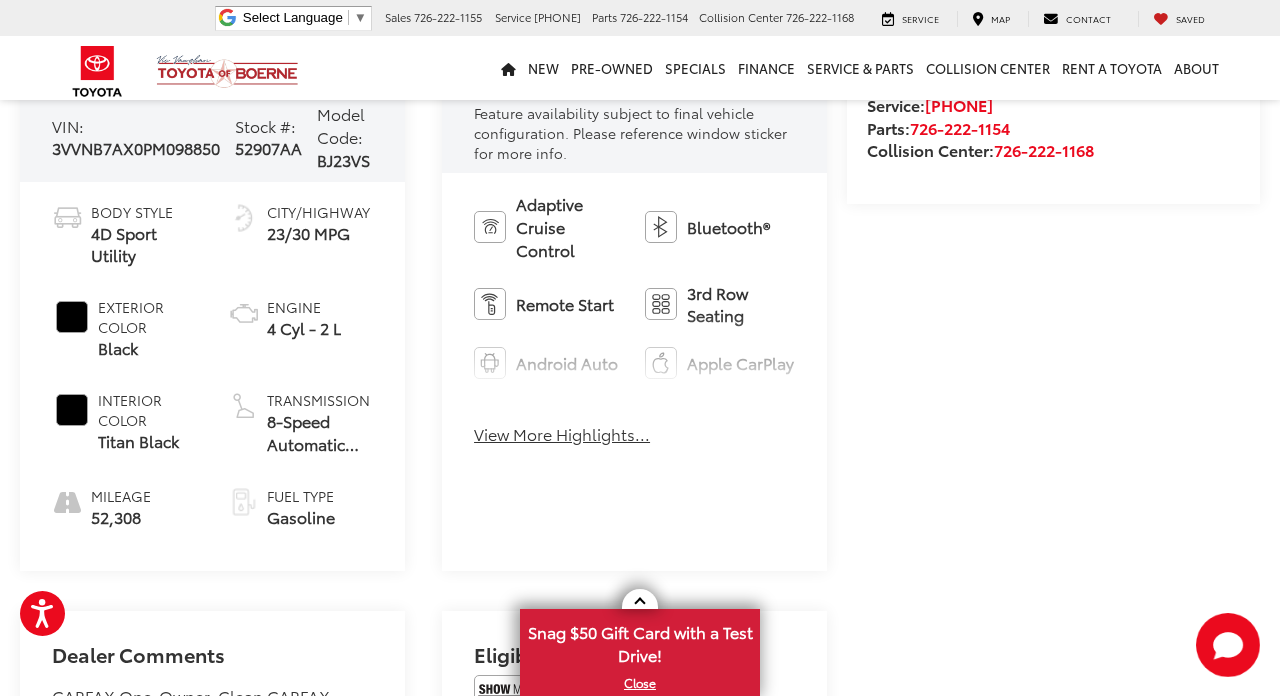 click on "View More Highlights..." at bounding box center (562, 434) 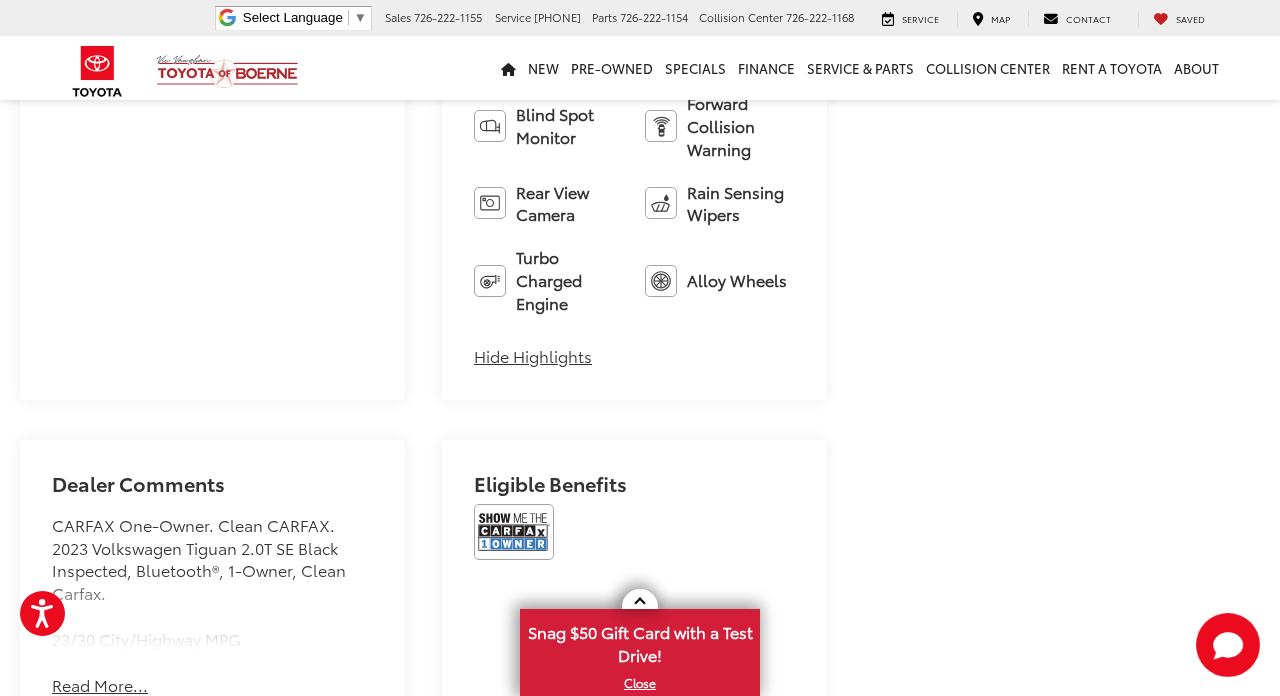scroll, scrollTop: 1374, scrollLeft: 0, axis: vertical 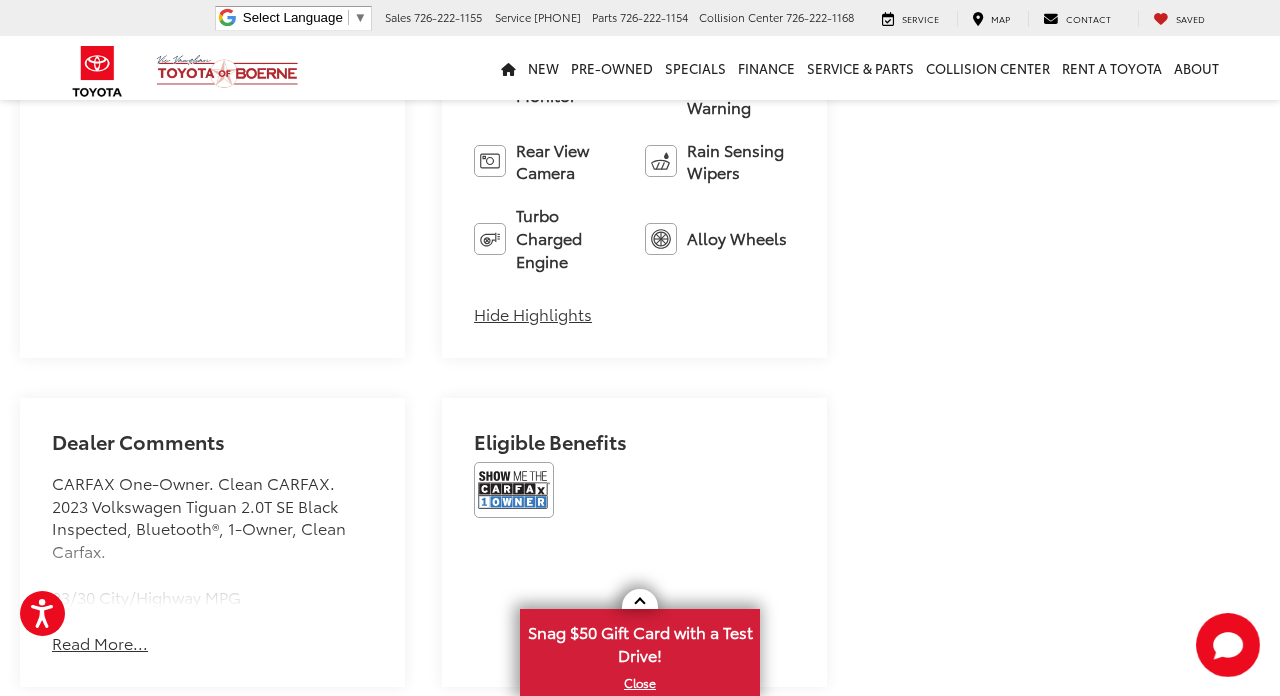 click at bounding box center [514, 490] 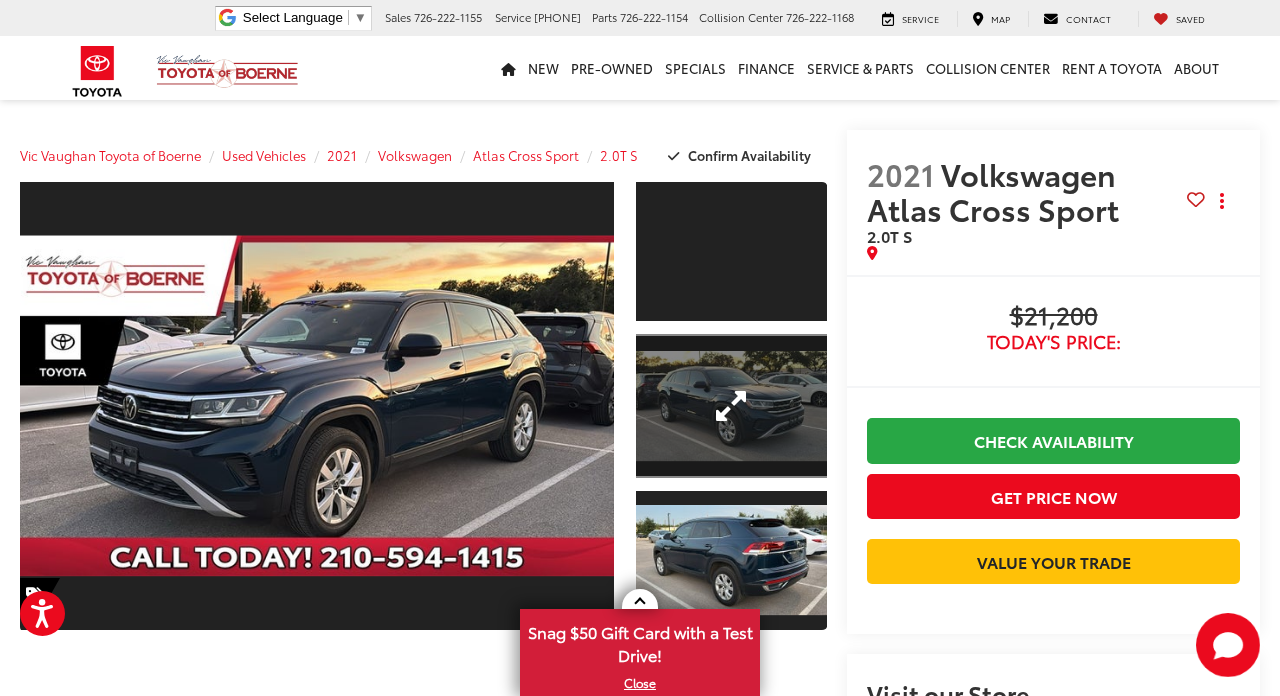 scroll, scrollTop: 483, scrollLeft: 1, axis: both 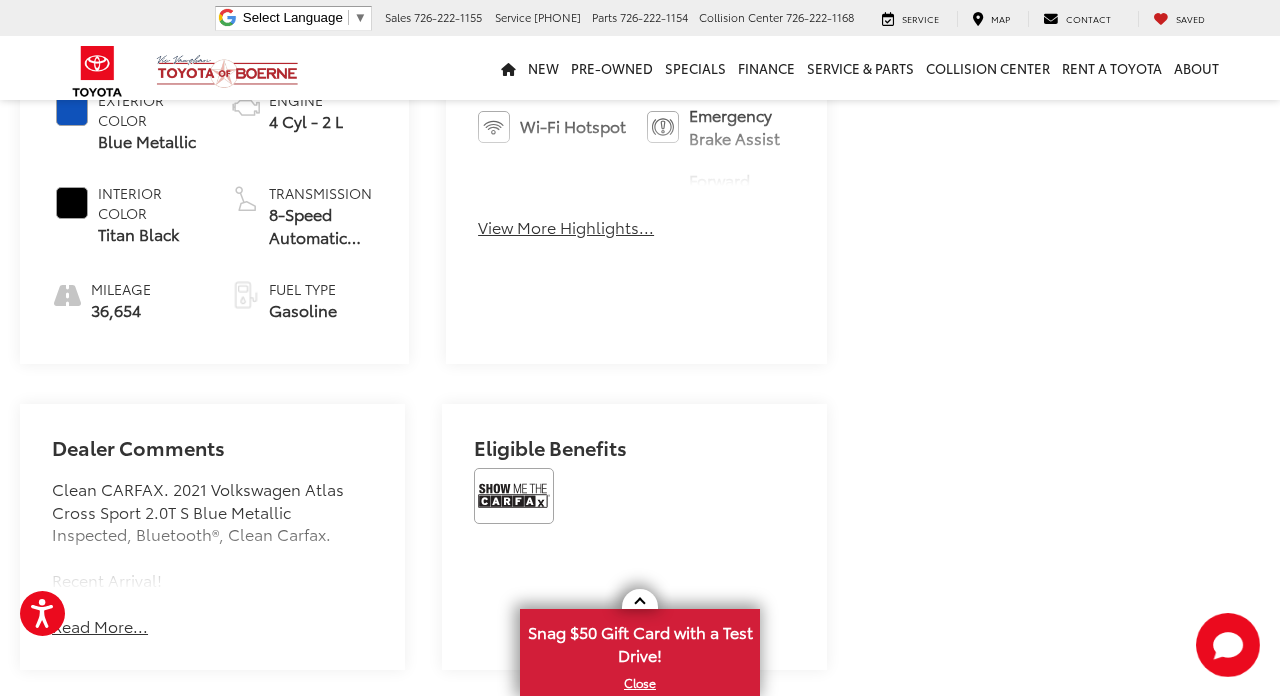 click at bounding box center [514, 496] 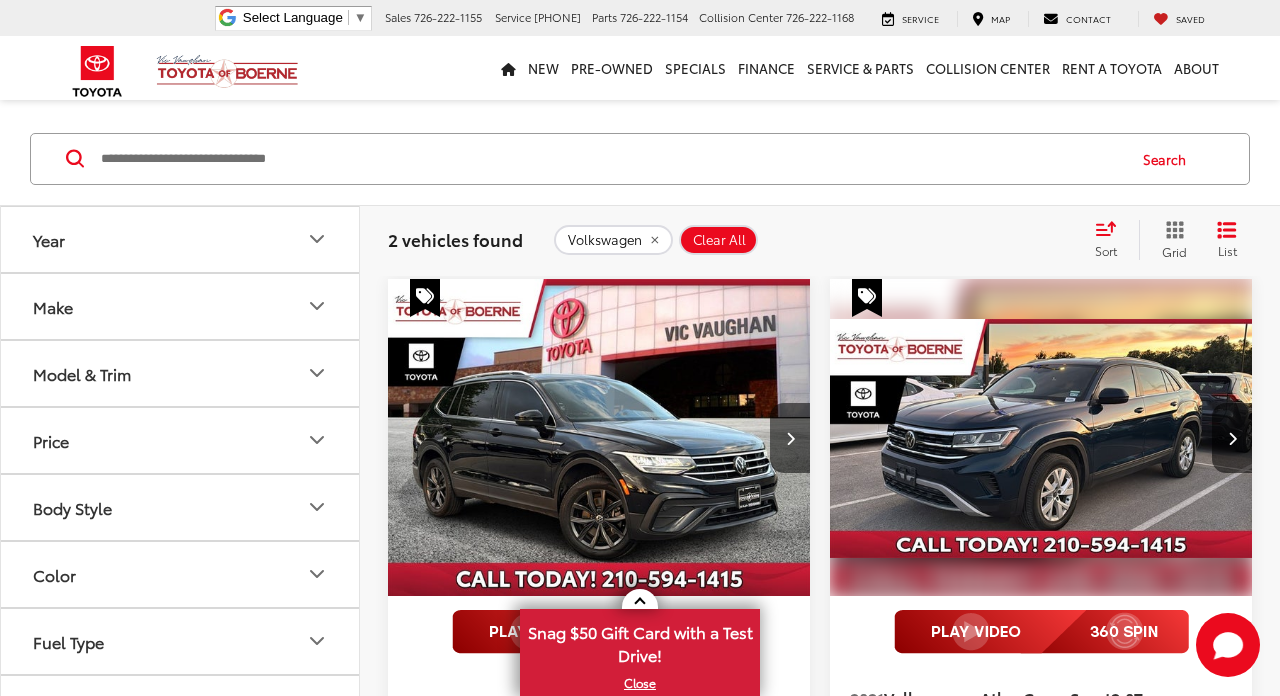 scroll, scrollTop: 347, scrollLeft: 0, axis: vertical 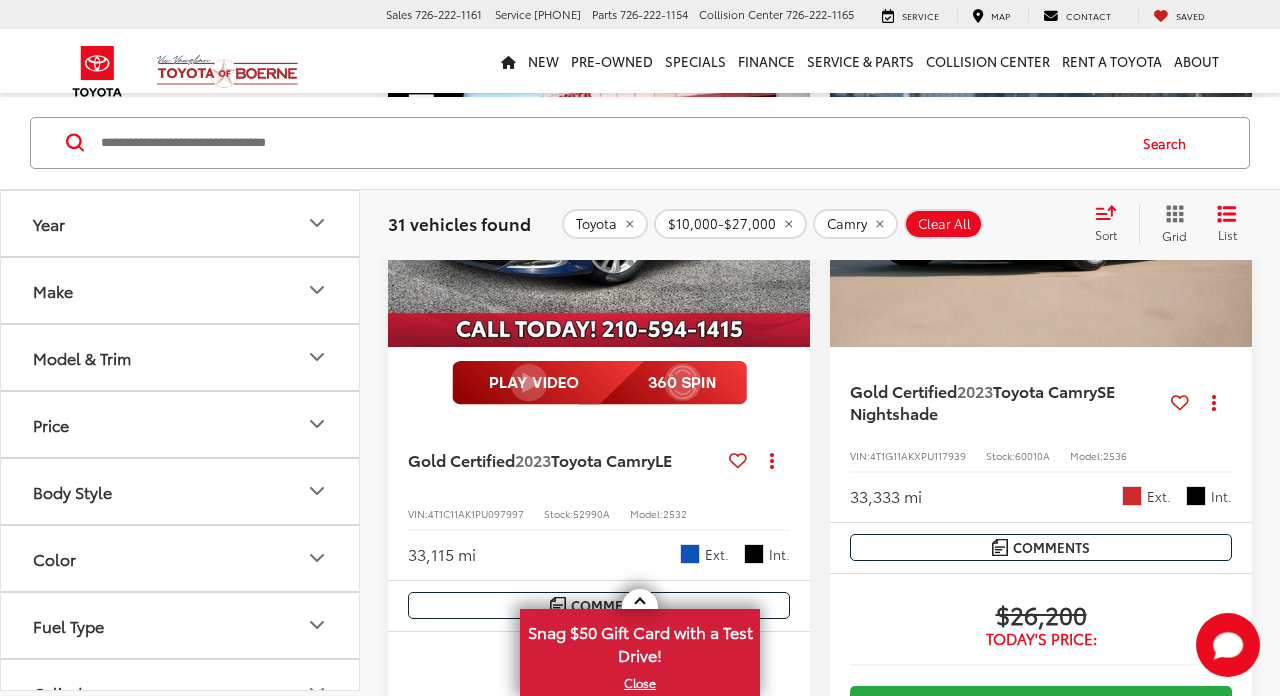 click at bounding box center (599, 189) 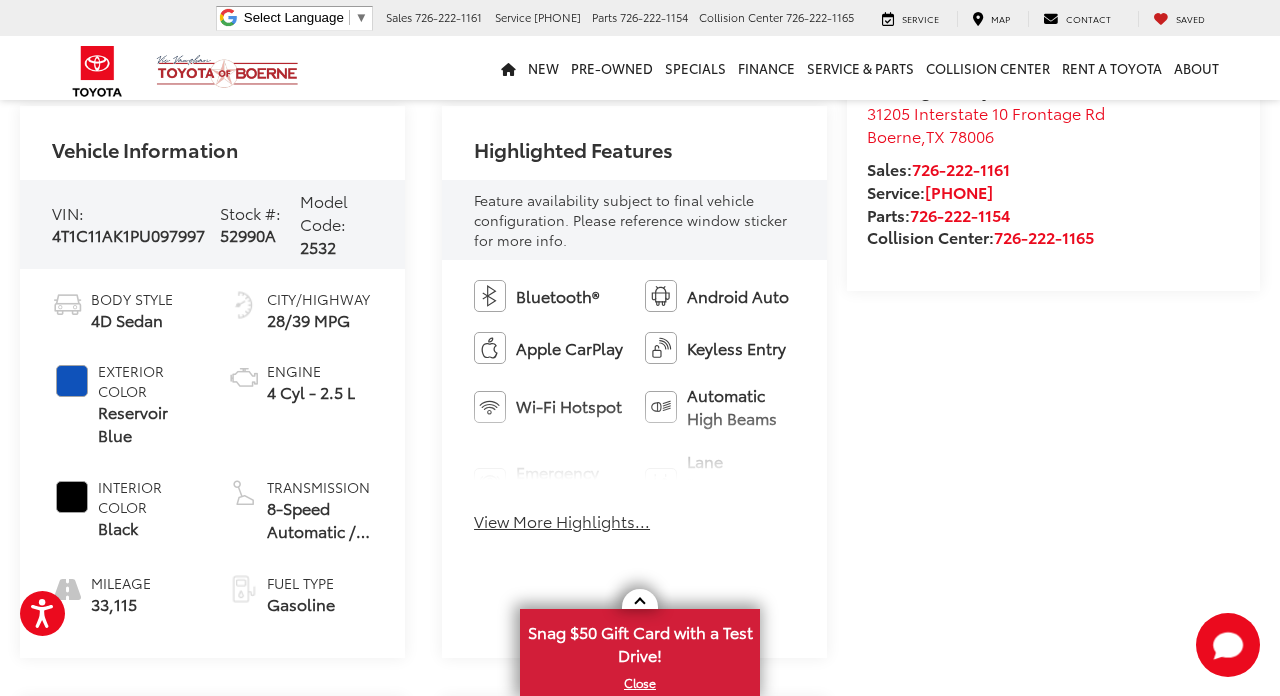 scroll, scrollTop: 0, scrollLeft: 0, axis: both 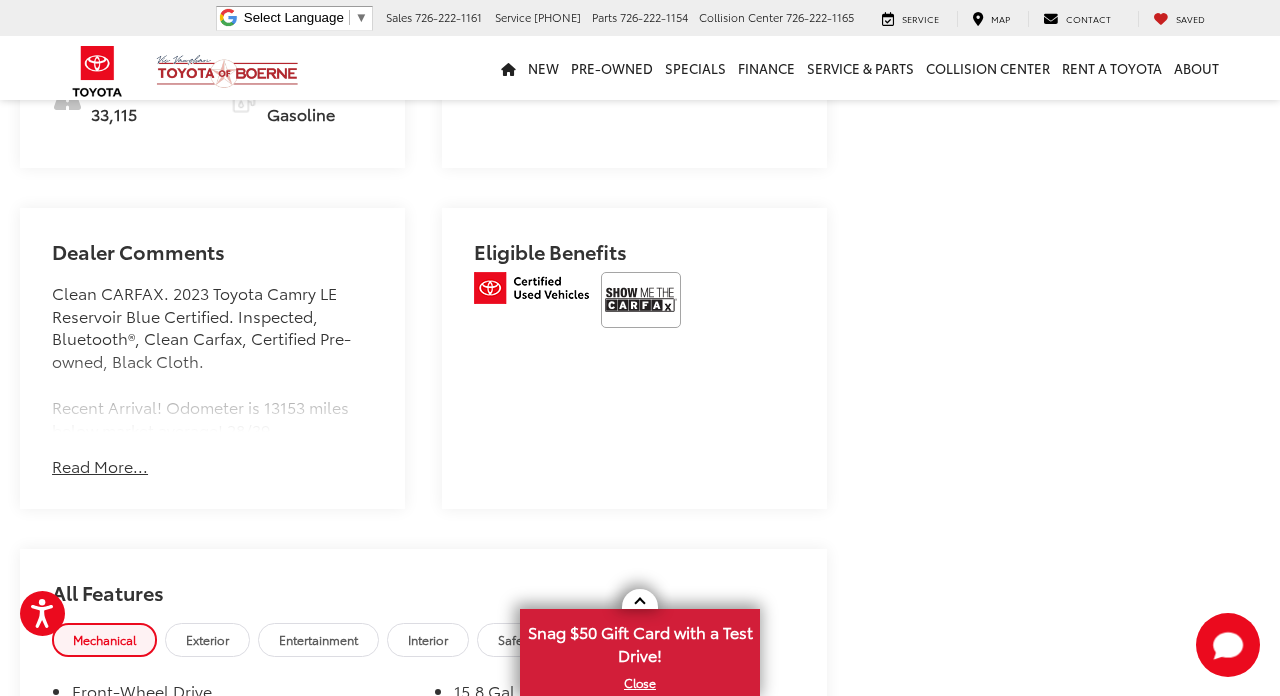 click at bounding box center [641, 300] 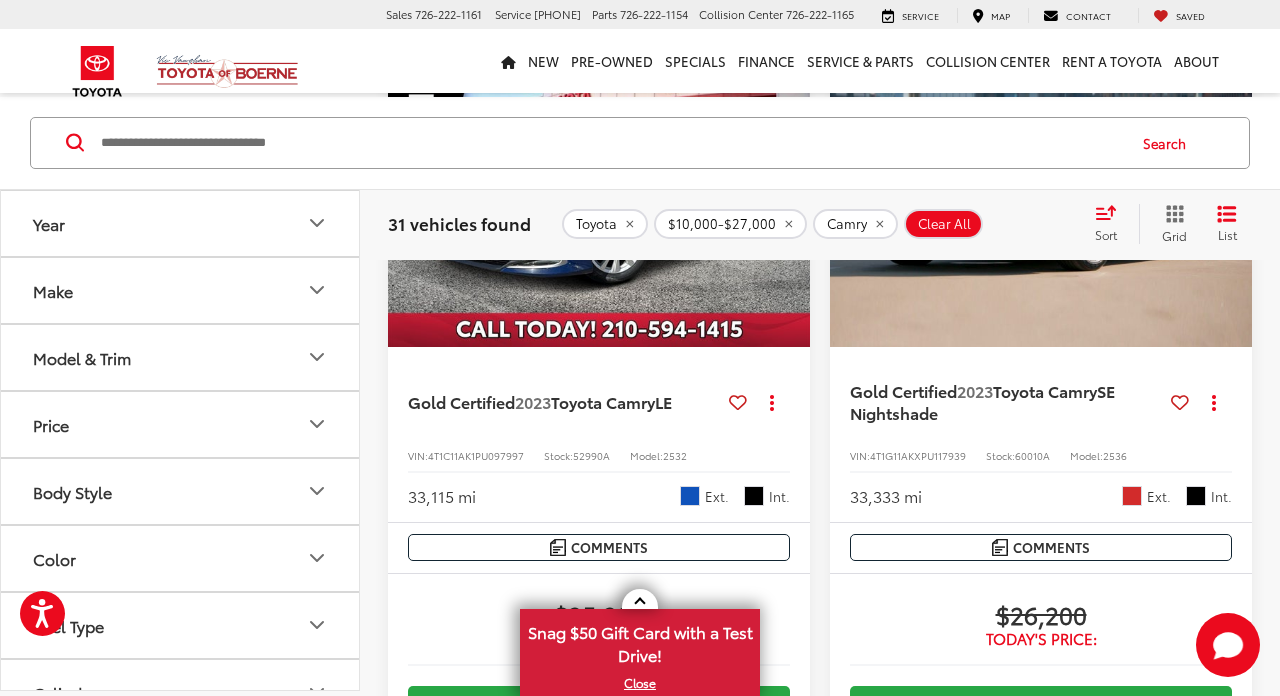 scroll, scrollTop: 1366, scrollLeft: 0, axis: vertical 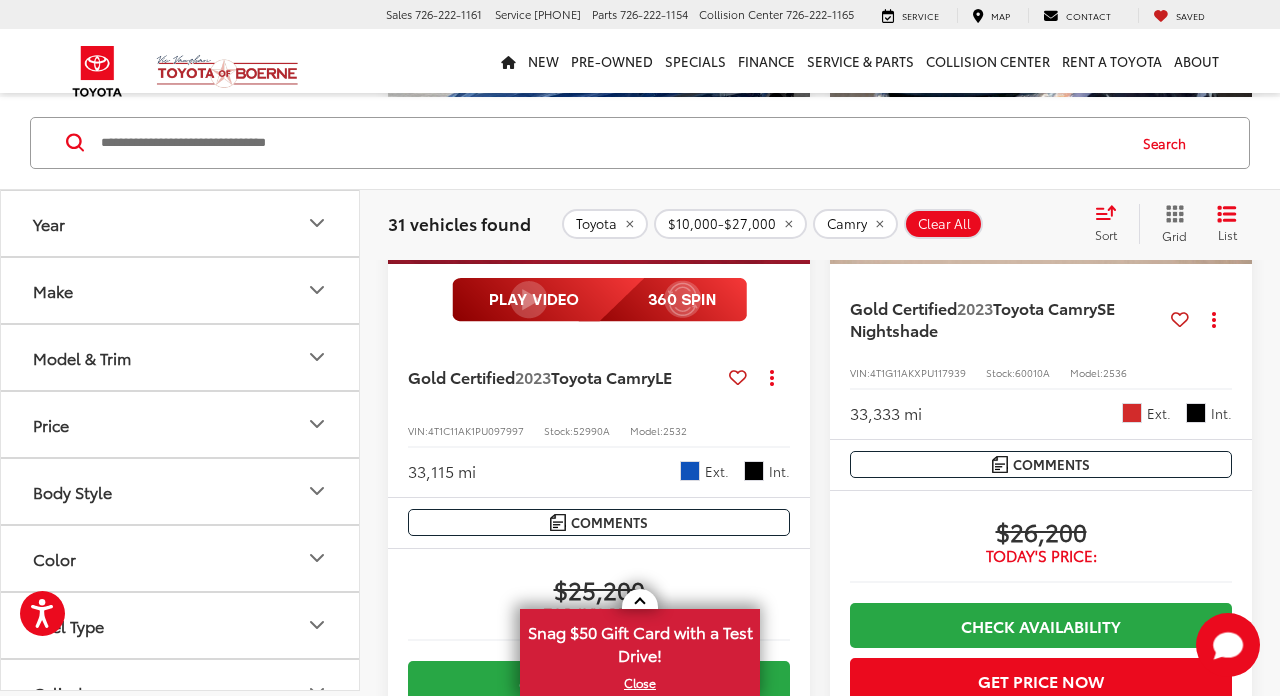 click at bounding box center [1041, 106] 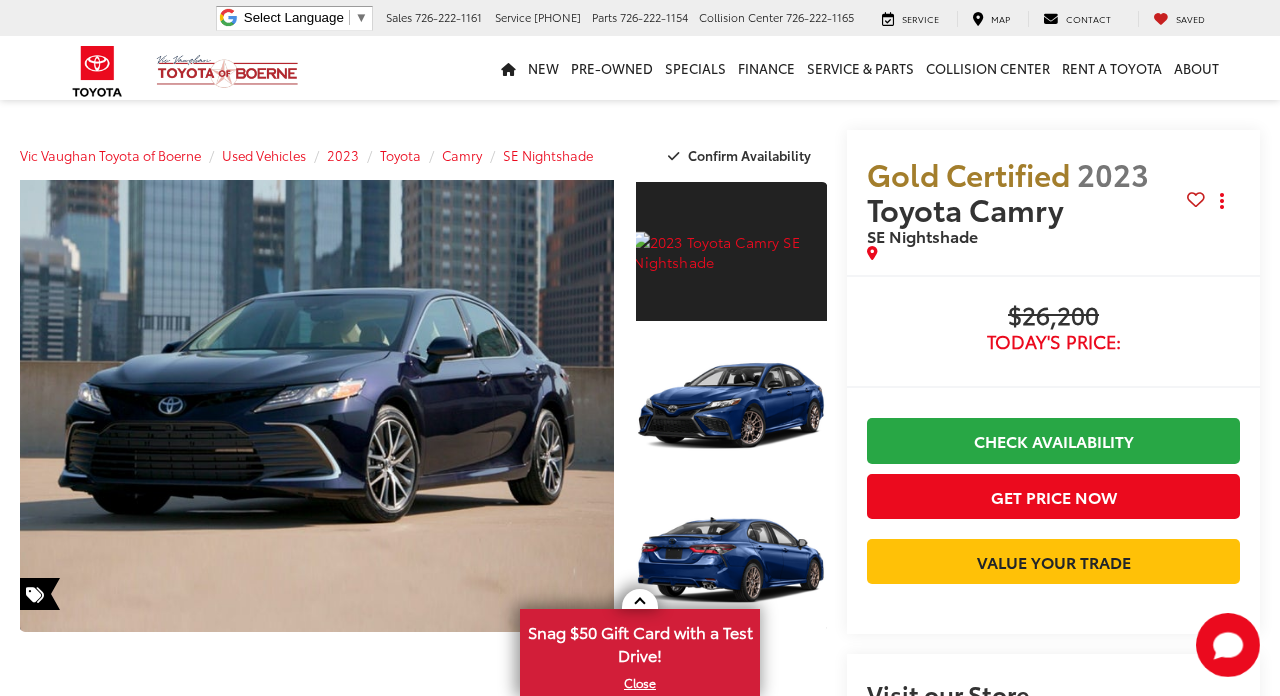 scroll, scrollTop: 17, scrollLeft: 0, axis: vertical 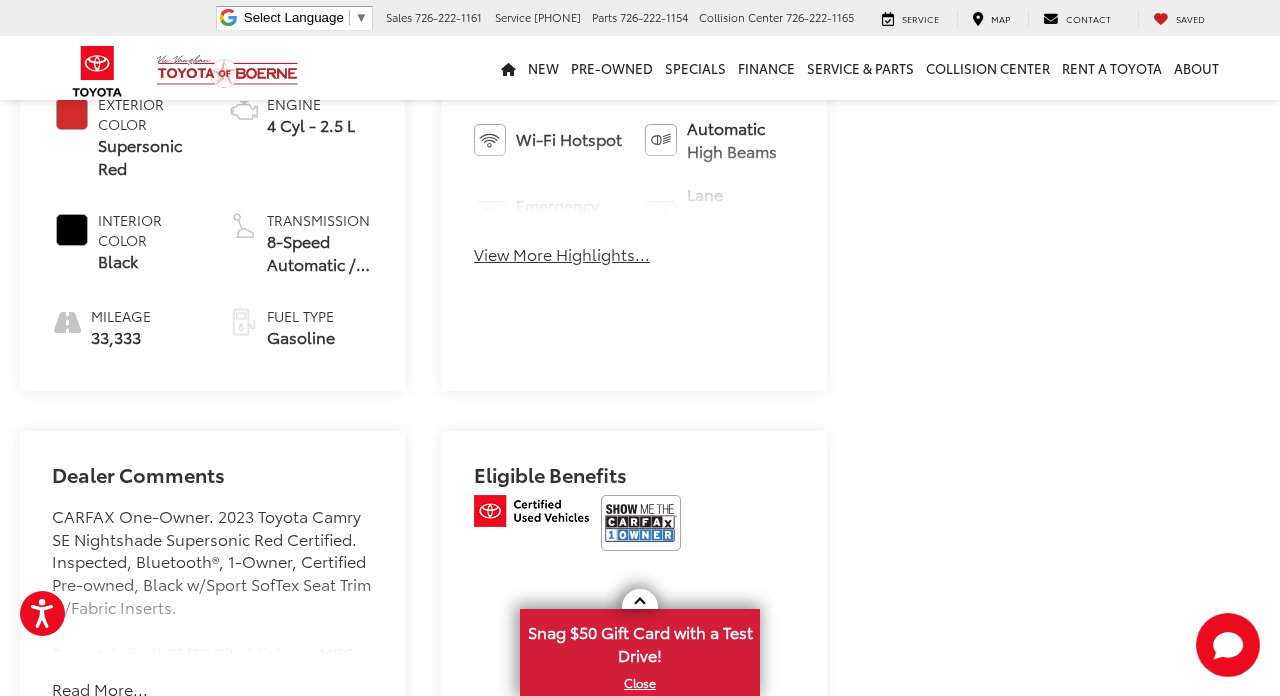 click at bounding box center [641, 523] 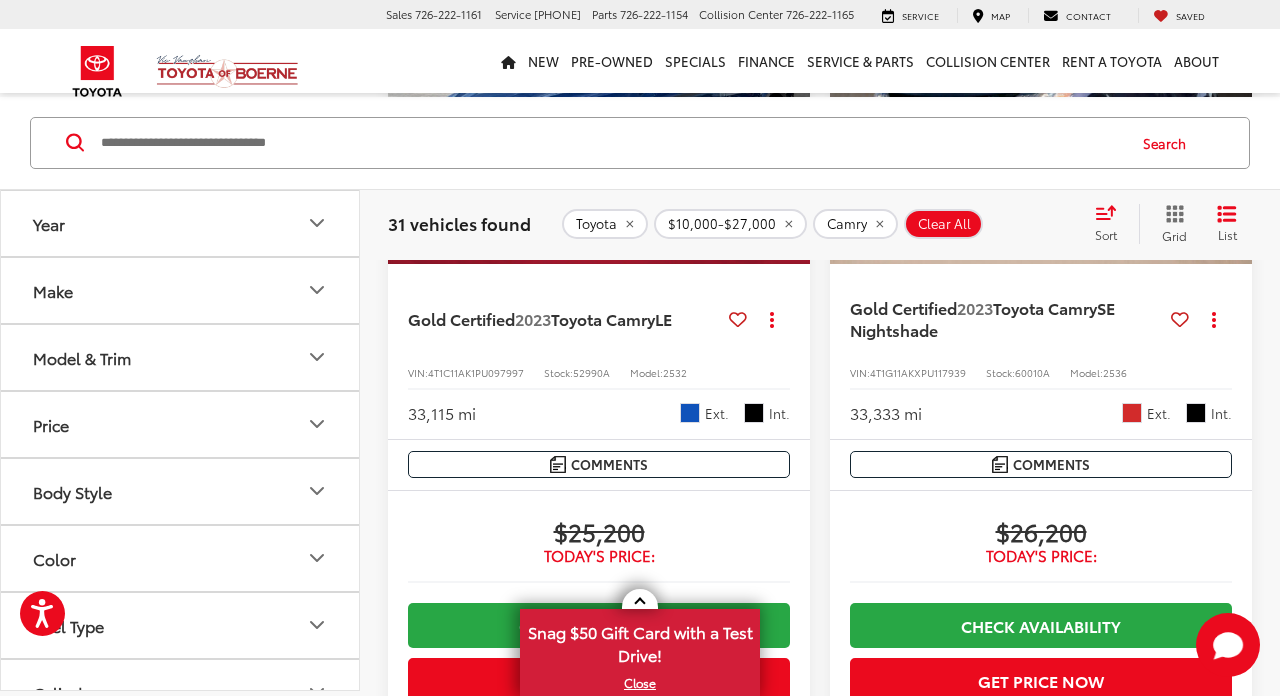 scroll, scrollTop: 1449, scrollLeft: 0, axis: vertical 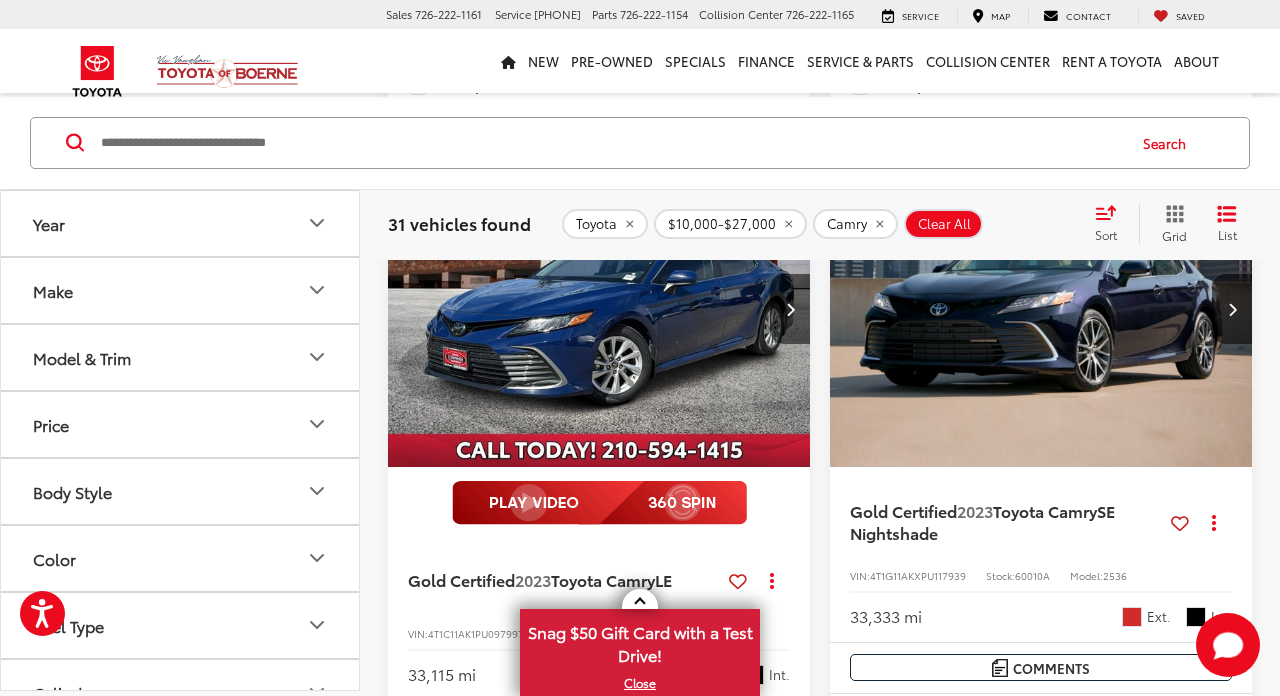 click at bounding box center (1041, 309) 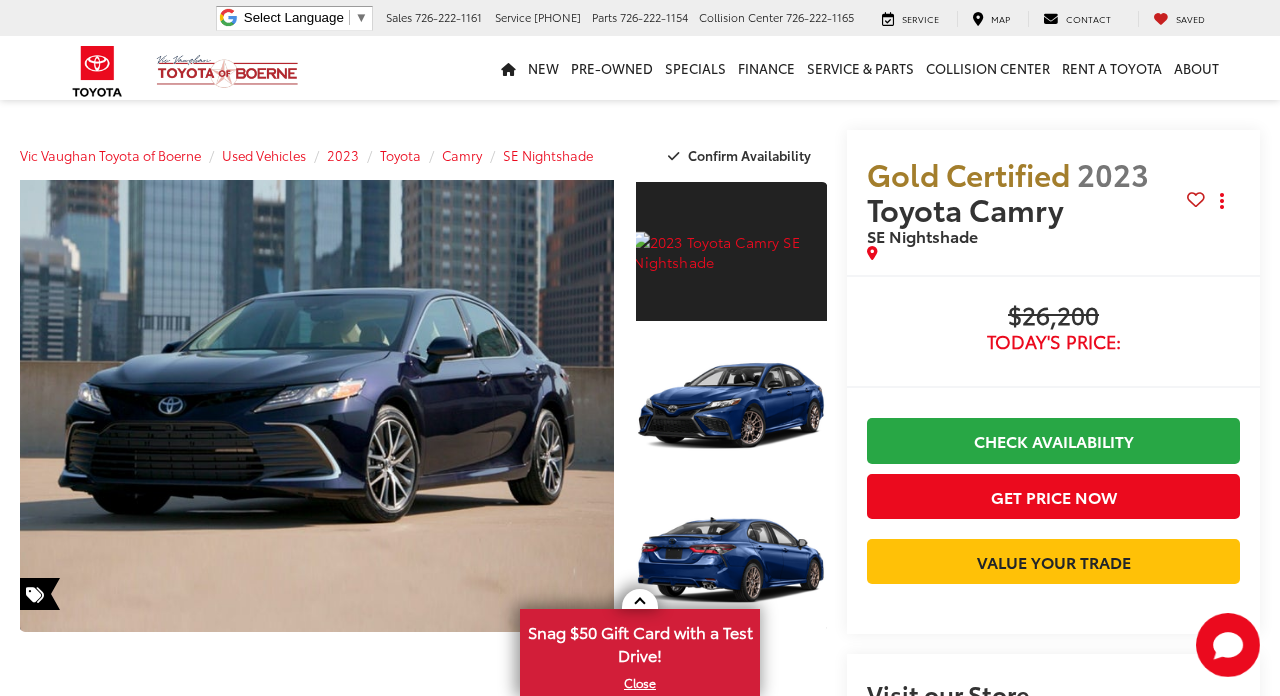 scroll, scrollTop: 310, scrollLeft: 0, axis: vertical 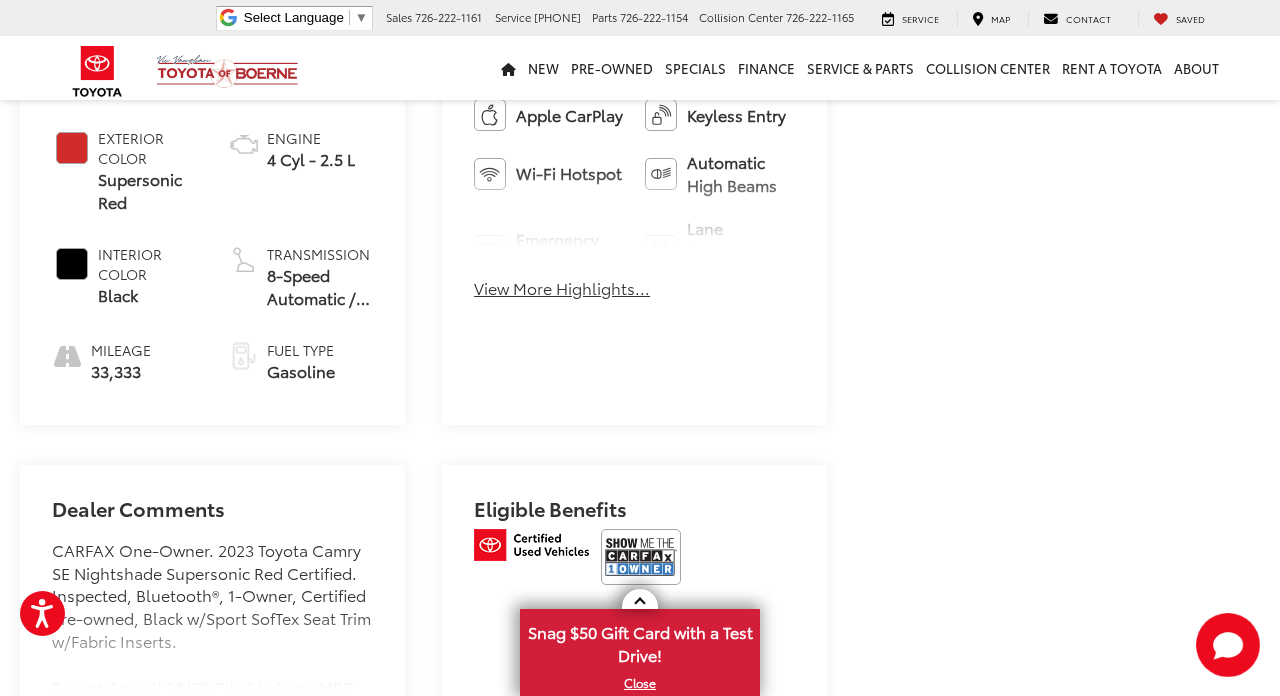 click at bounding box center (641, 557) 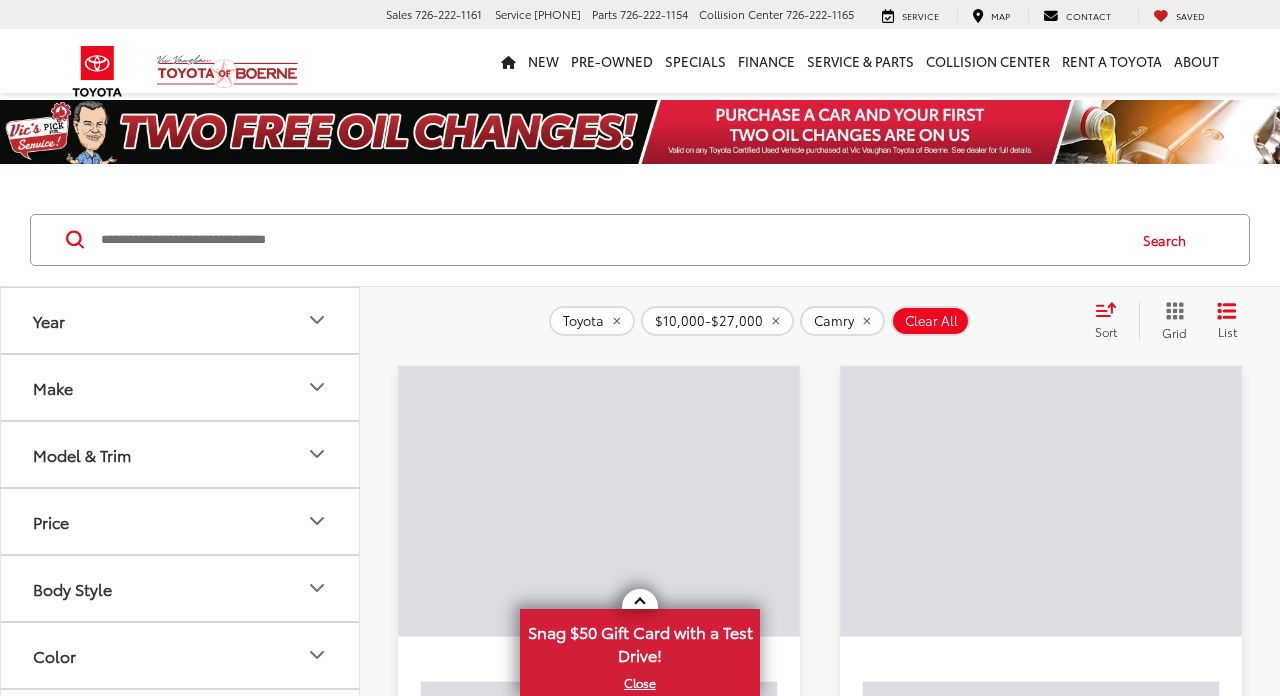 scroll, scrollTop: 1279, scrollLeft: 0, axis: vertical 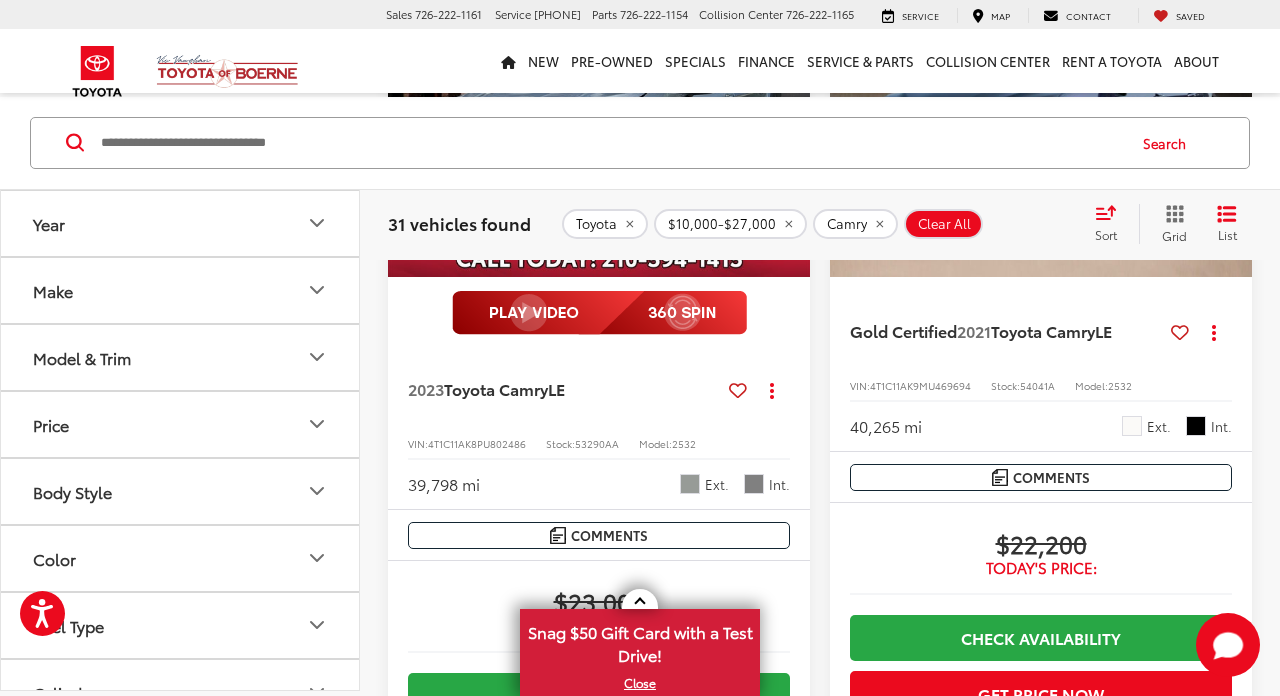 click at bounding box center (599, 118) 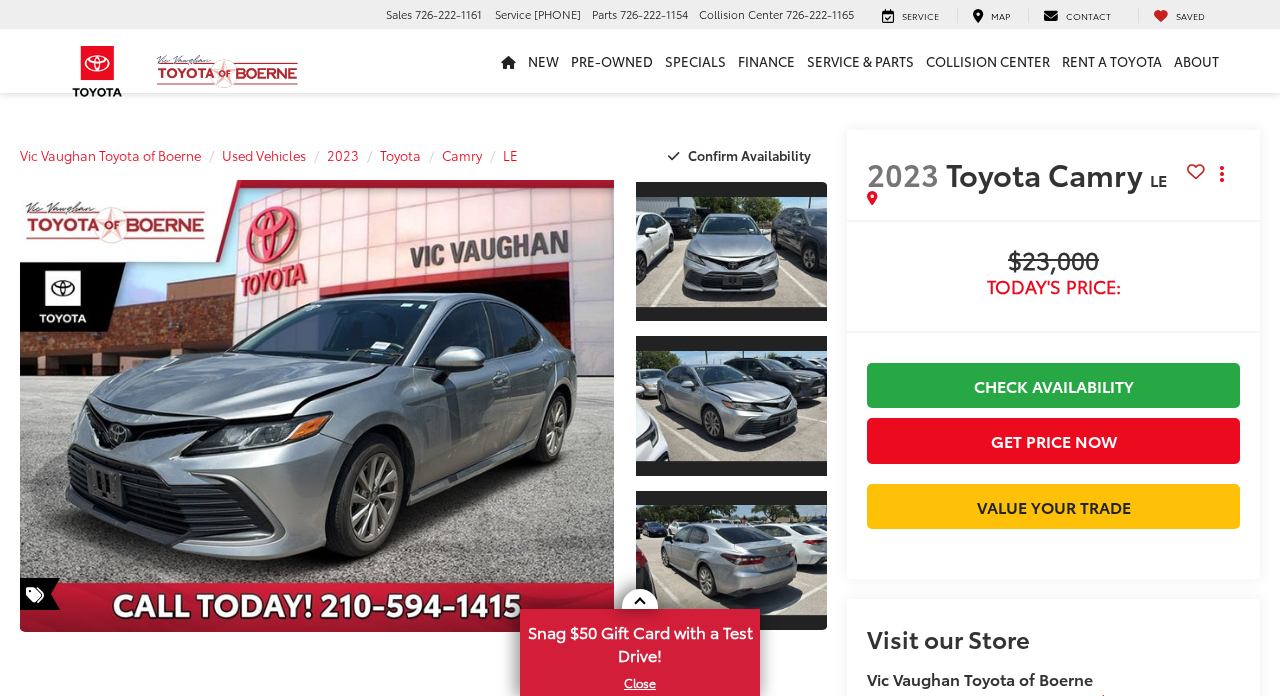 scroll, scrollTop: 0, scrollLeft: 0, axis: both 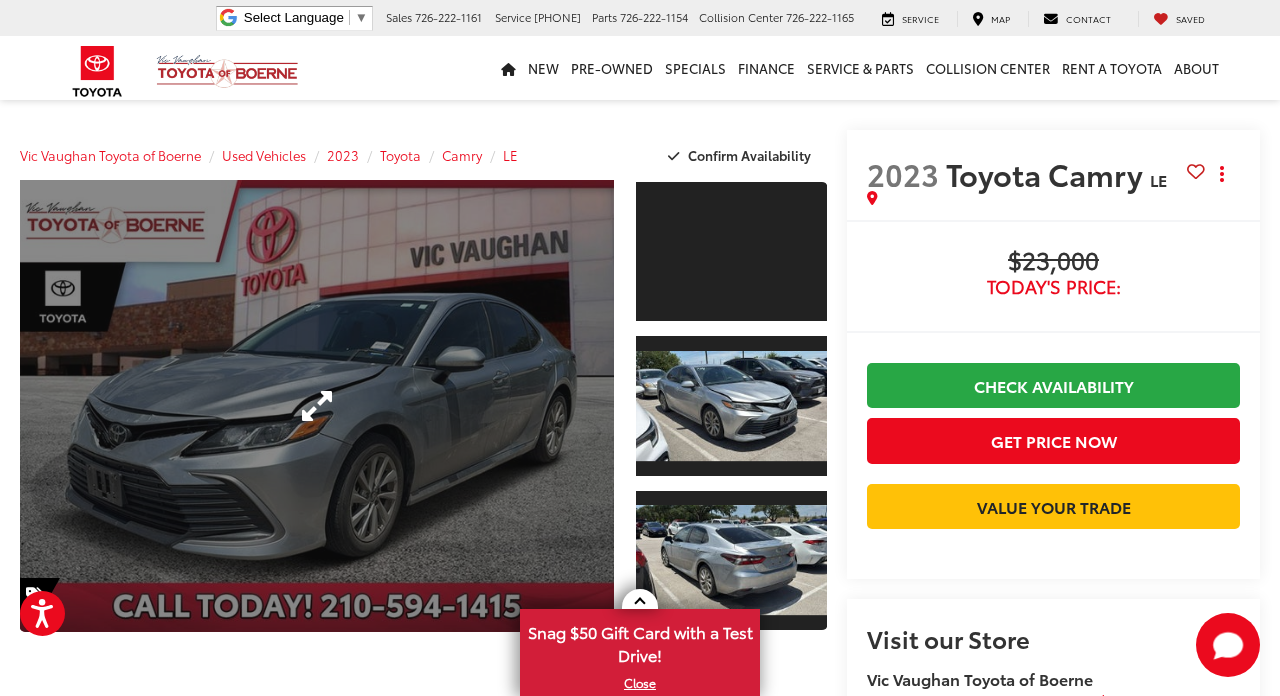 click at bounding box center [317, 406] 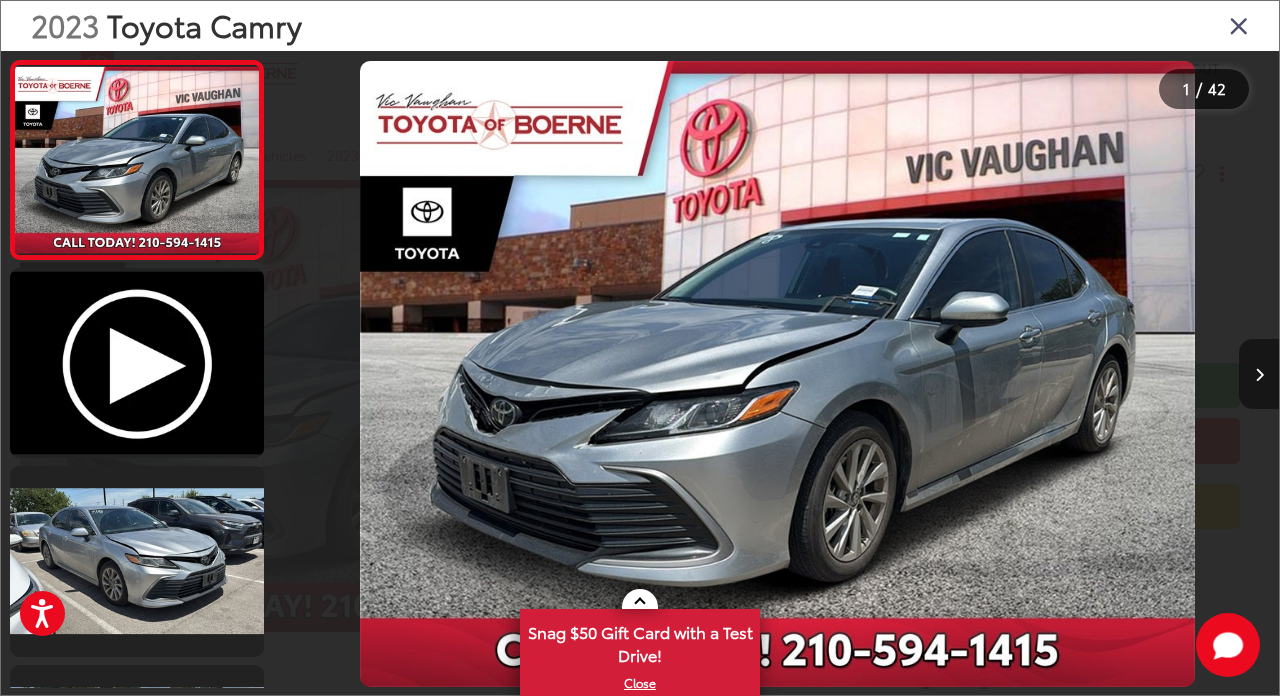 click at bounding box center [1259, 374] 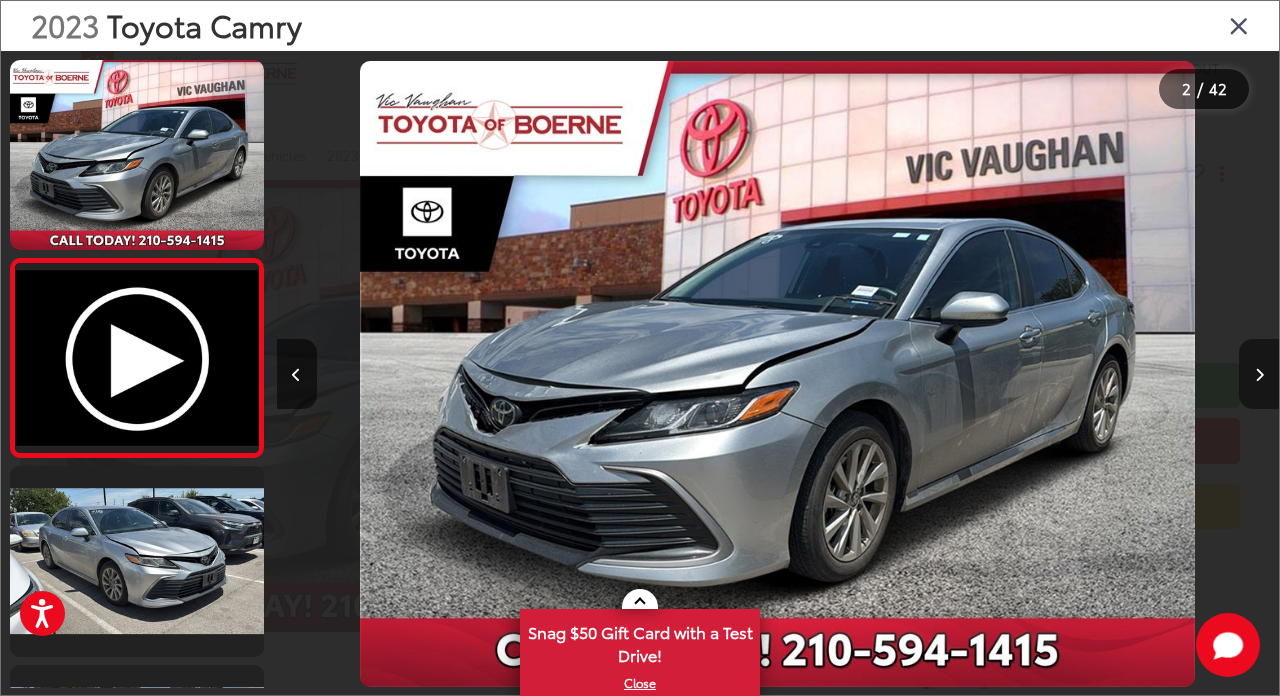 scroll, scrollTop: 42, scrollLeft: 0, axis: vertical 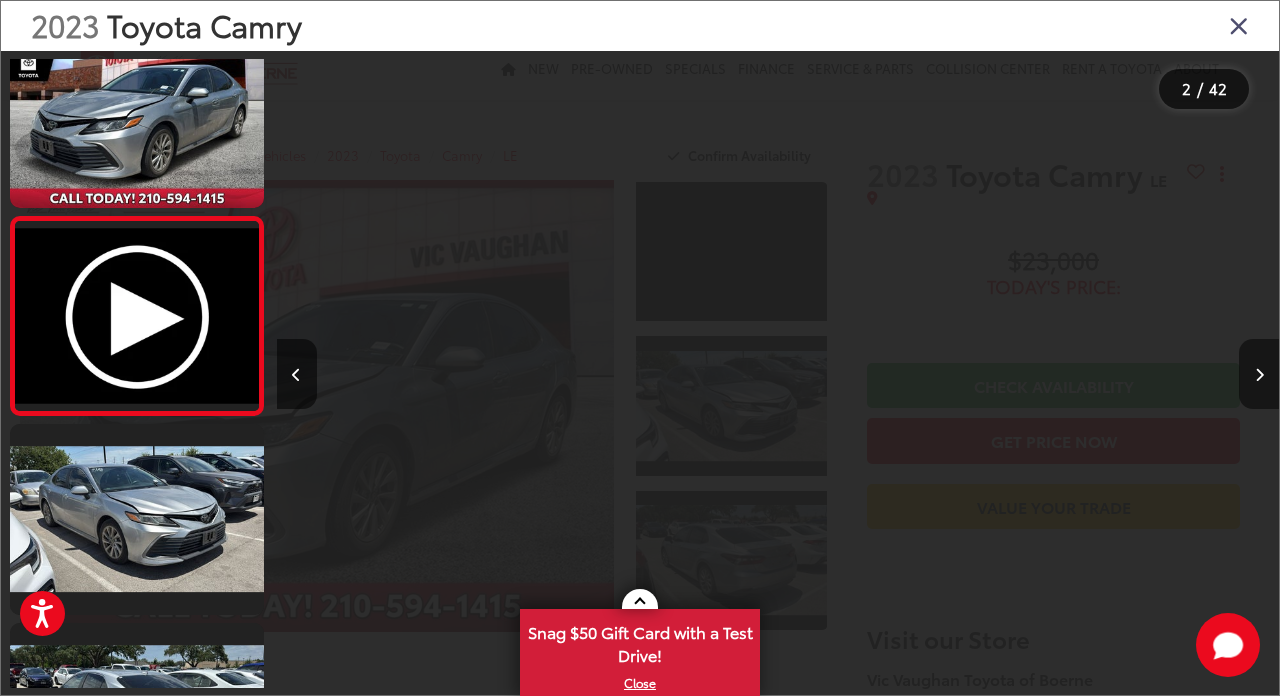 click at bounding box center (1259, 374) 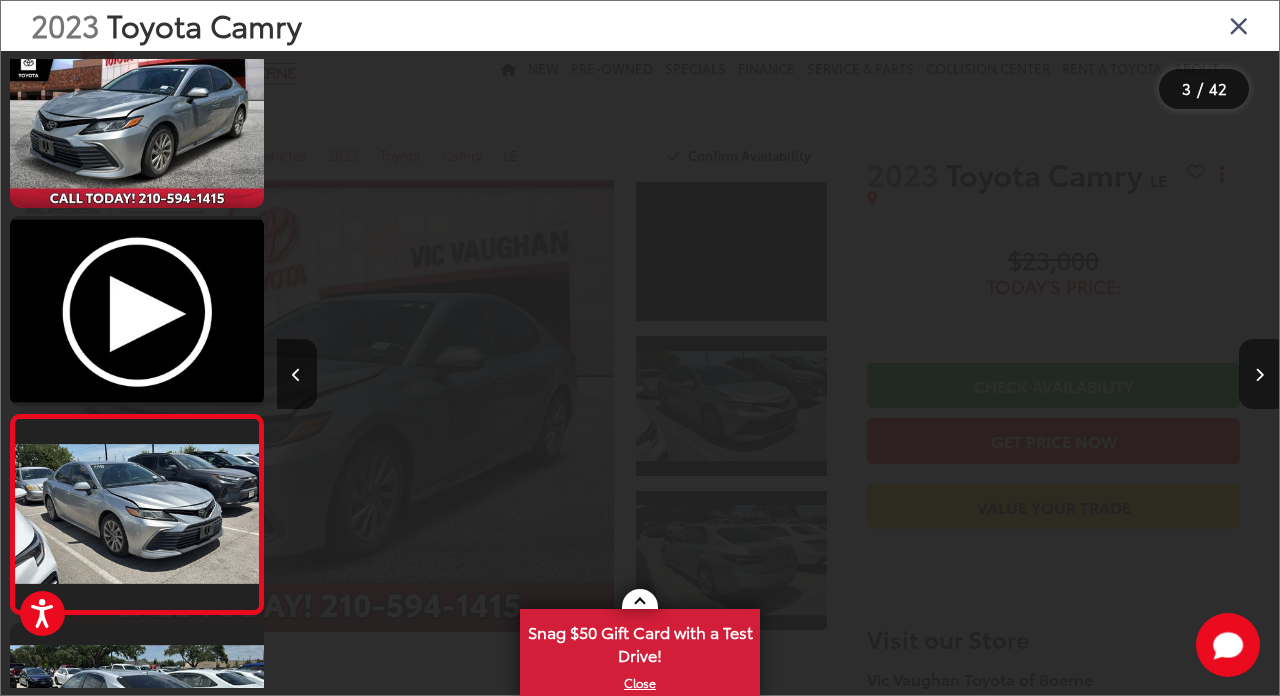scroll, scrollTop: 240, scrollLeft: 0, axis: vertical 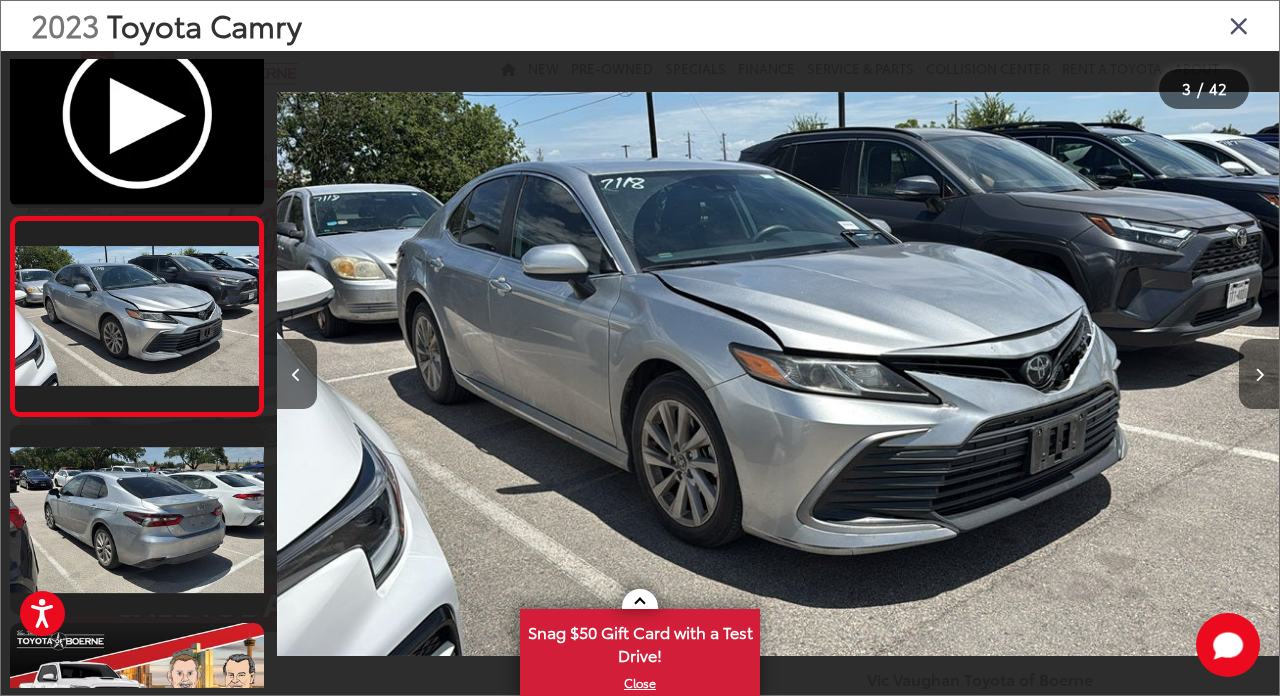 click at bounding box center [1259, 374] 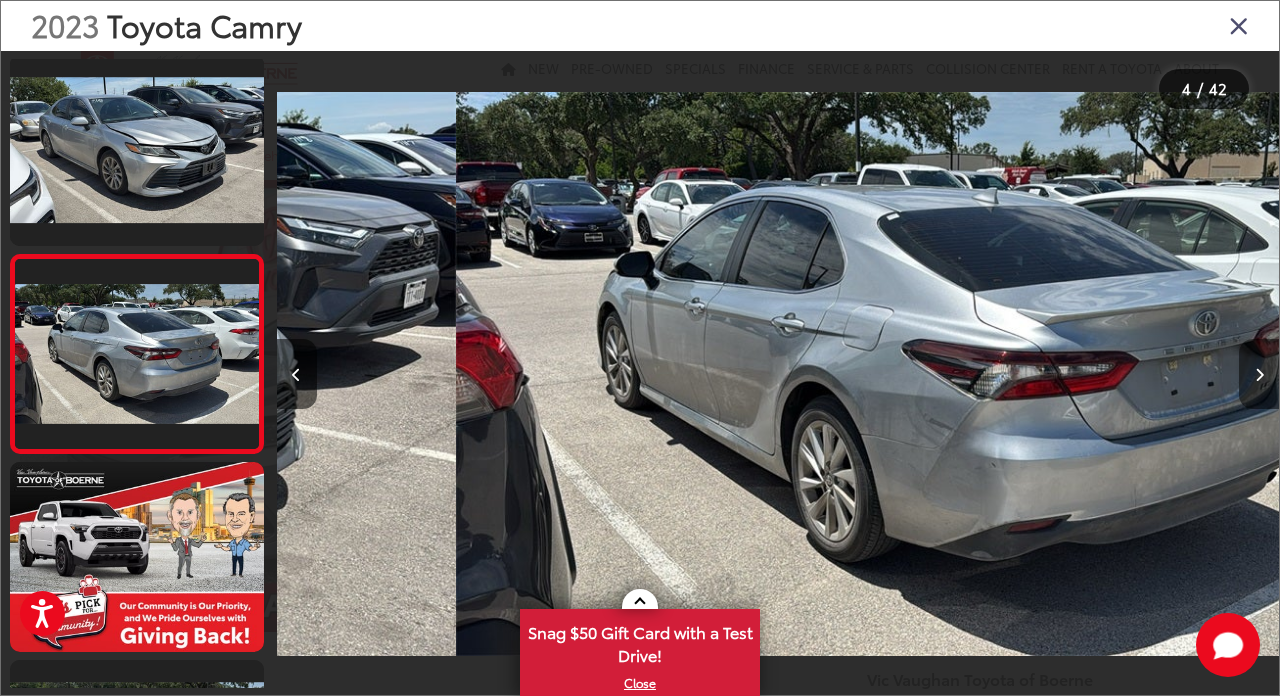 scroll, scrollTop: 439, scrollLeft: 0, axis: vertical 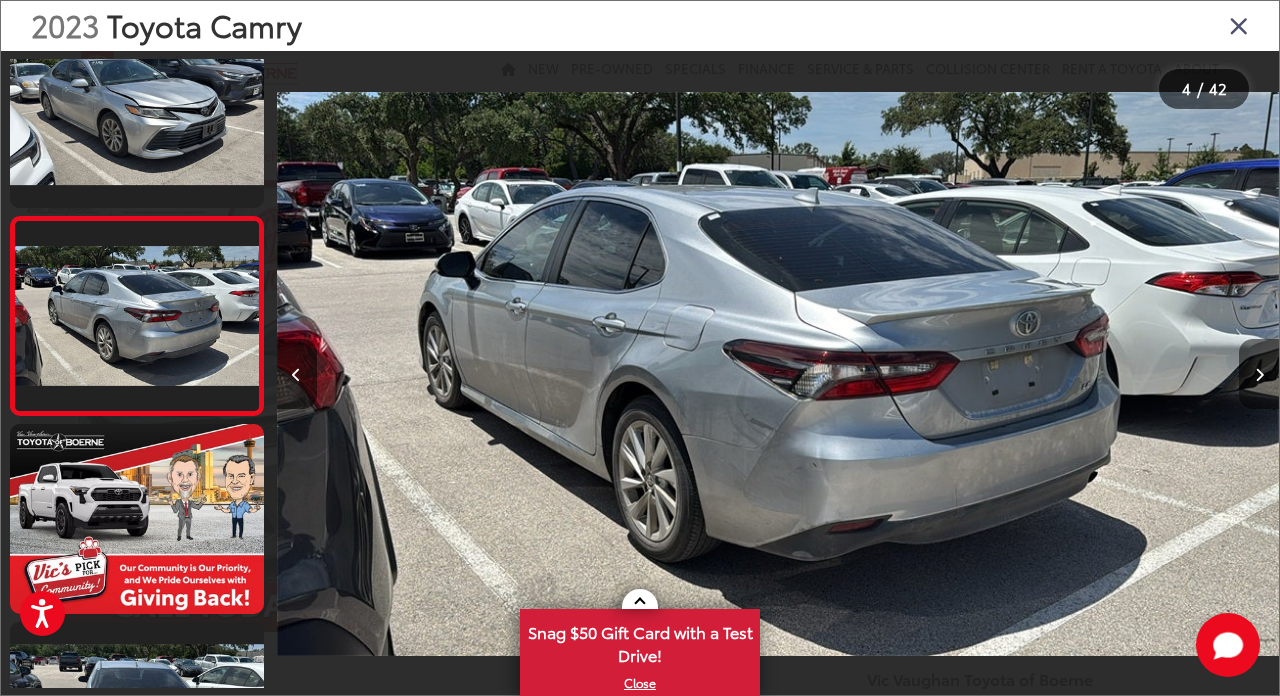 click at bounding box center [1259, 374] 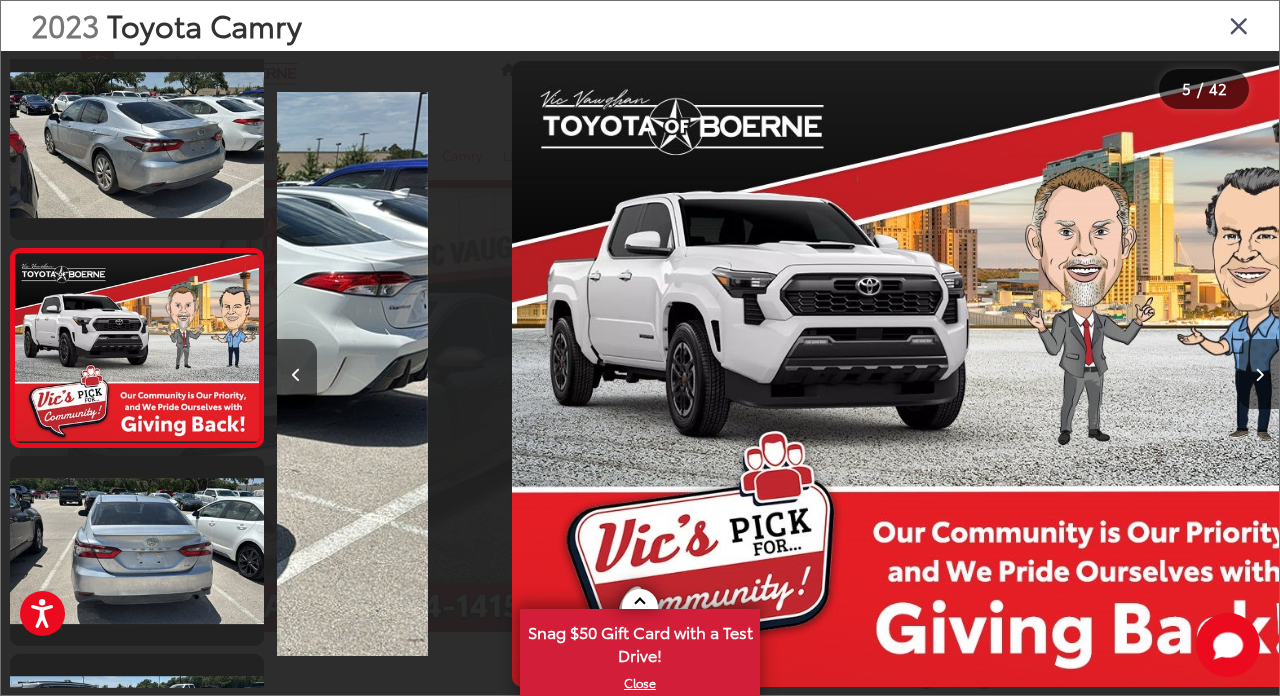 scroll, scrollTop: 637, scrollLeft: 0, axis: vertical 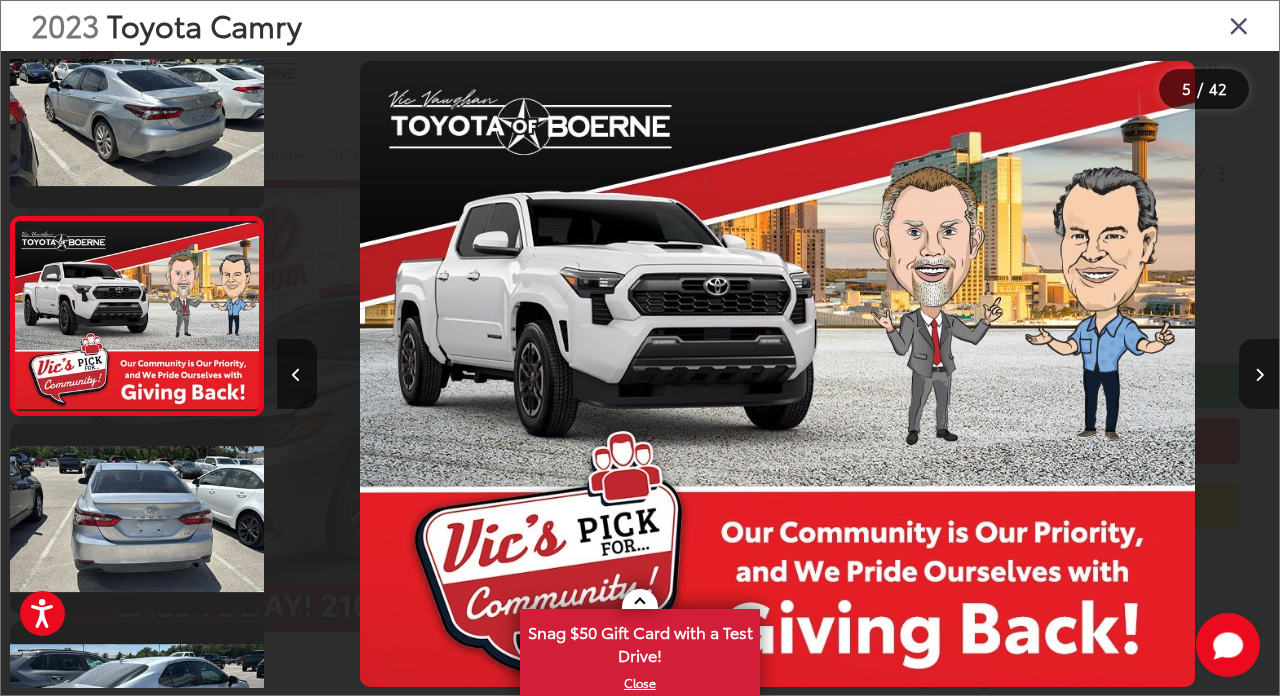 click at bounding box center (1259, 374) 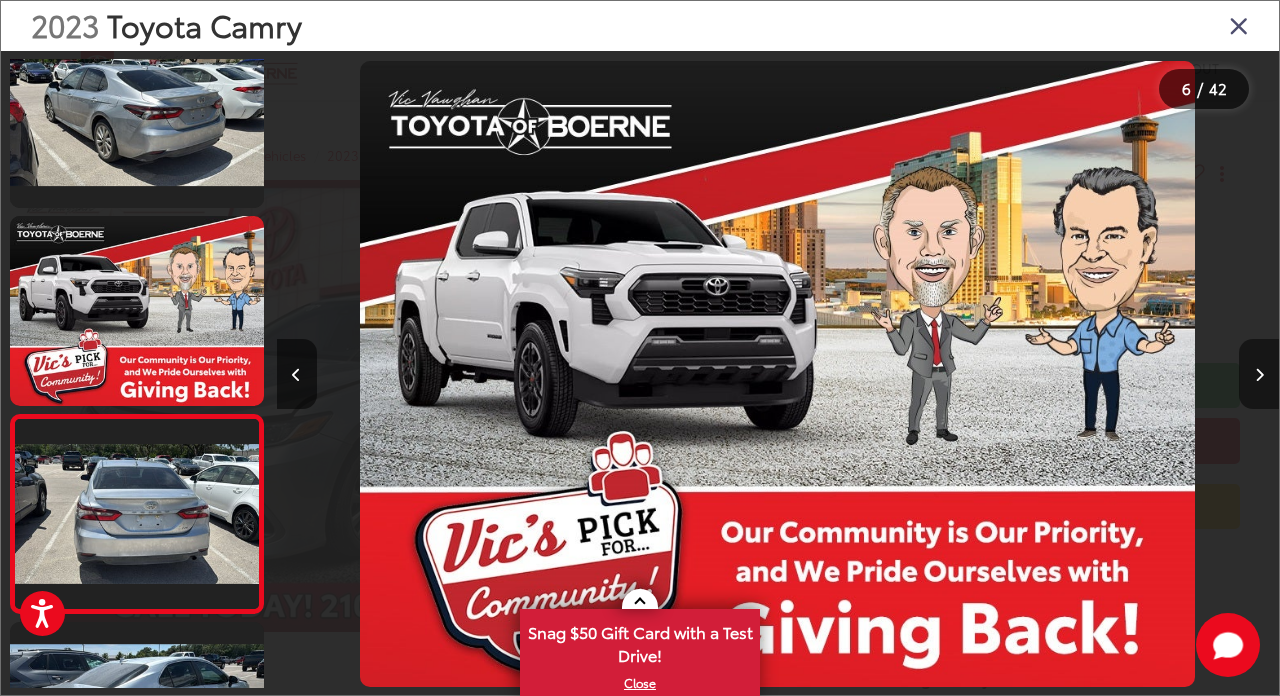 scroll, scrollTop: 835, scrollLeft: 0, axis: vertical 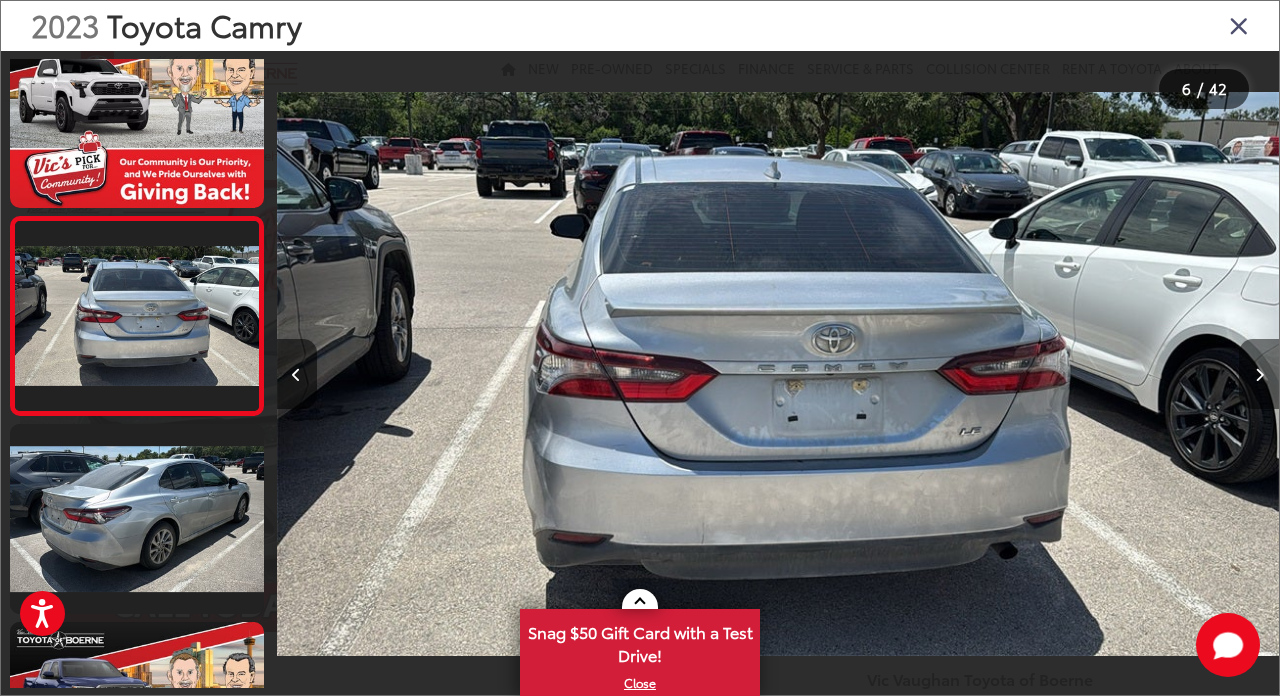 click at bounding box center (1259, 374) 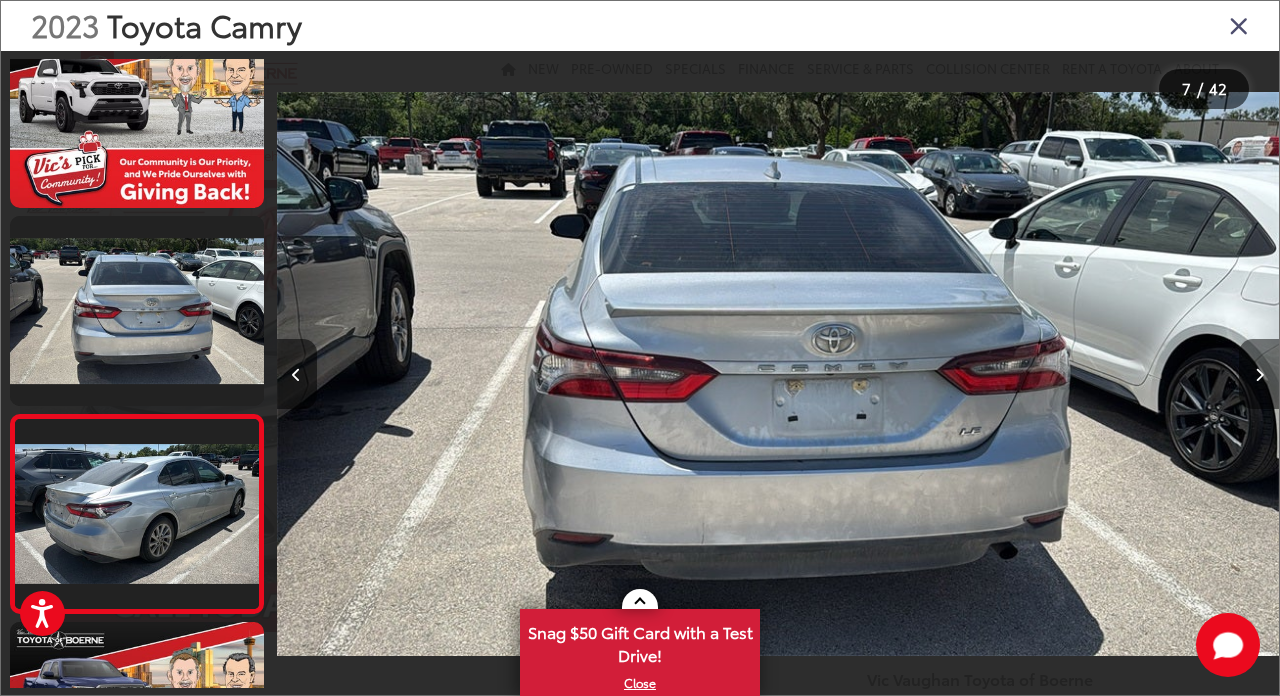 scroll, scrollTop: 1033, scrollLeft: 0, axis: vertical 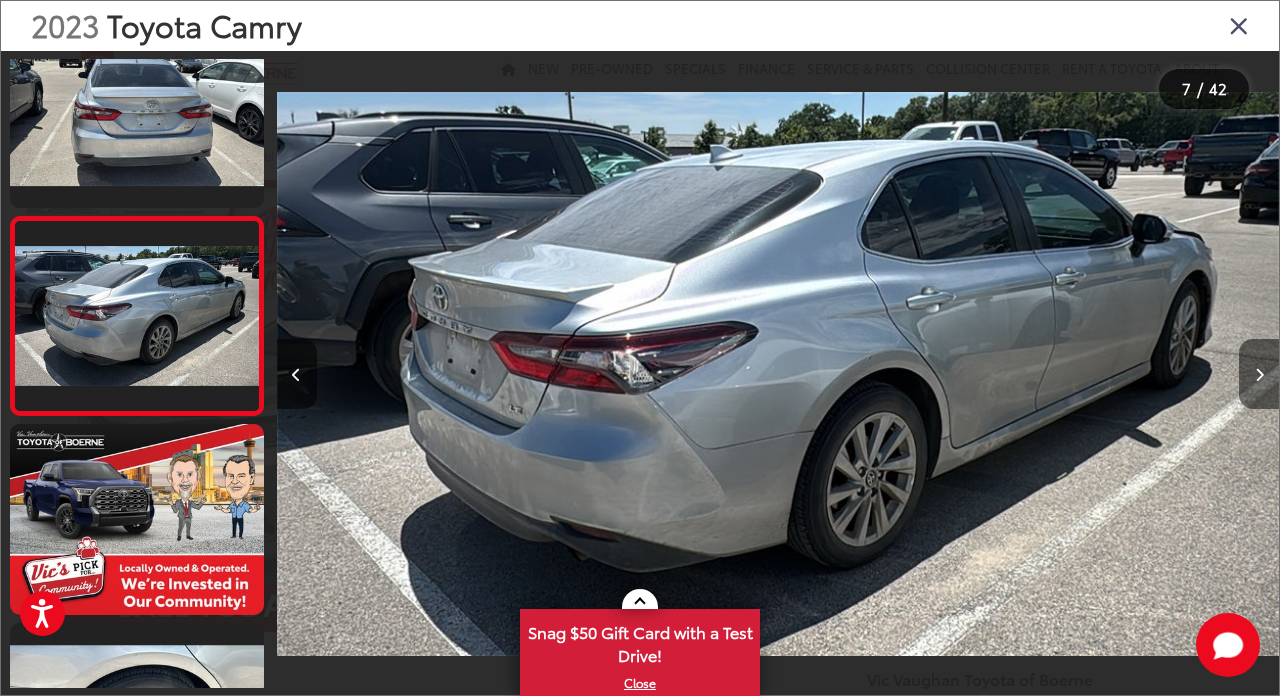 click at bounding box center [1259, 374] 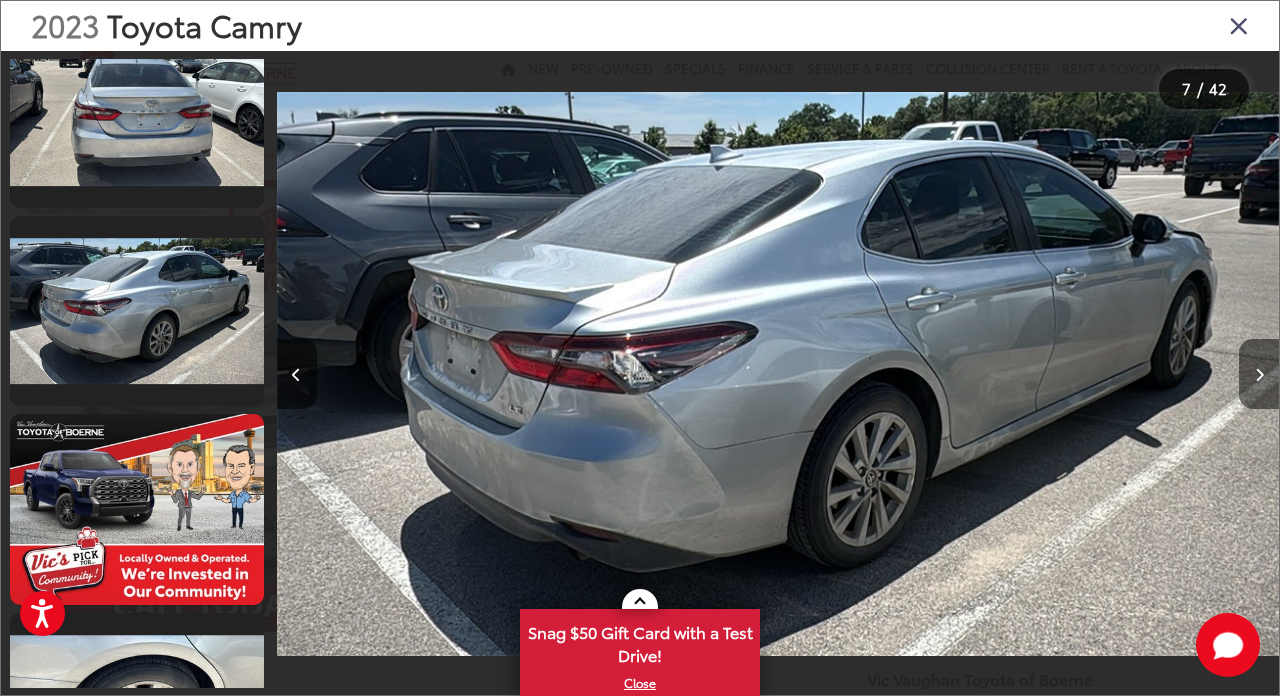 scroll, scrollTop: 0, scrollLeft: 7017, axis: horizontal 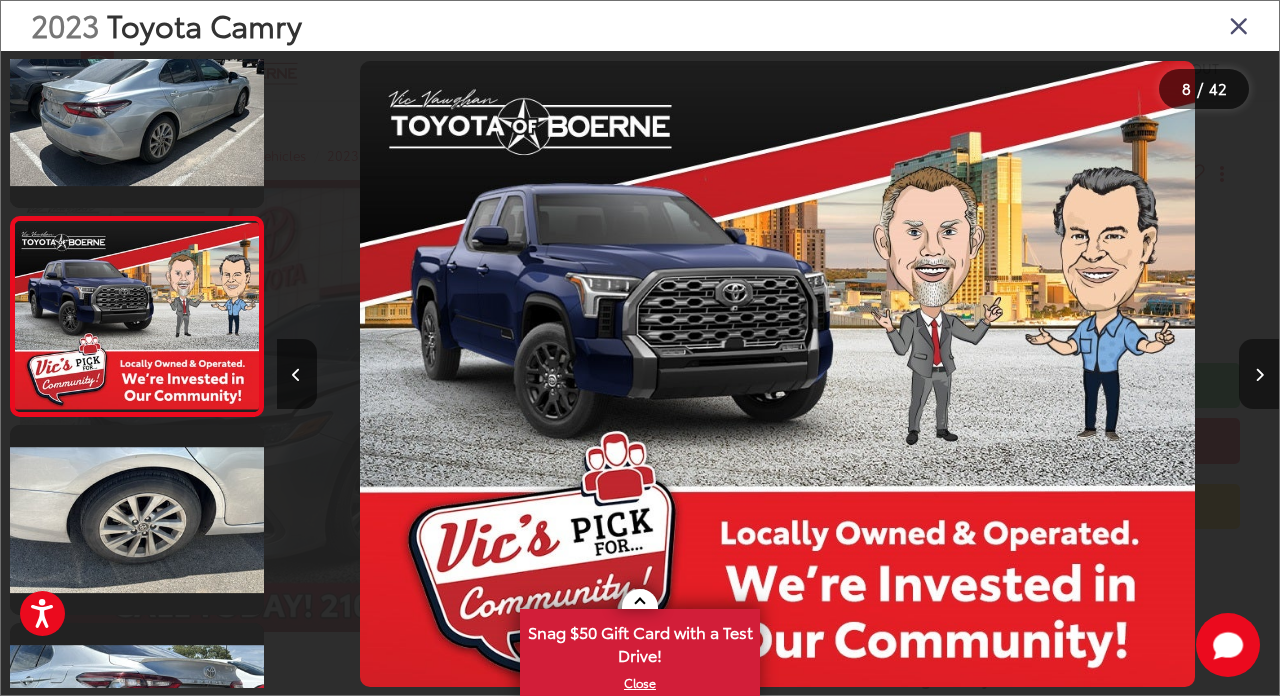 click at bounding box center (1259, 374) 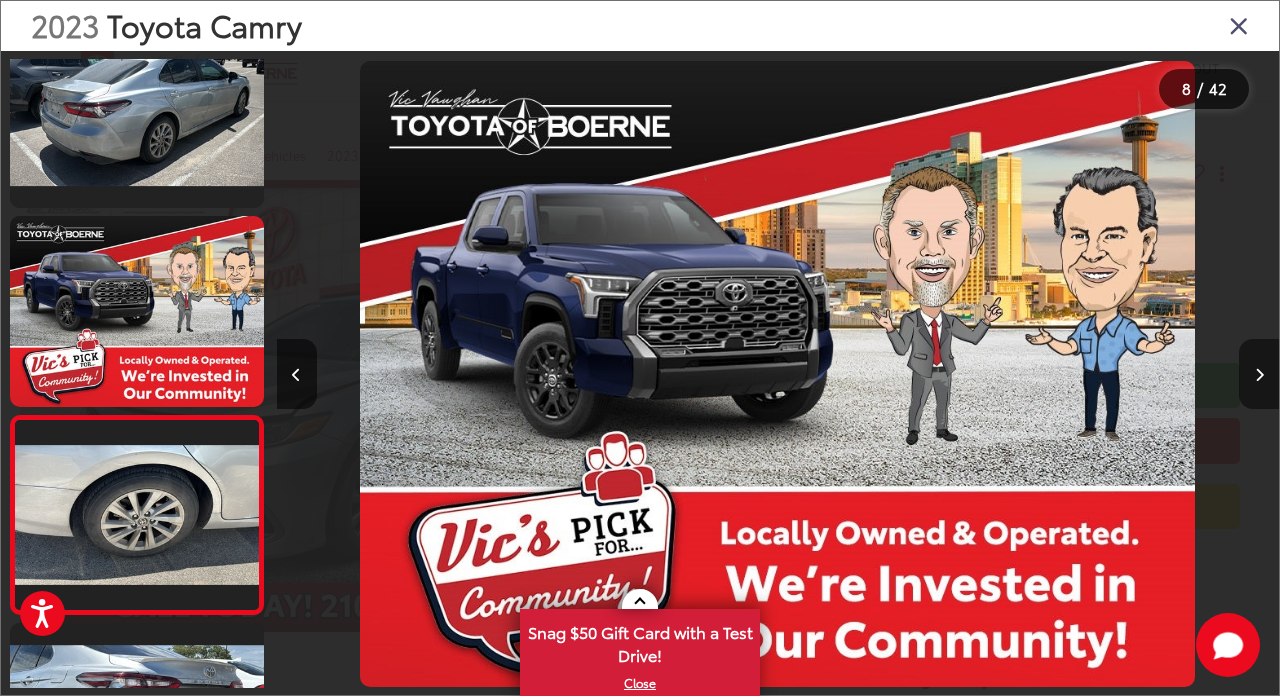 scroll, scrollTop: 1430, scrollLeft: 0, axis: vertical 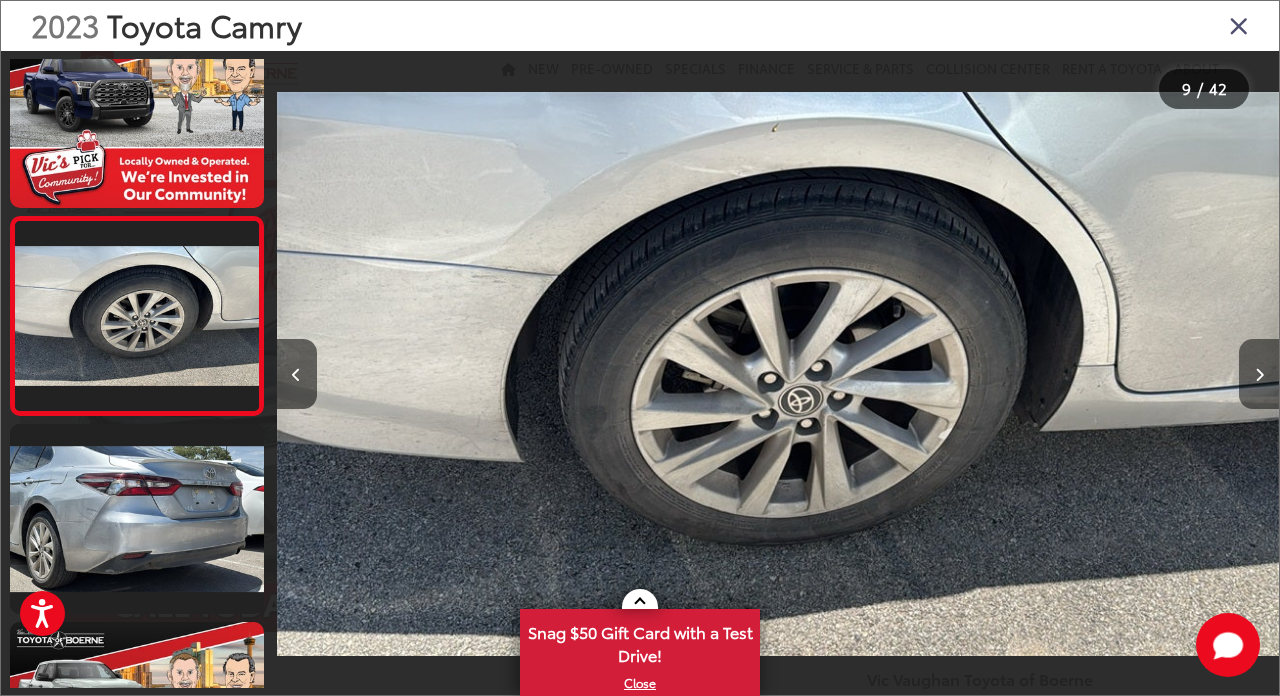 click at bounding box center [1259, 374] 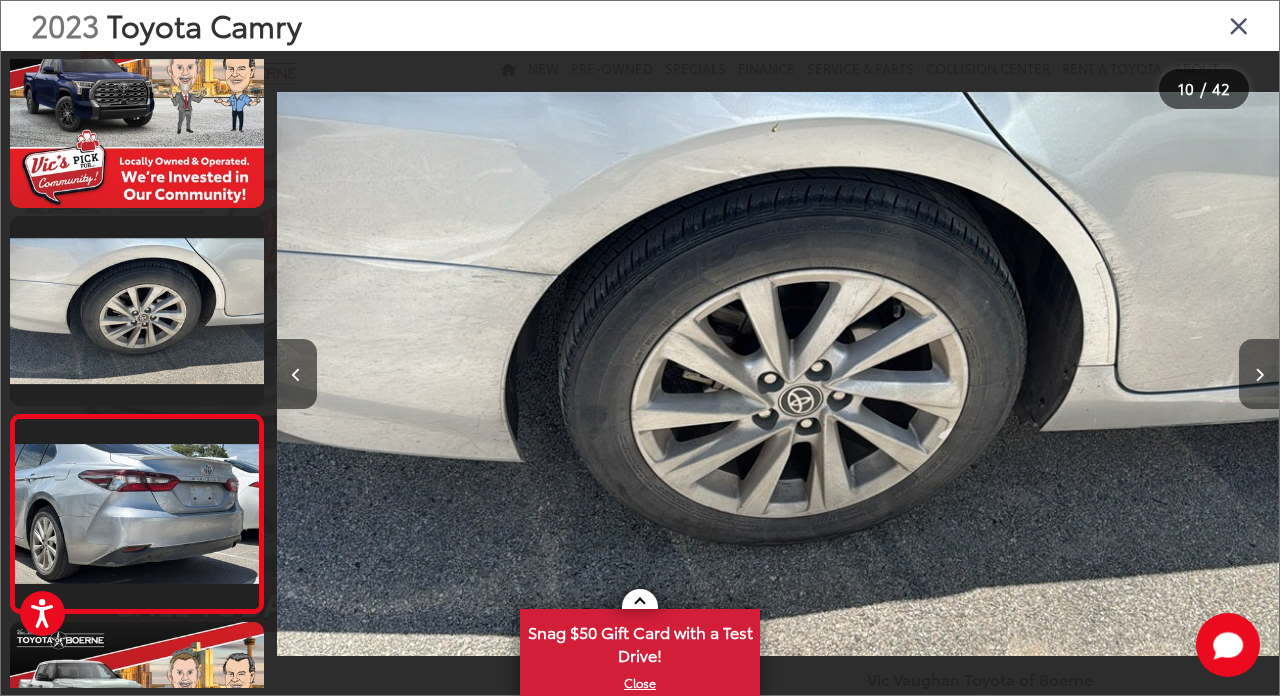scroll, scrollTop: 1628, scrollLeft: 0, axis: vertical 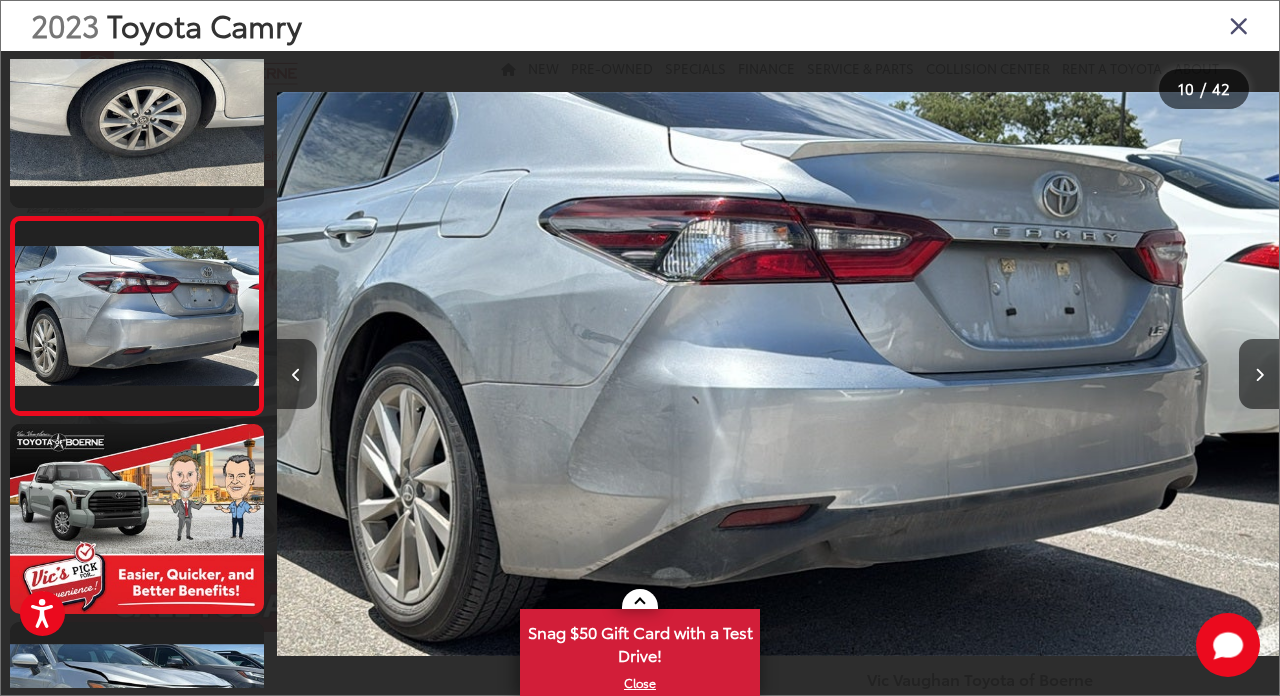 click at bounding box center [1239, 25] 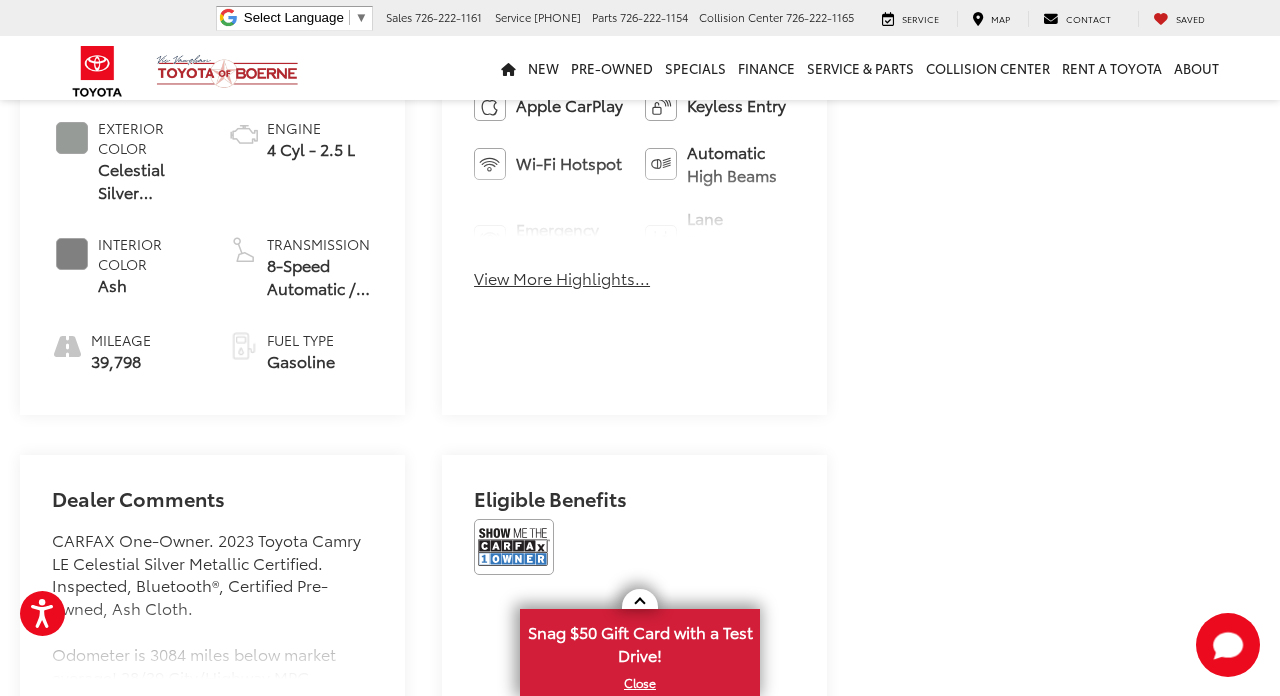 scroll, scrollTop: 965, scrollLeft: 0, axis: vertical 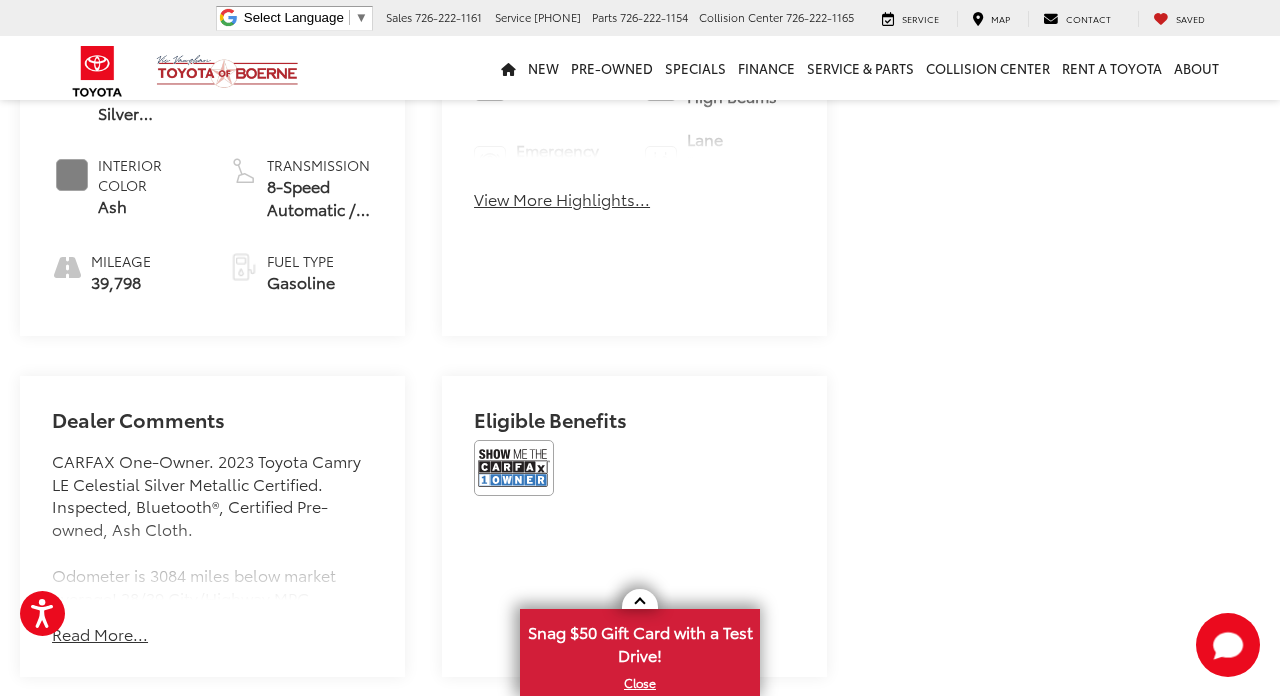 click at bounding box center [514, 468] 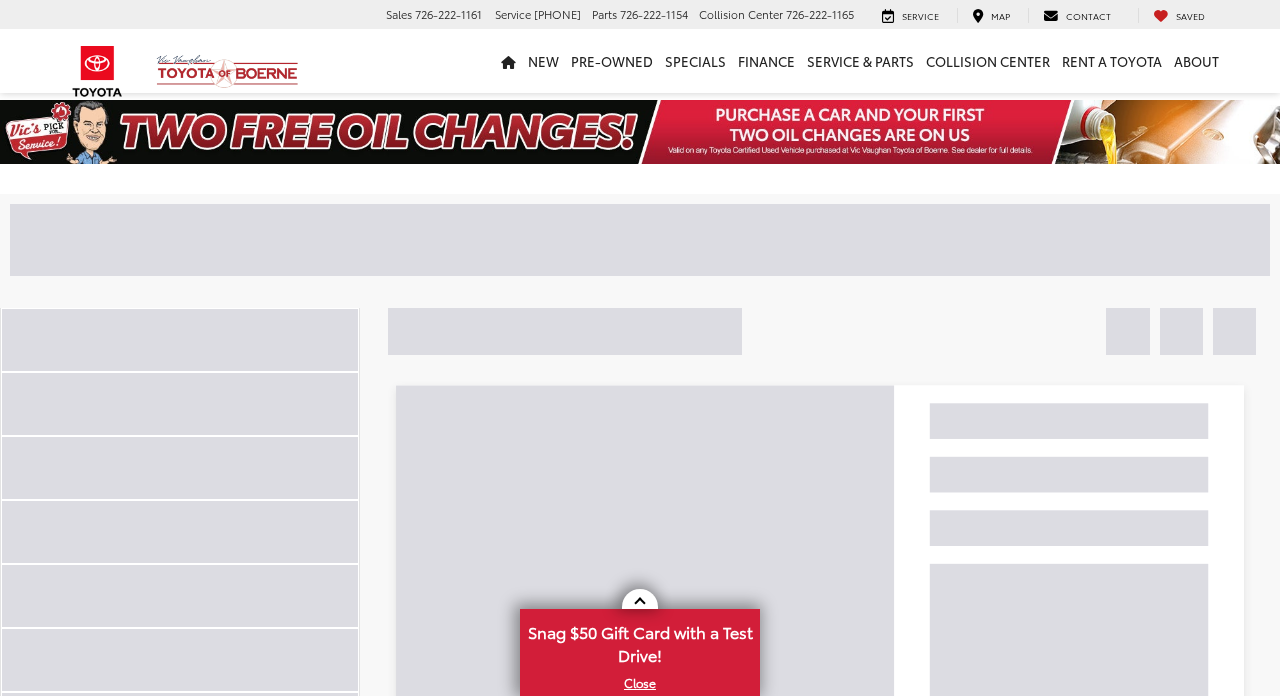 scroll, scrollTop: 0, scrollLeft: 0, axis: both 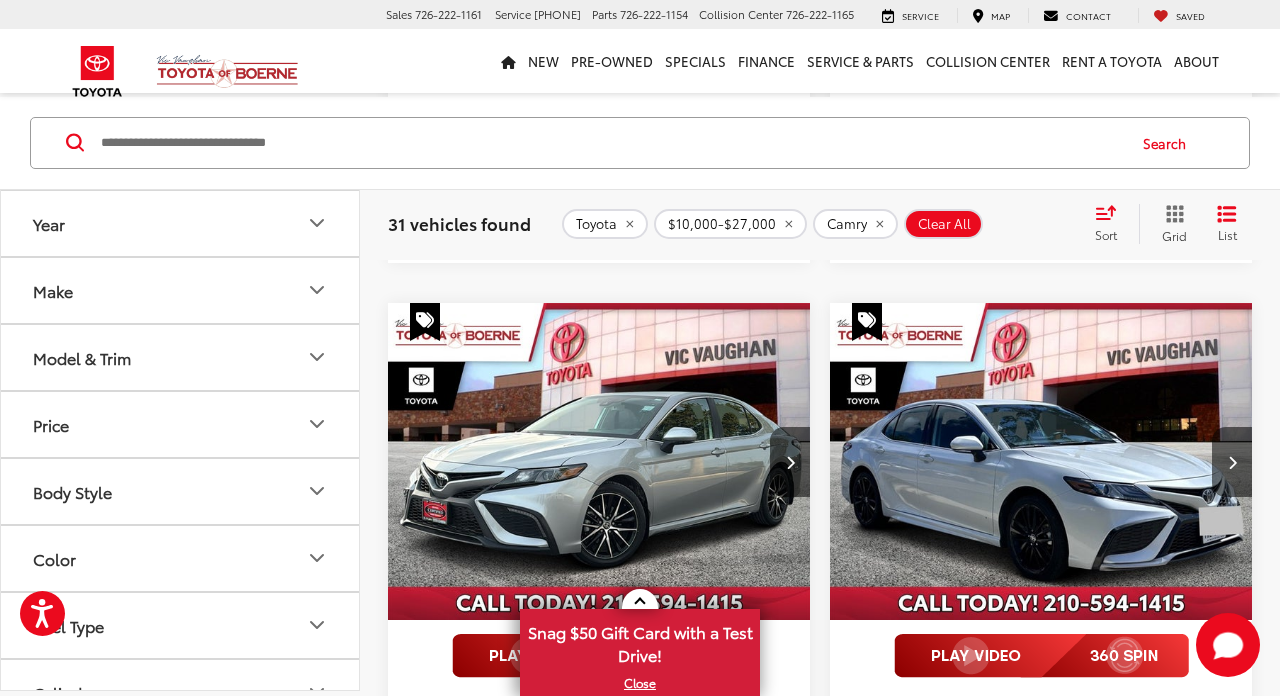 click 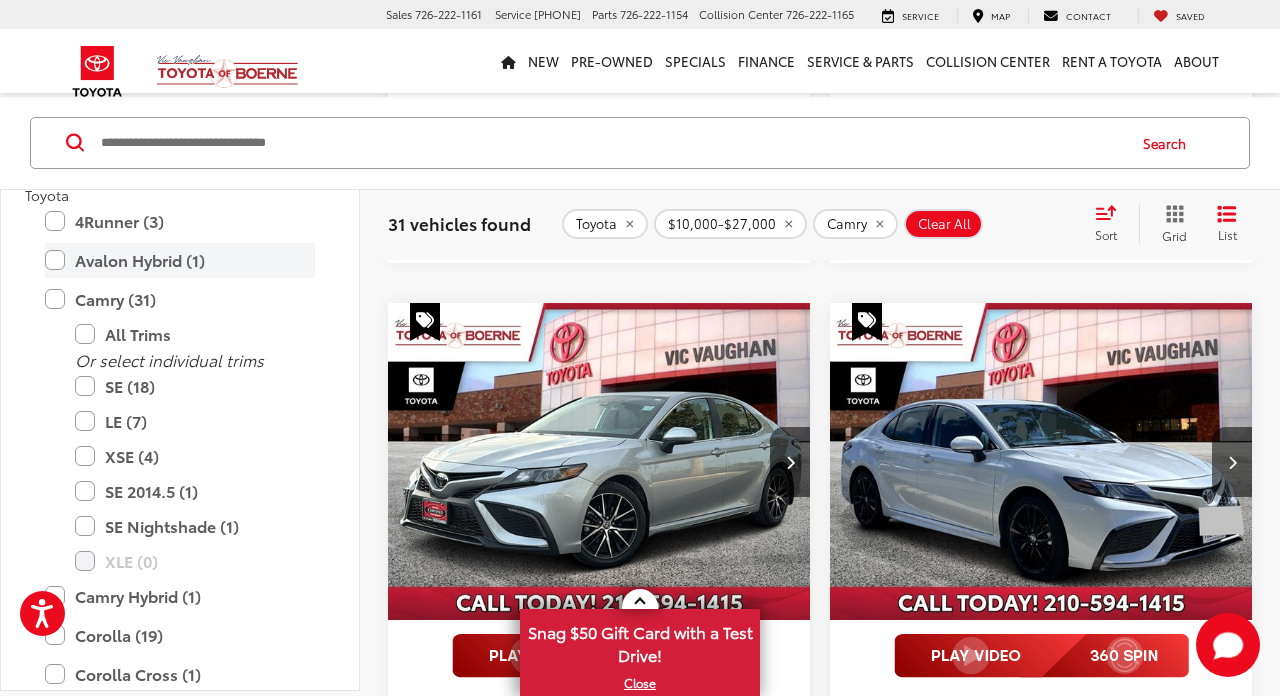 scroll, scrollTop: 231, scrollLeft: 0, axis: vertical 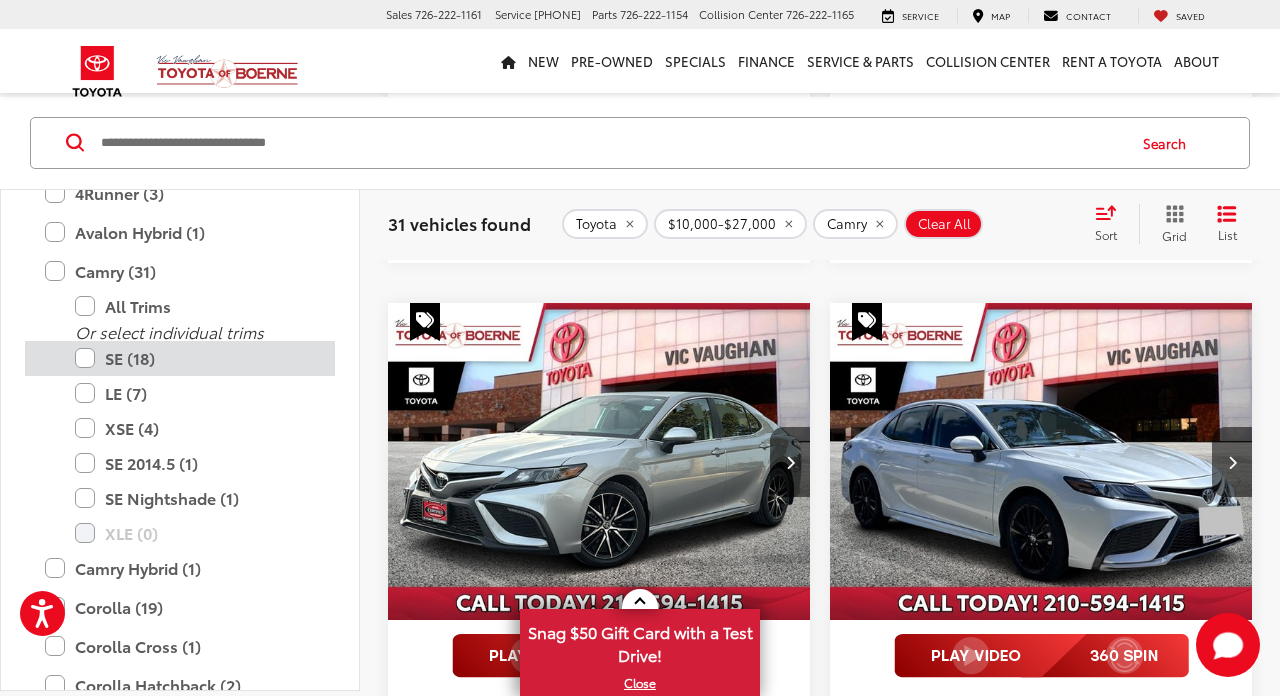 click on "SE (18)" at bounding box center [195, 357] 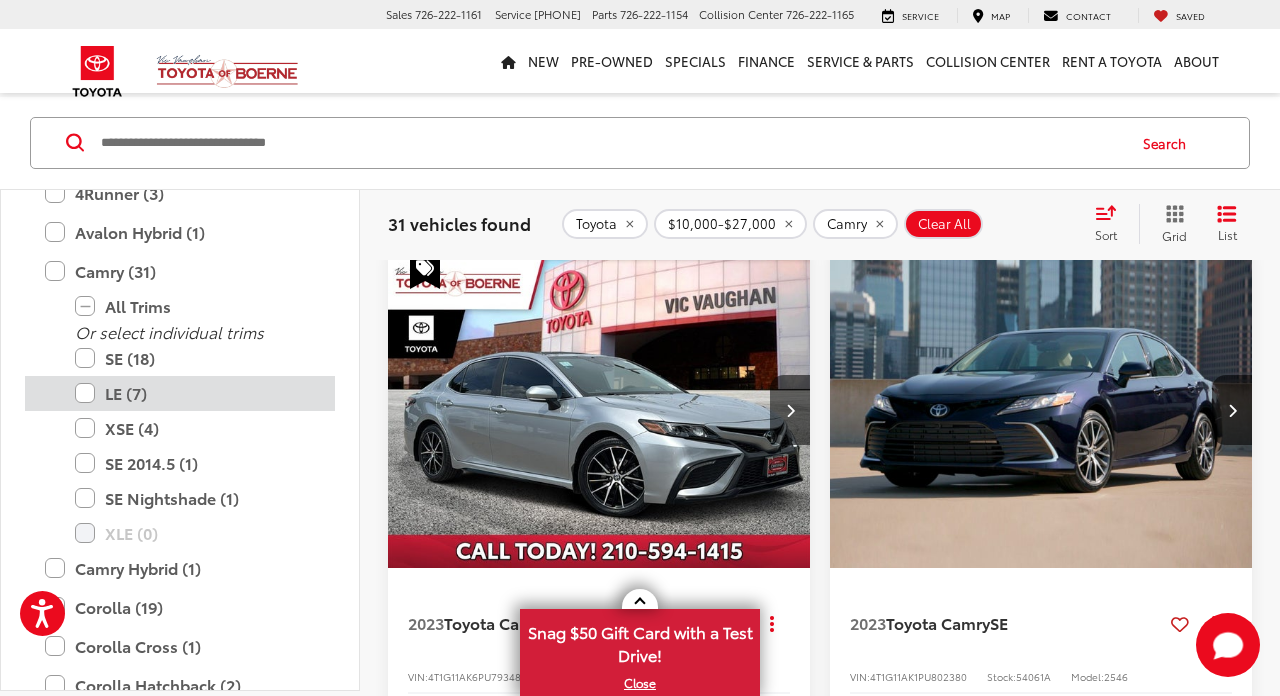 scroll, scrollTop: 97, scrollLeft: 0, axis: vertical 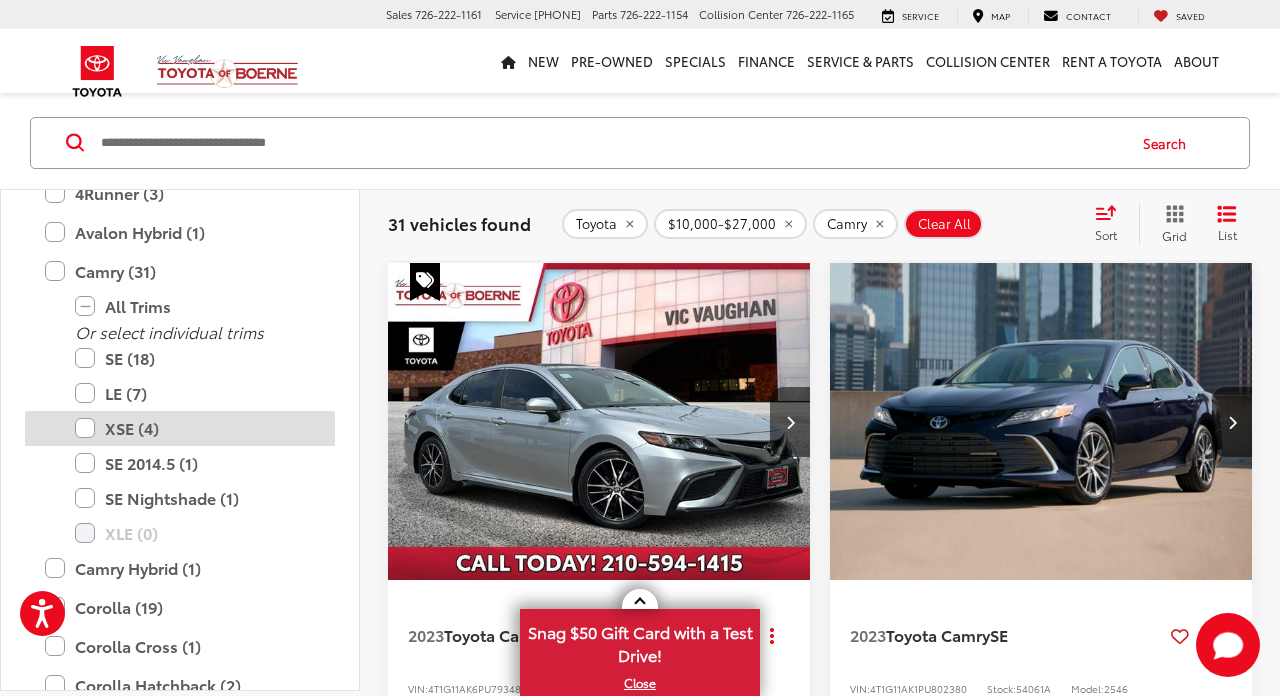 click on "XSE (4)" at bounding box center [195, 428] 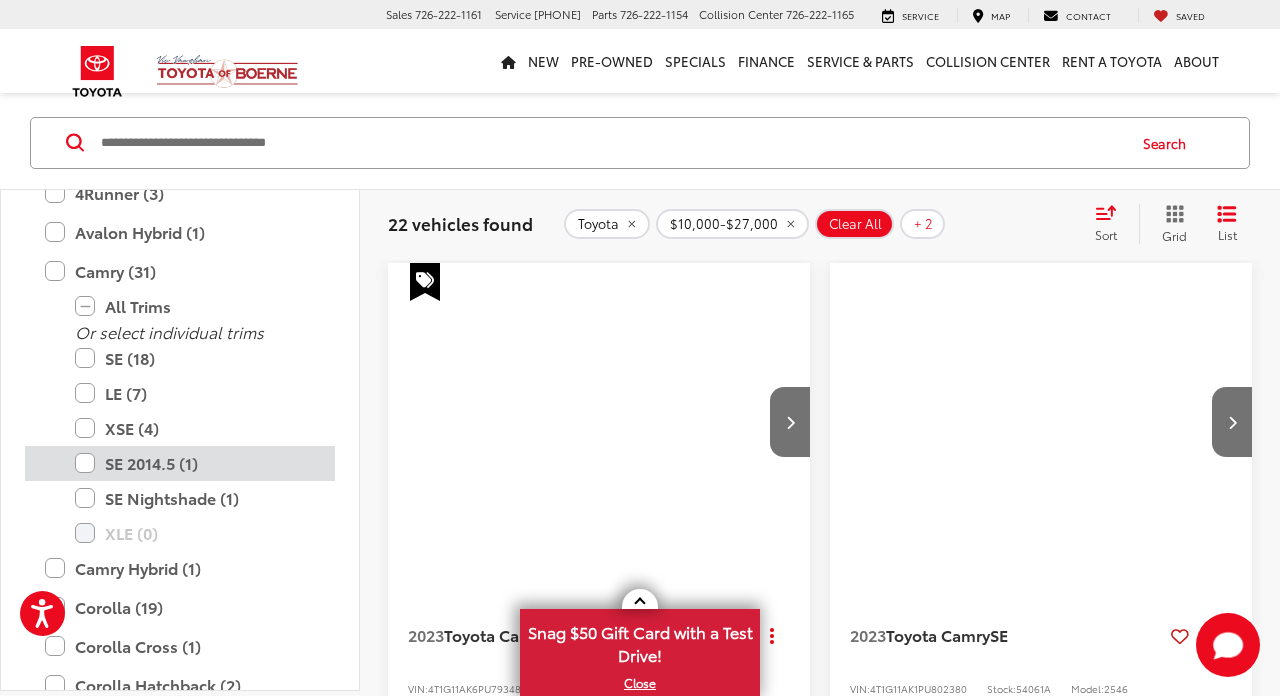 click on "SE 2014.5 (1)" at bounding box center [195, 463] 